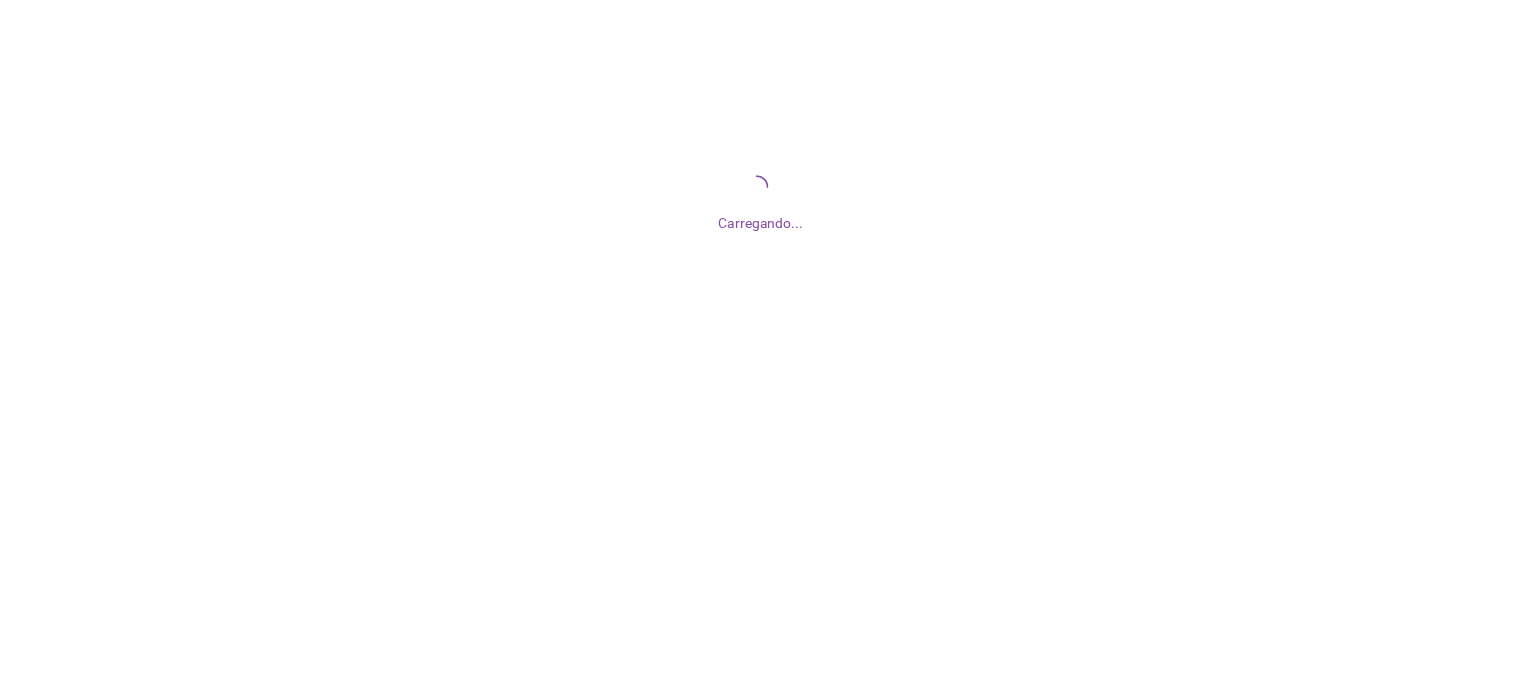 scroll, scrollTop: 0, scrollLeft: 0, axis: both 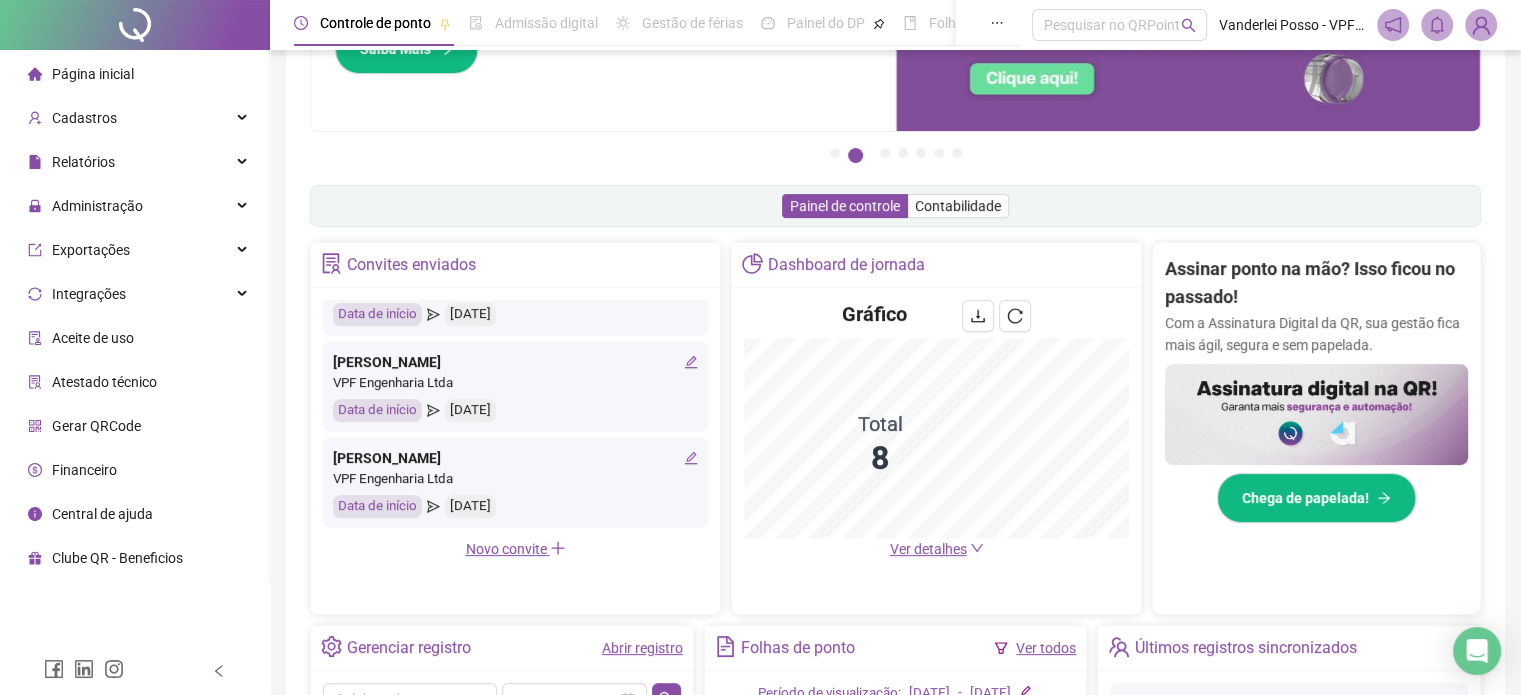 click on "Página inicial" at bounding box center (134, 74) 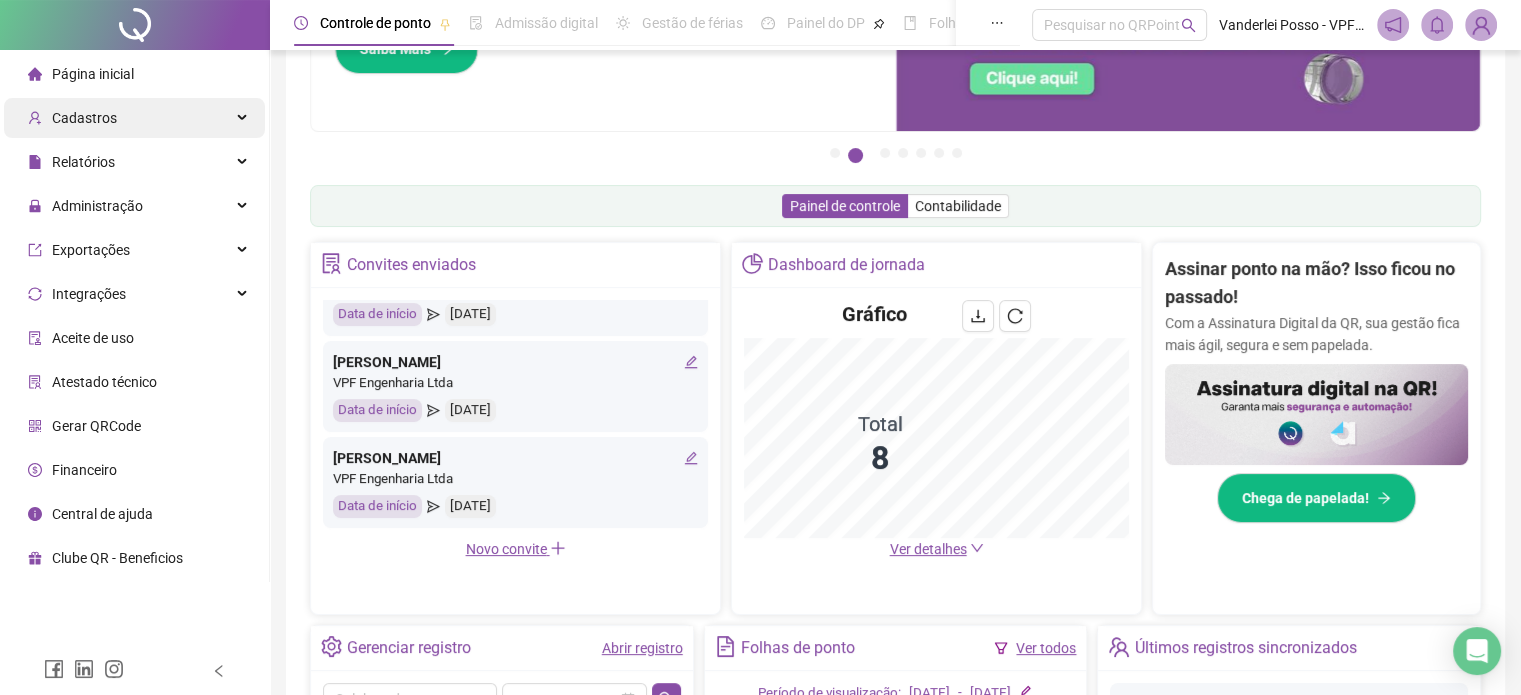 click on "Cadastros" at bounding box center (72, 118) 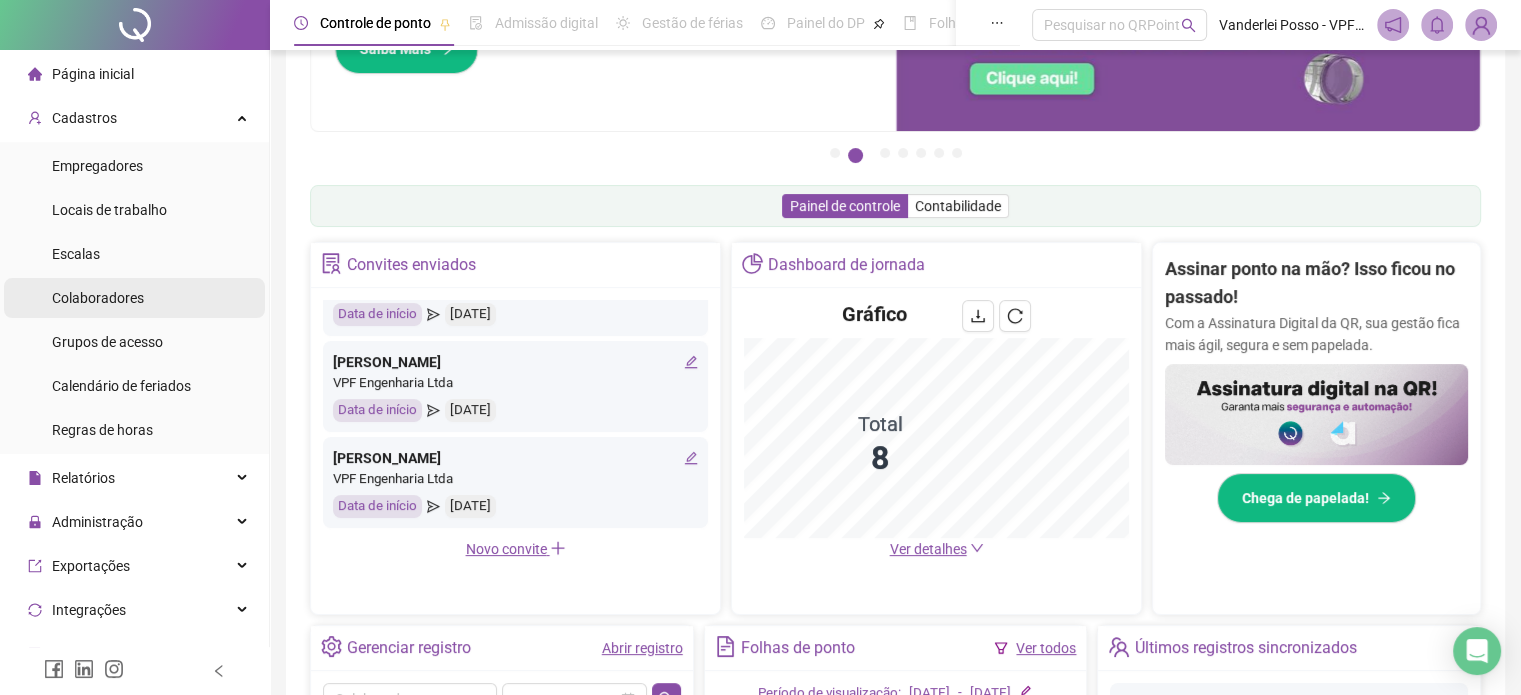 click on "Colaboradores" at bounding box center [98, 298] 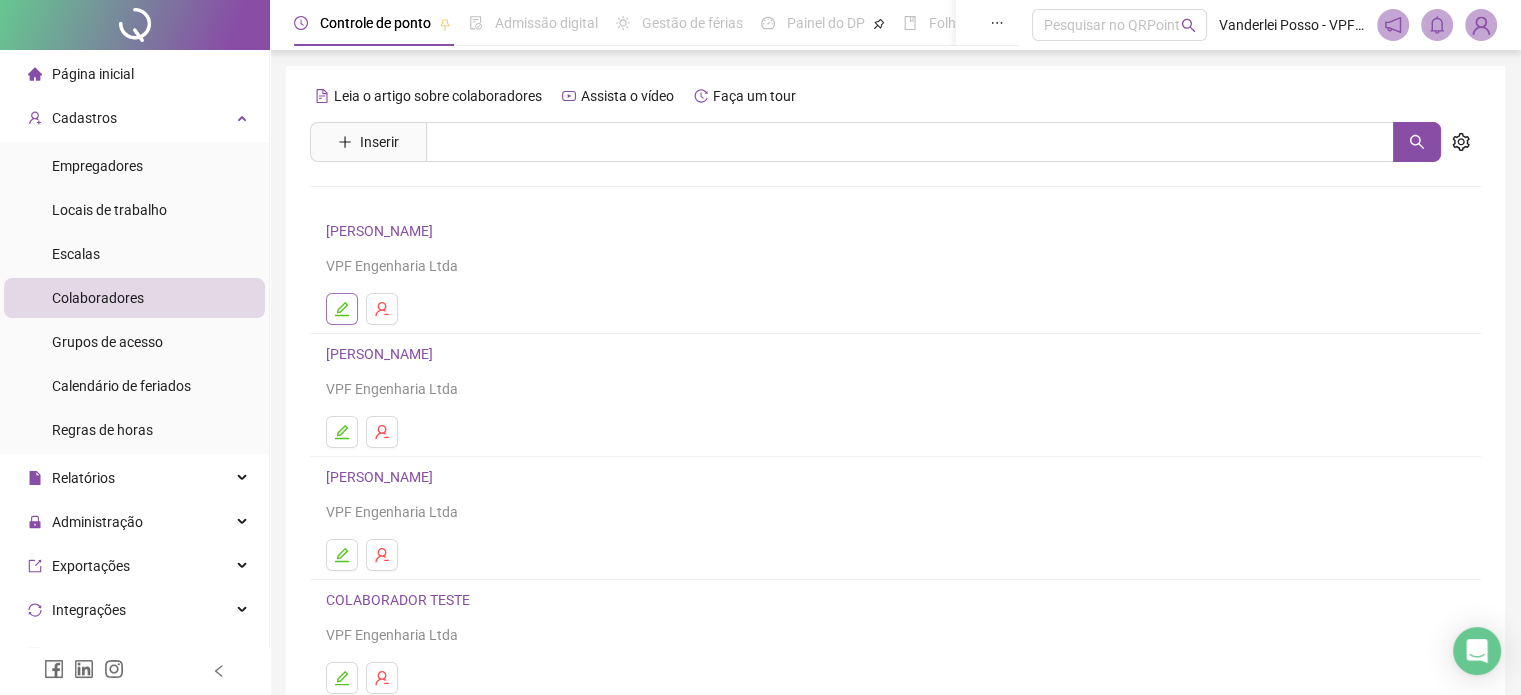 click 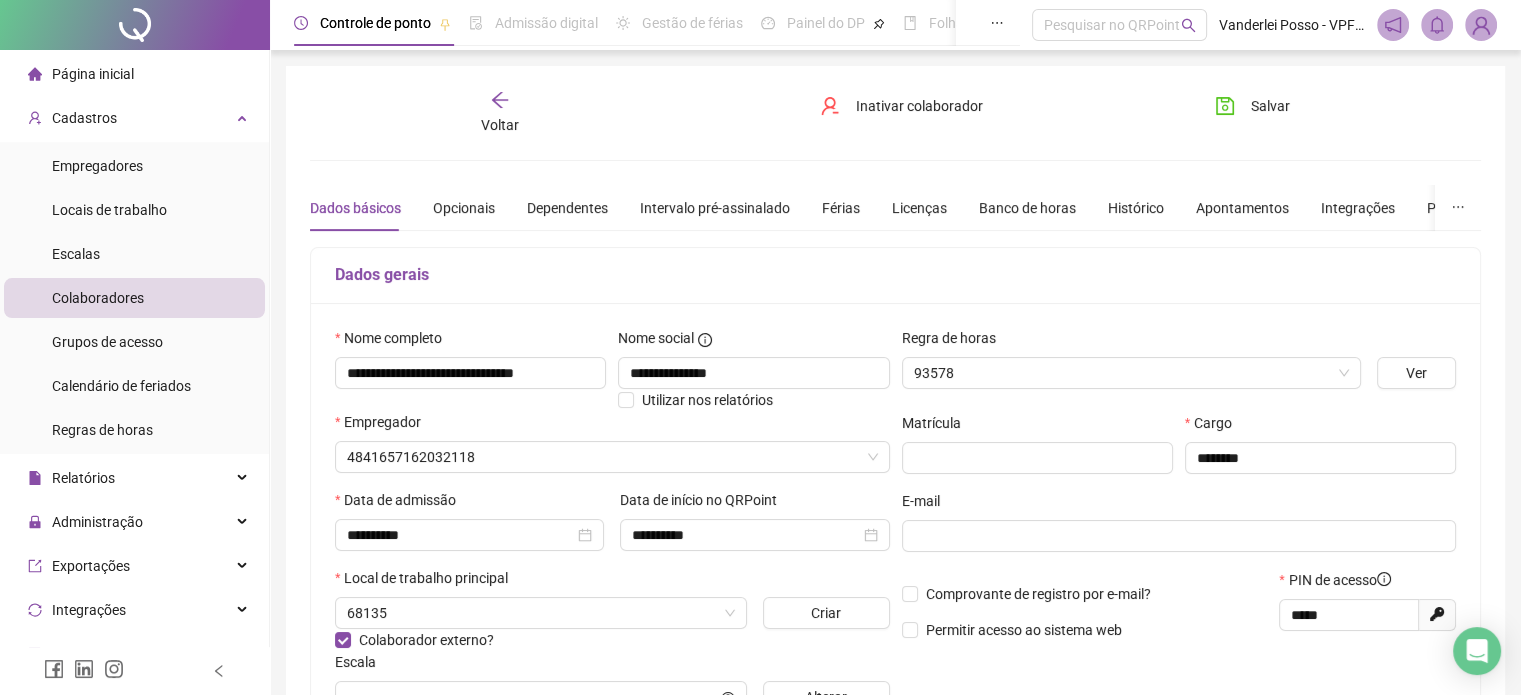 type on "*****" 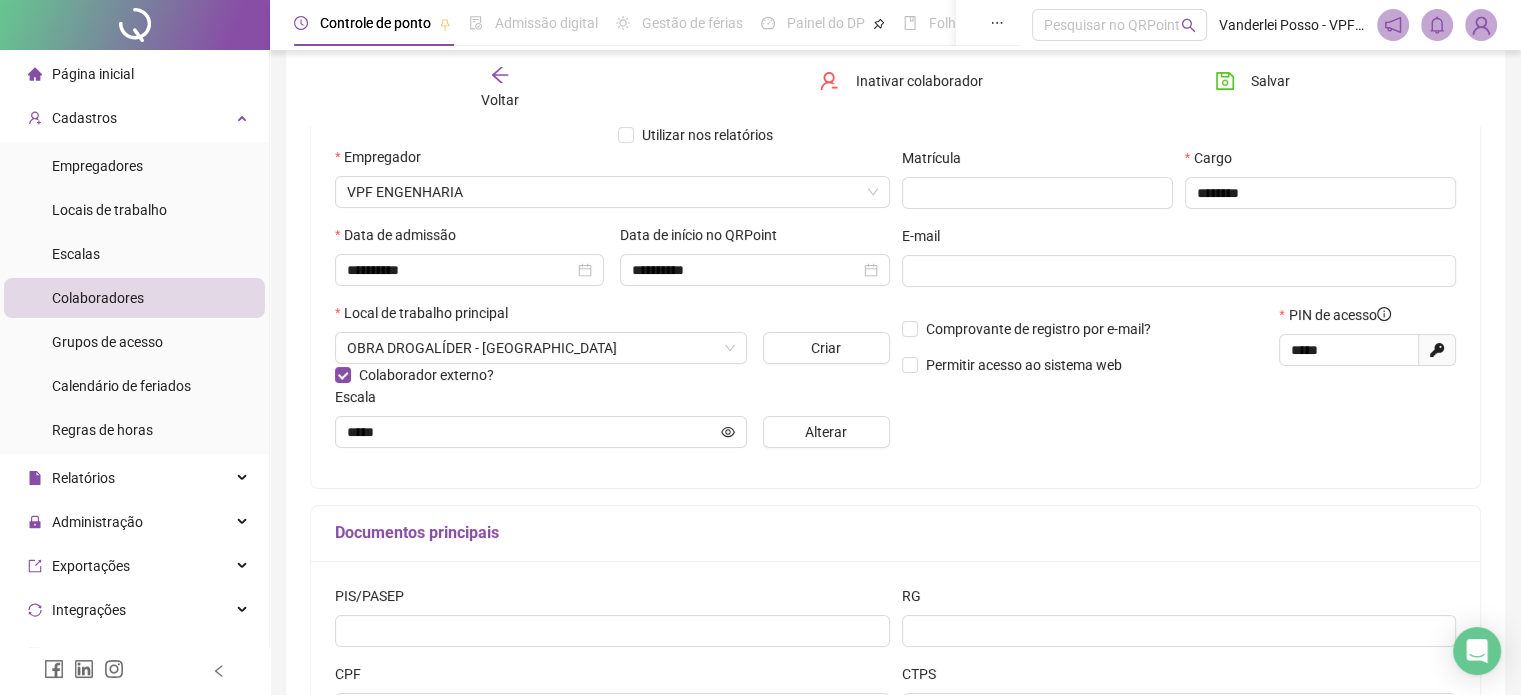 scroll, scrollTop: 300, scrollLeft: 0, axis: vertical 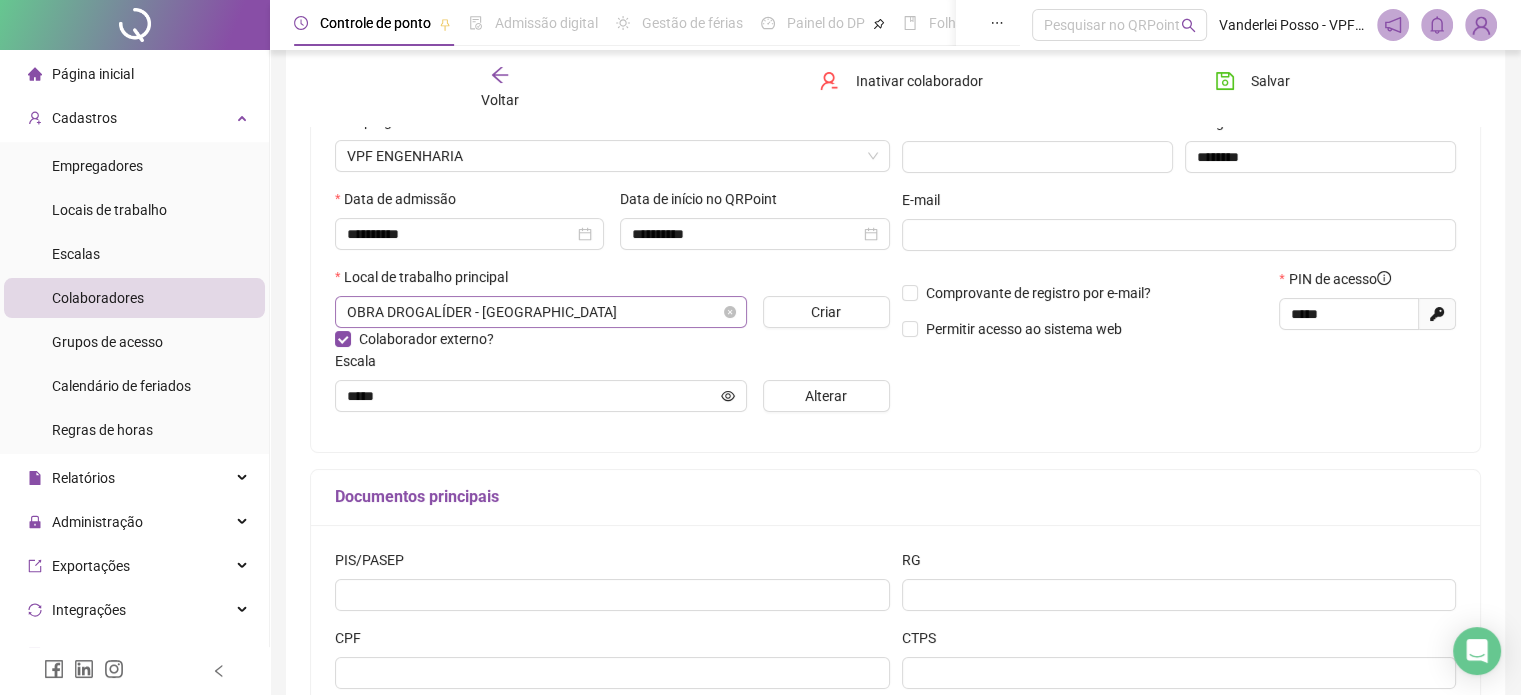 click on "OBRA DROGALÍDER - [GEOGRAPHIC_DATA]" at bounding box center [541, 312] 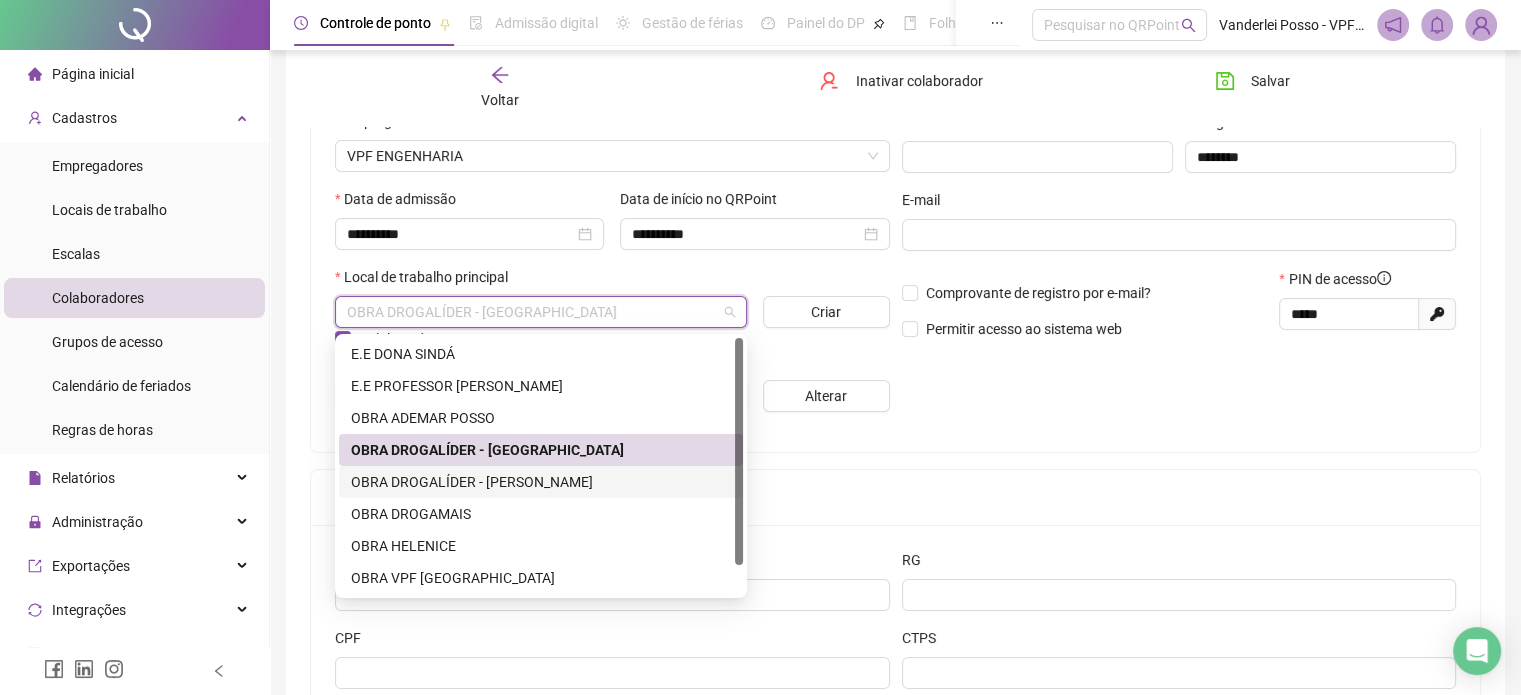 click on "OBRA DROGALÍDER - [PERSON_NAME]" at bounding box center [541, 482] 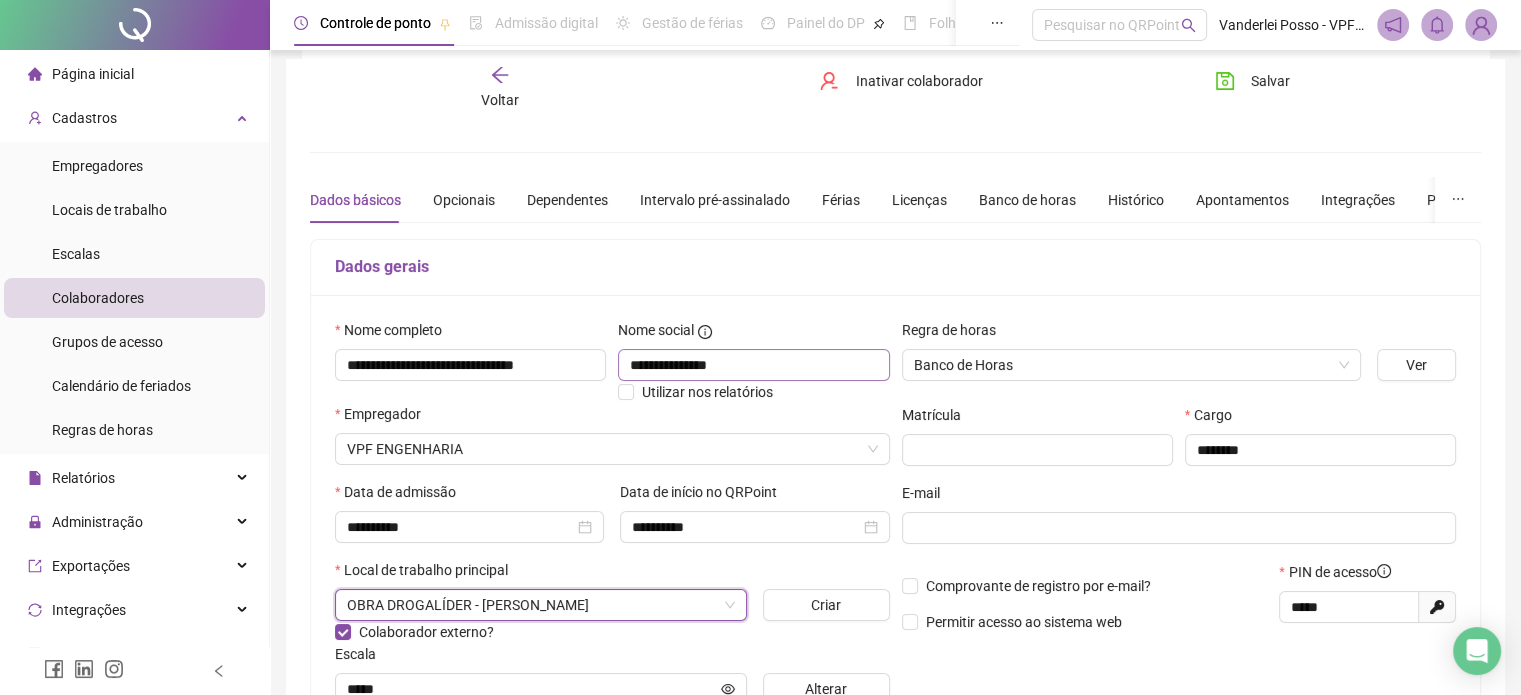 scroll, scrollTop: 0, scrollLeft: 0, axis: both 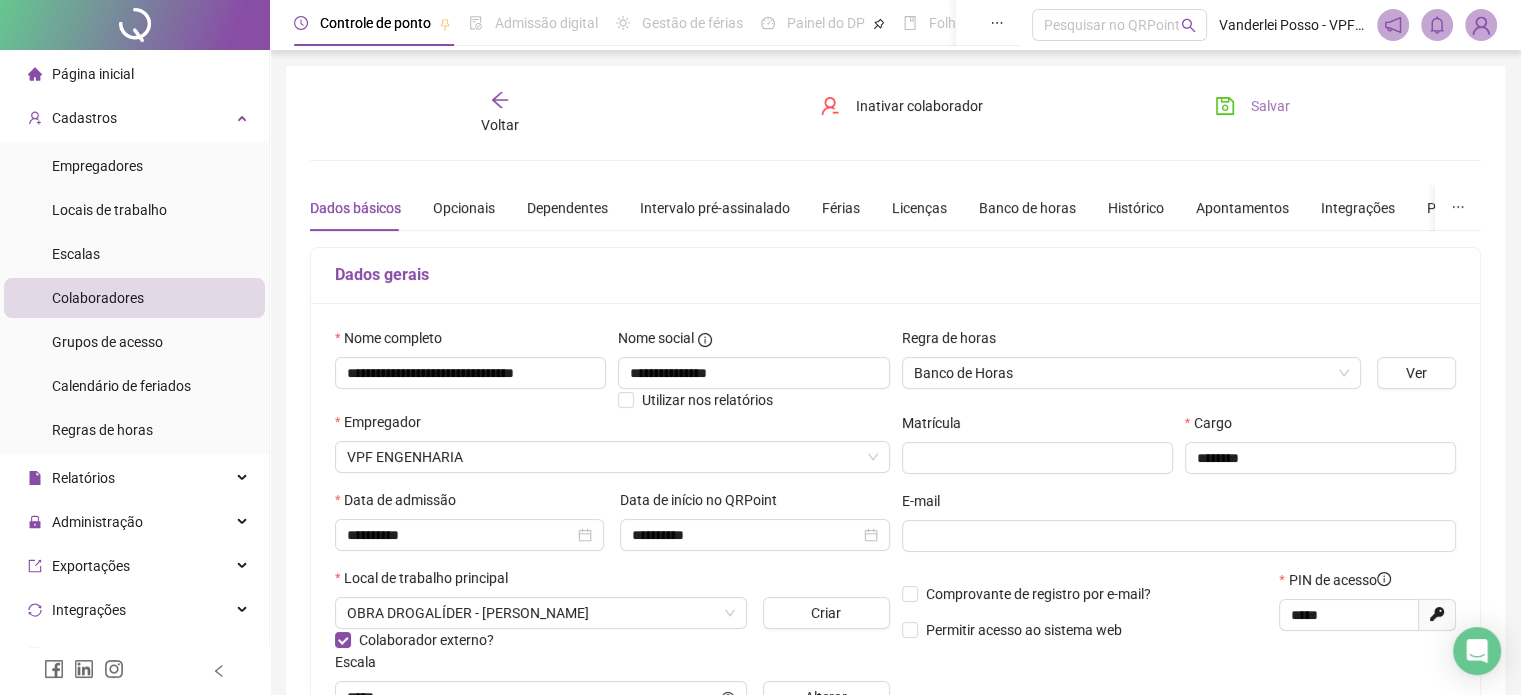 click on "Salvar" at bounding box center [1270, 106] 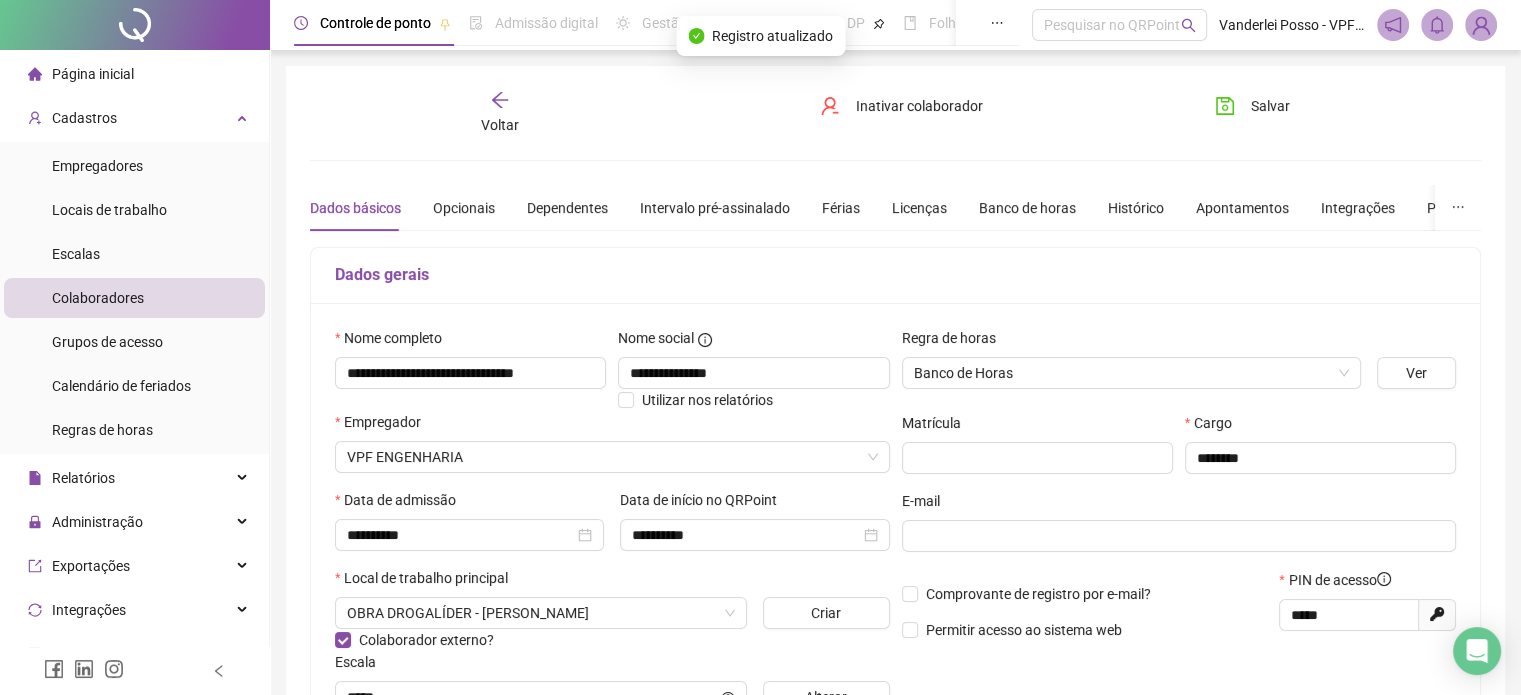 click 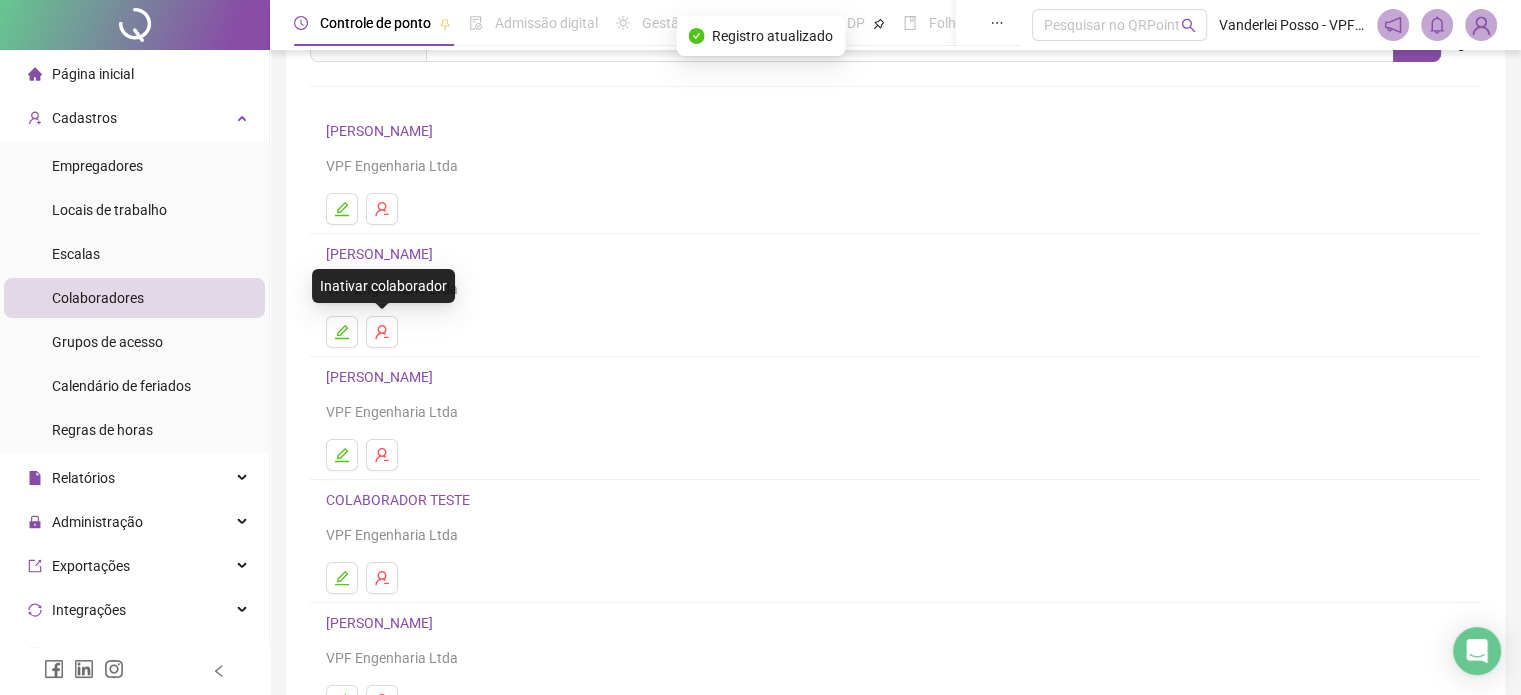 scroll, scrollTop: 200, scrollLeft: 0, axis: vertical 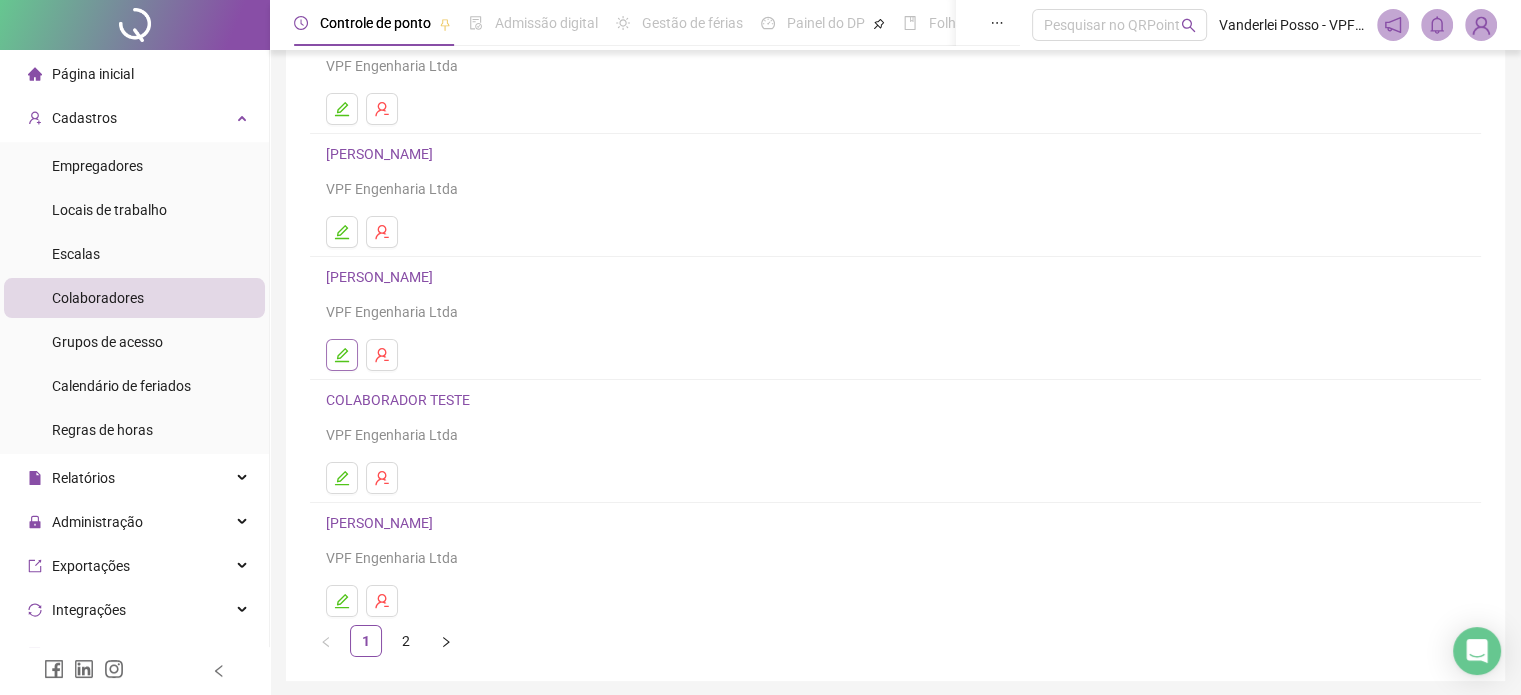 click at bounding box center (342, 355) 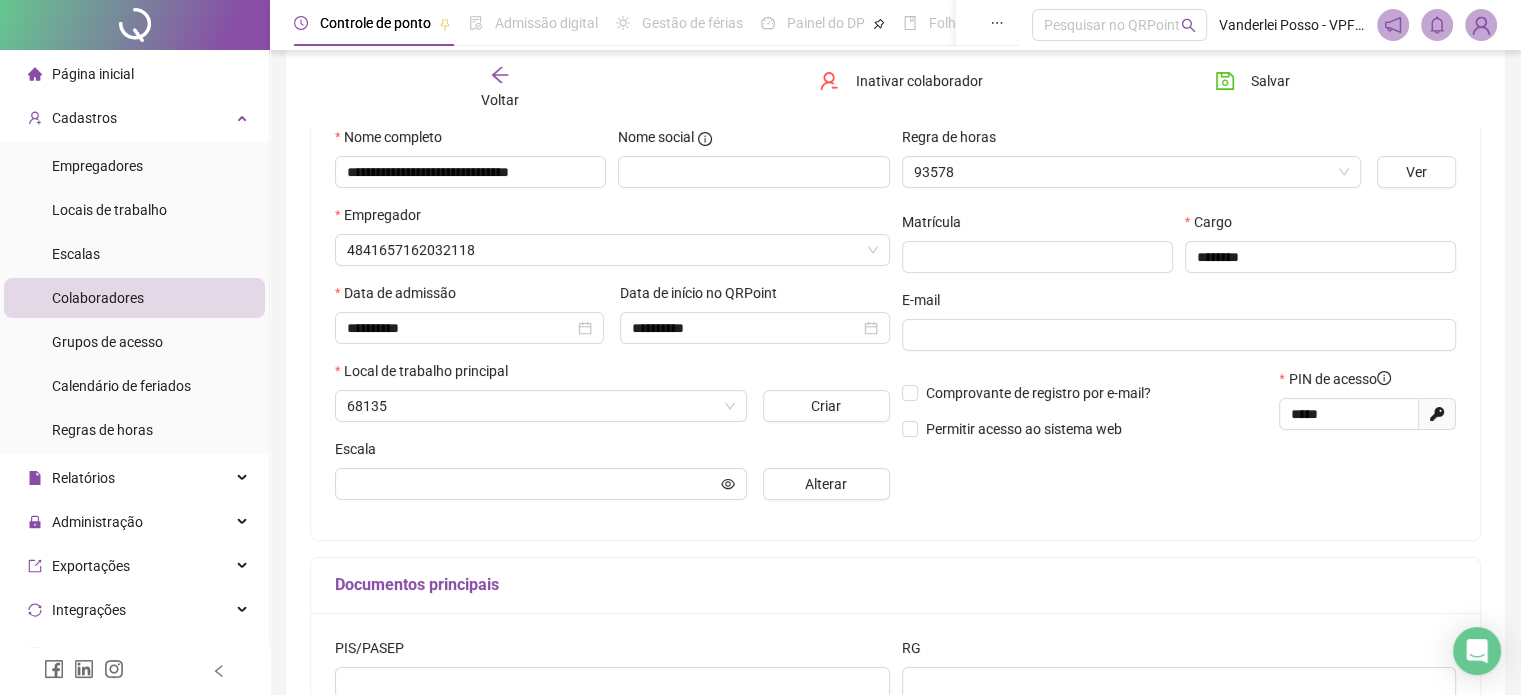 scroll, scrollTop: 210, scrollLeft: 0, axis: vertical 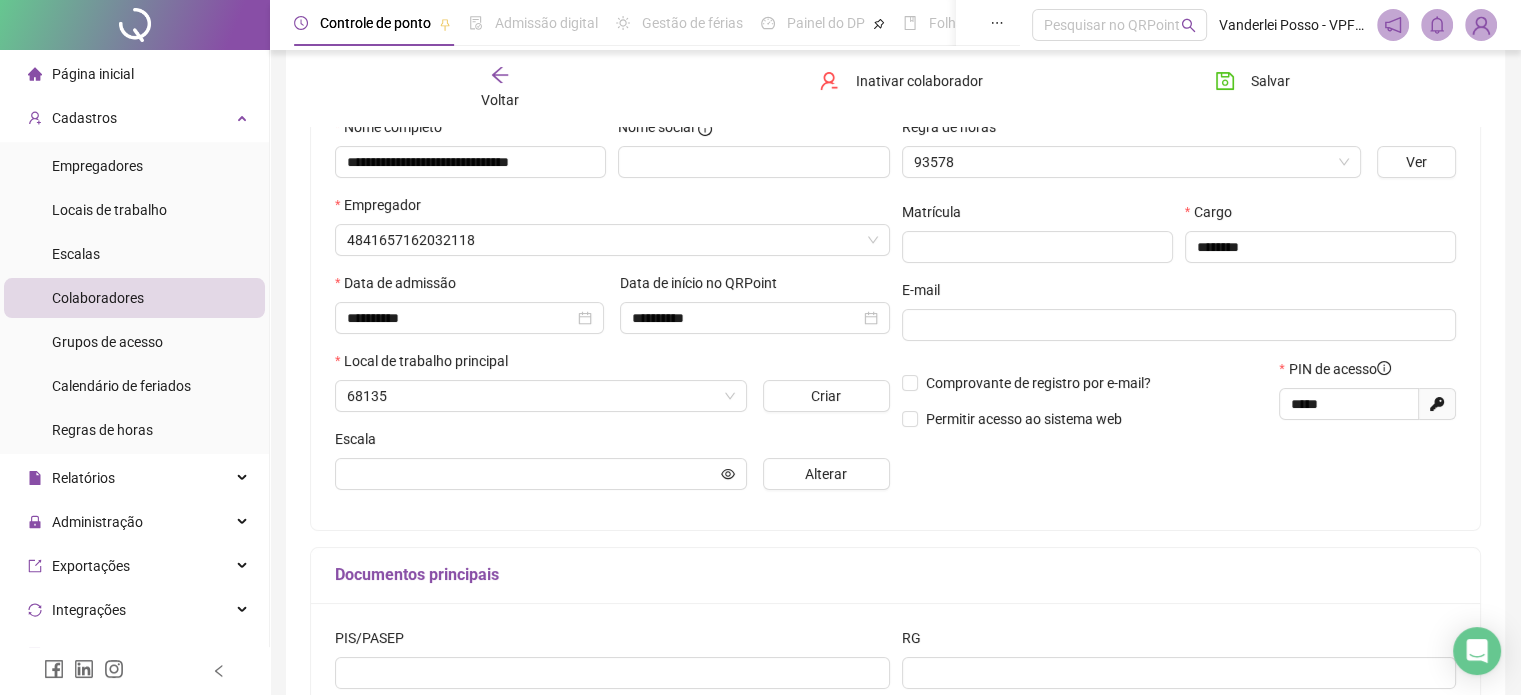 type on "*****" 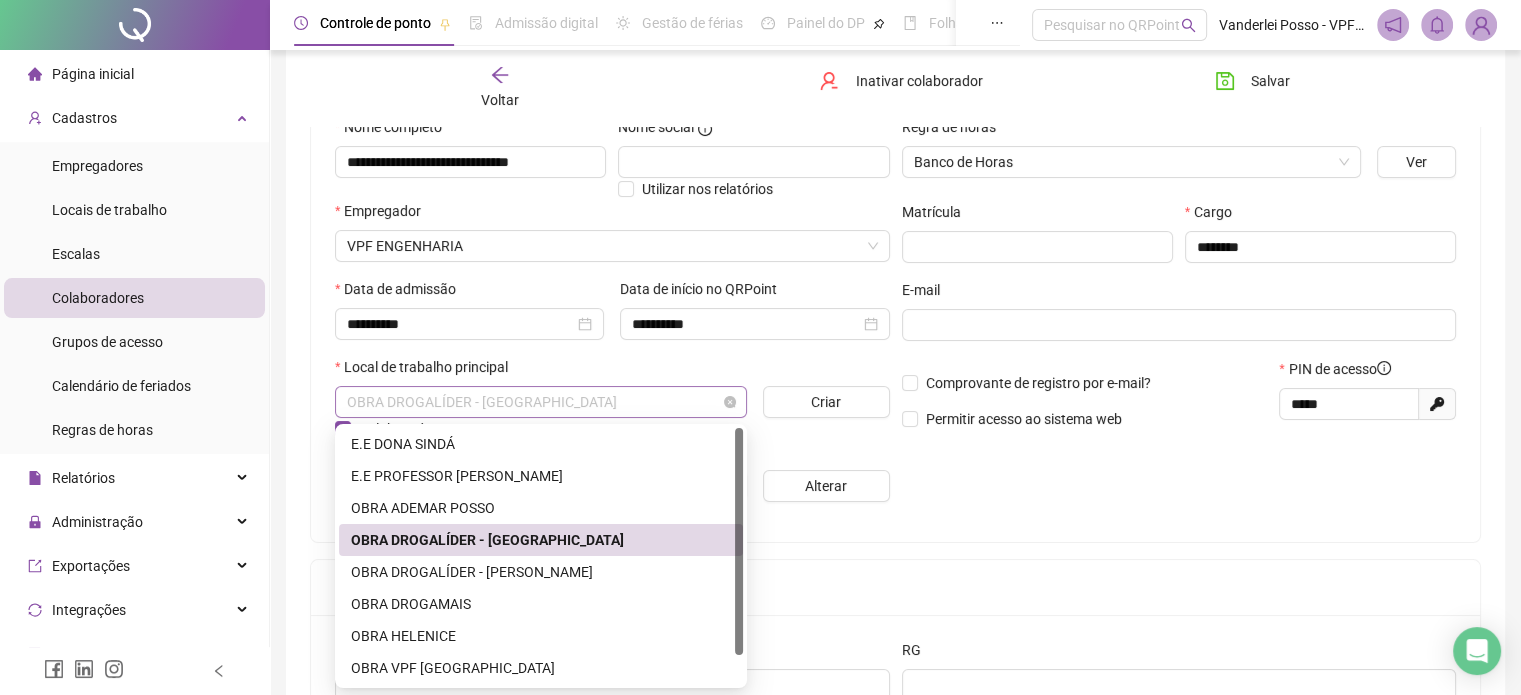 click on "OBRA DROGALÍDER - [GEOGRAPHIC_DATA]" at bounding box center (541, 402) 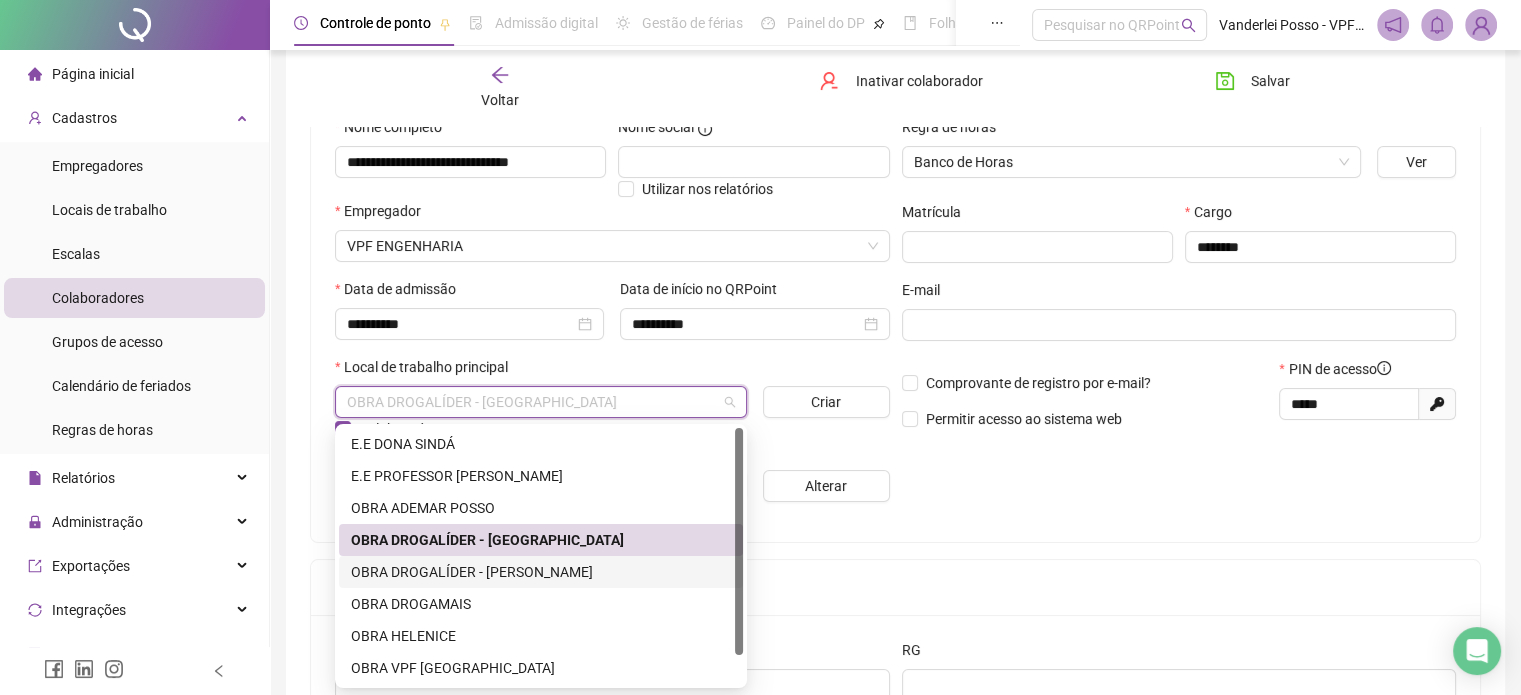 click on "OBRA DROGALÍDER - [PERSON_NAME]" at bounding box center [541, 572] 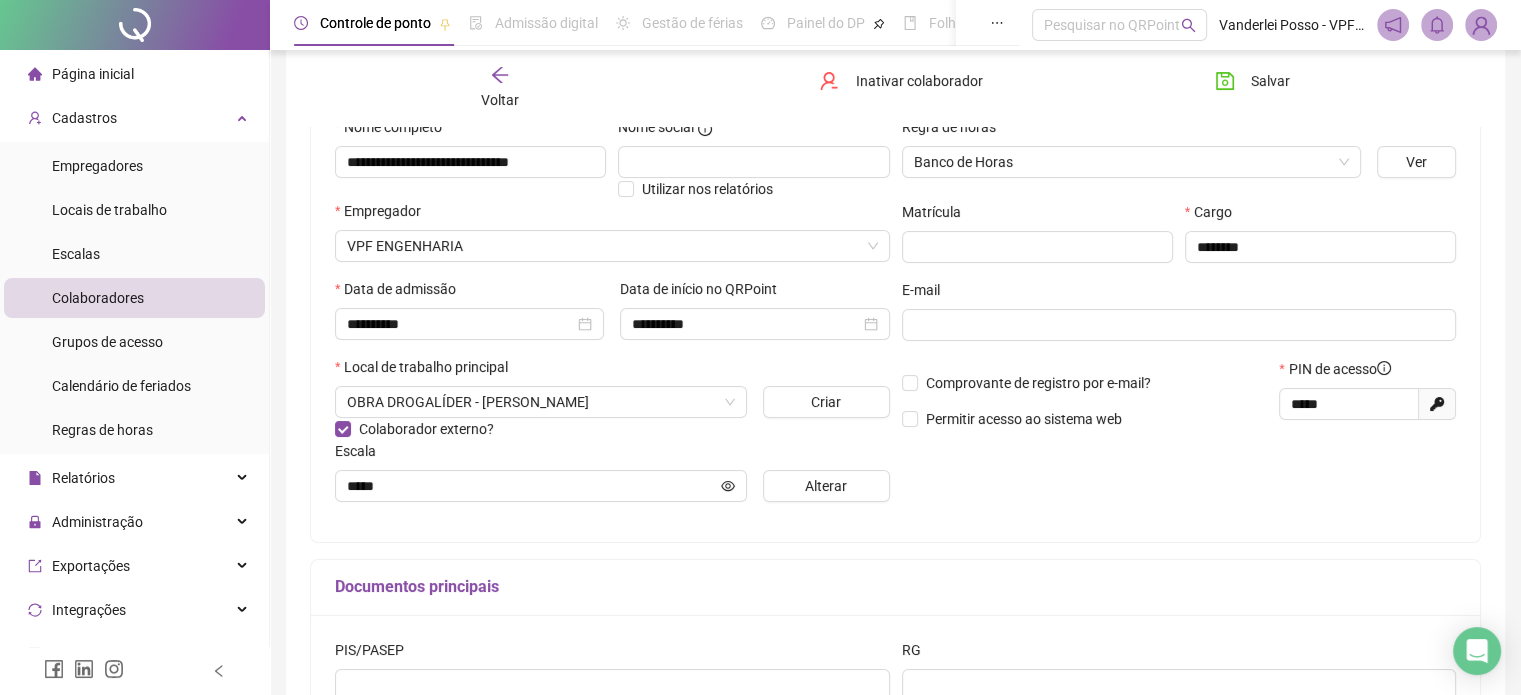 click on "**********" at bounding box center (754, 317) 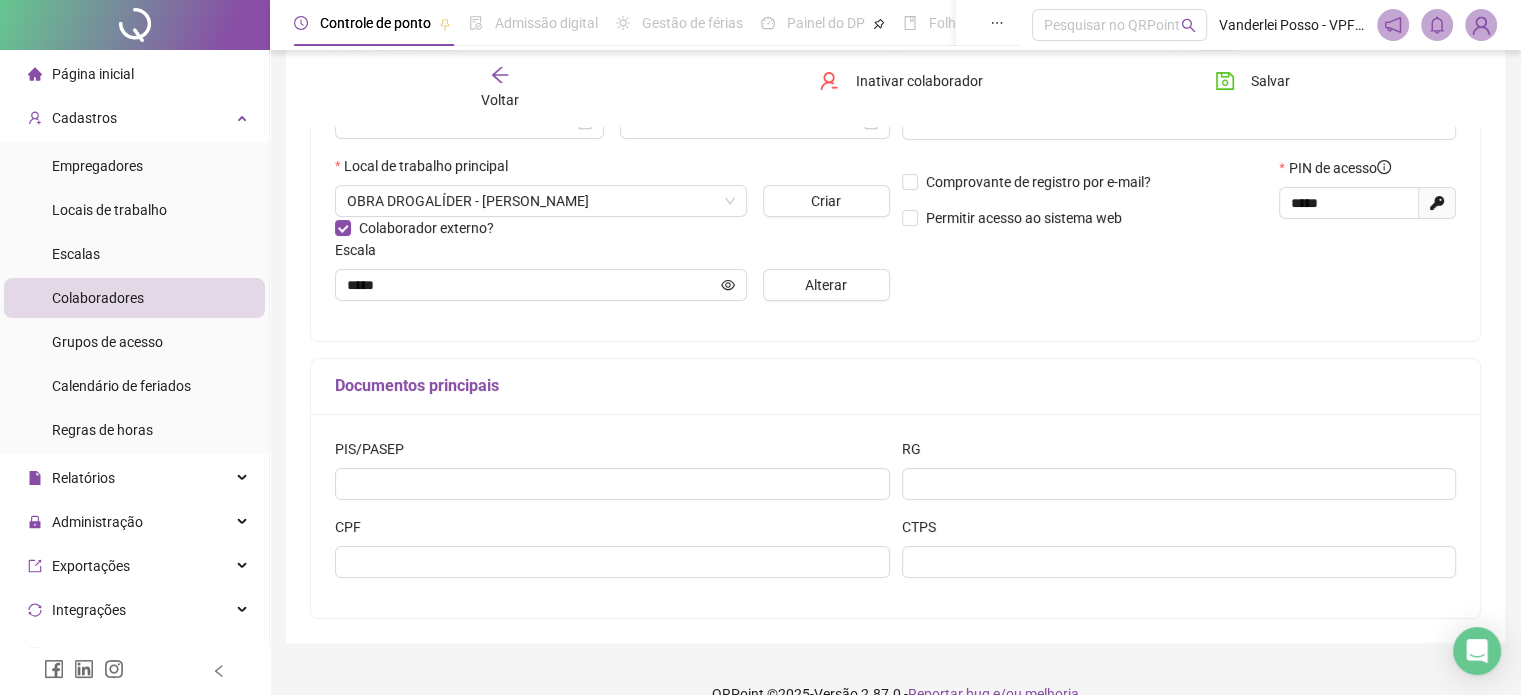 scroll, scrollTop: 445, scrollLeft: 0, axis: vertical 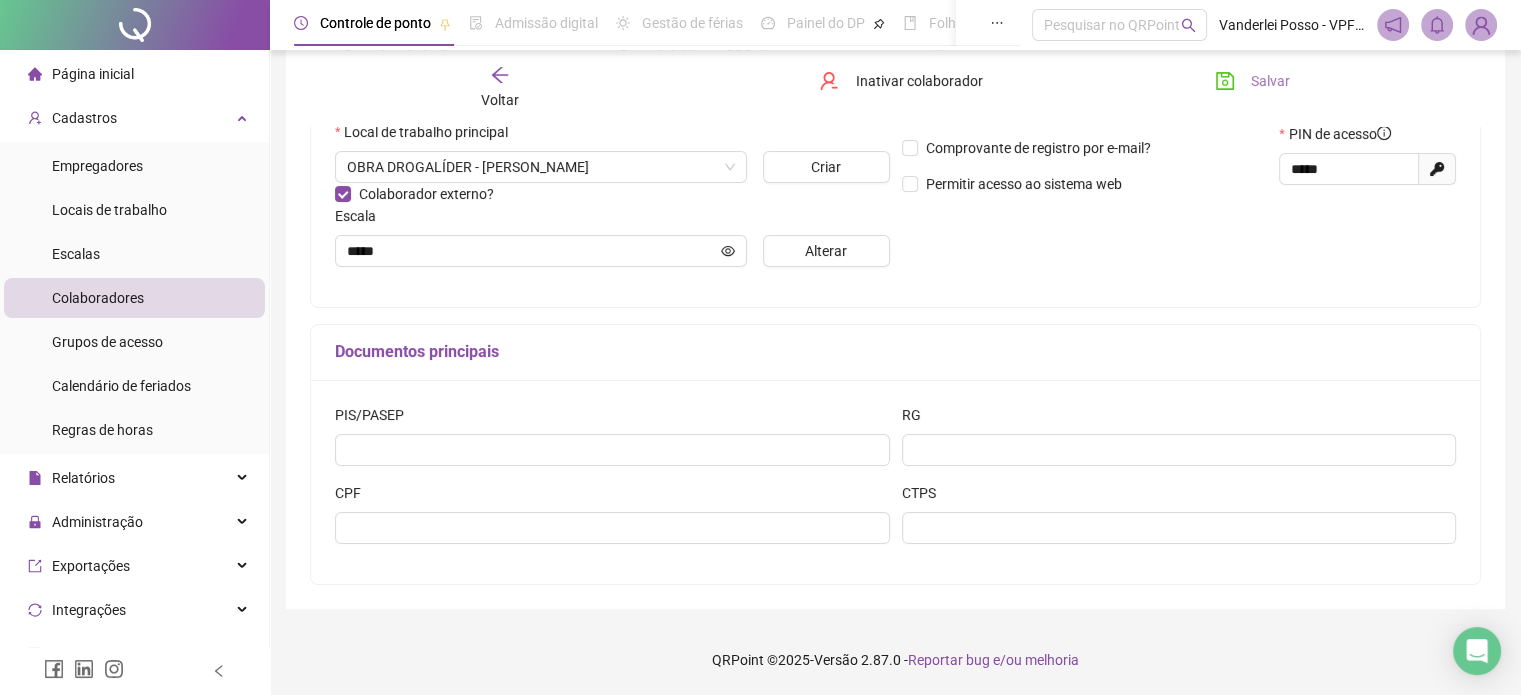 click 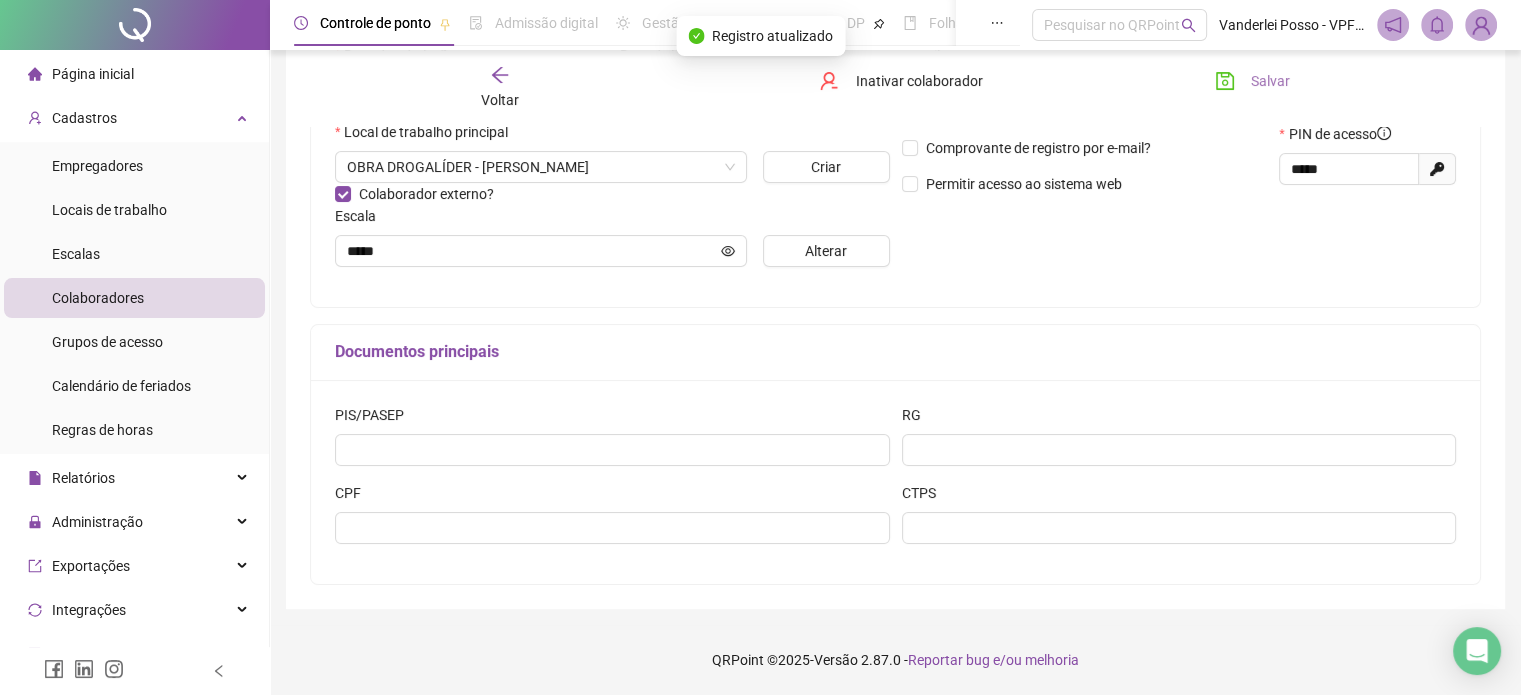 click 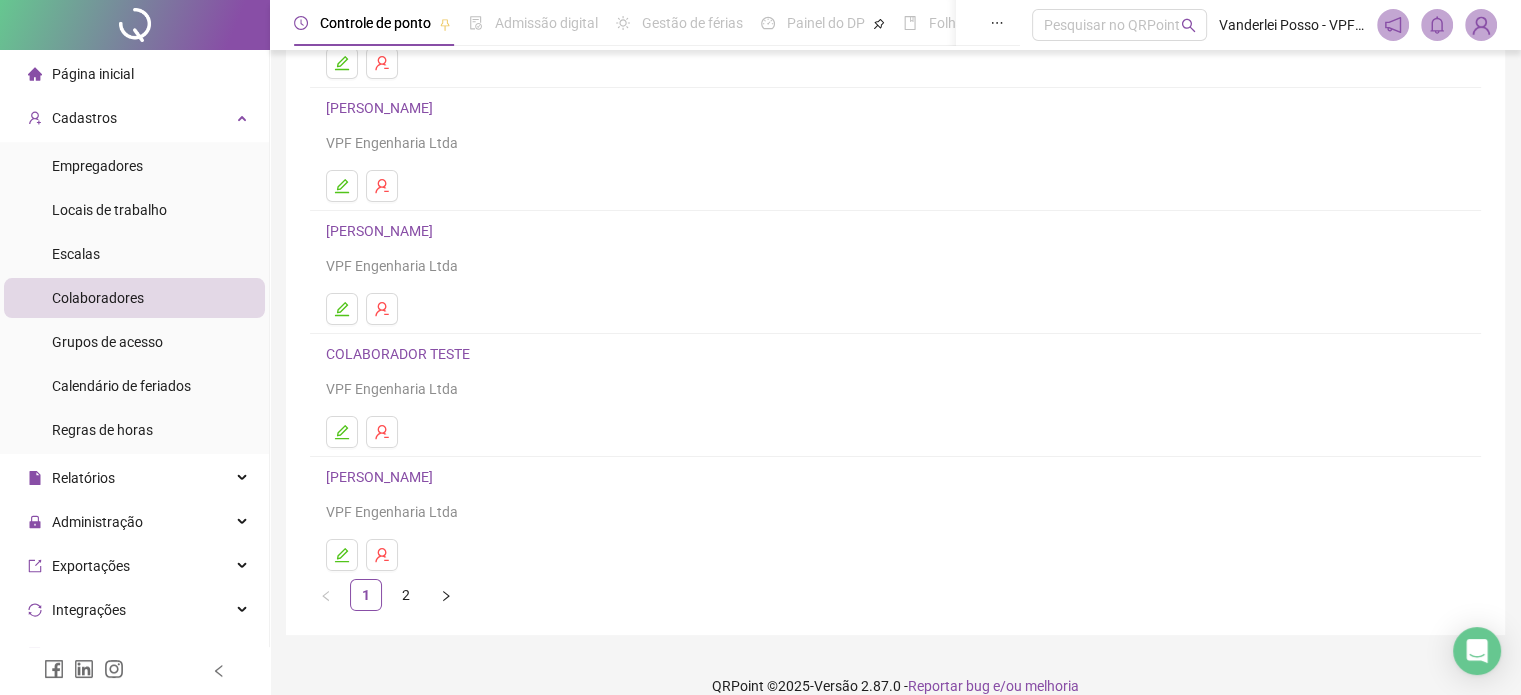 scroll, scrollTop: 271, scrollLeft: 0, axis: vertical 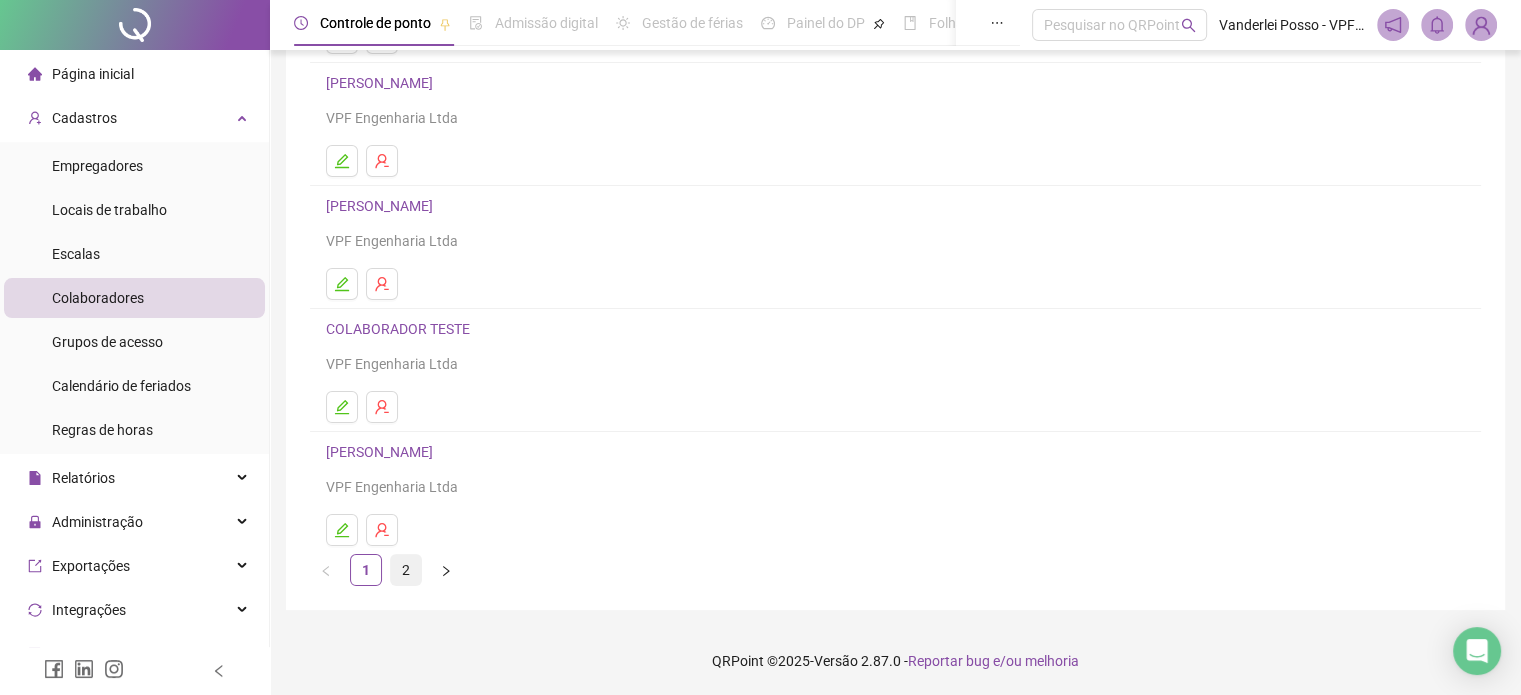 click on "2" at bounding box center [406, 570] 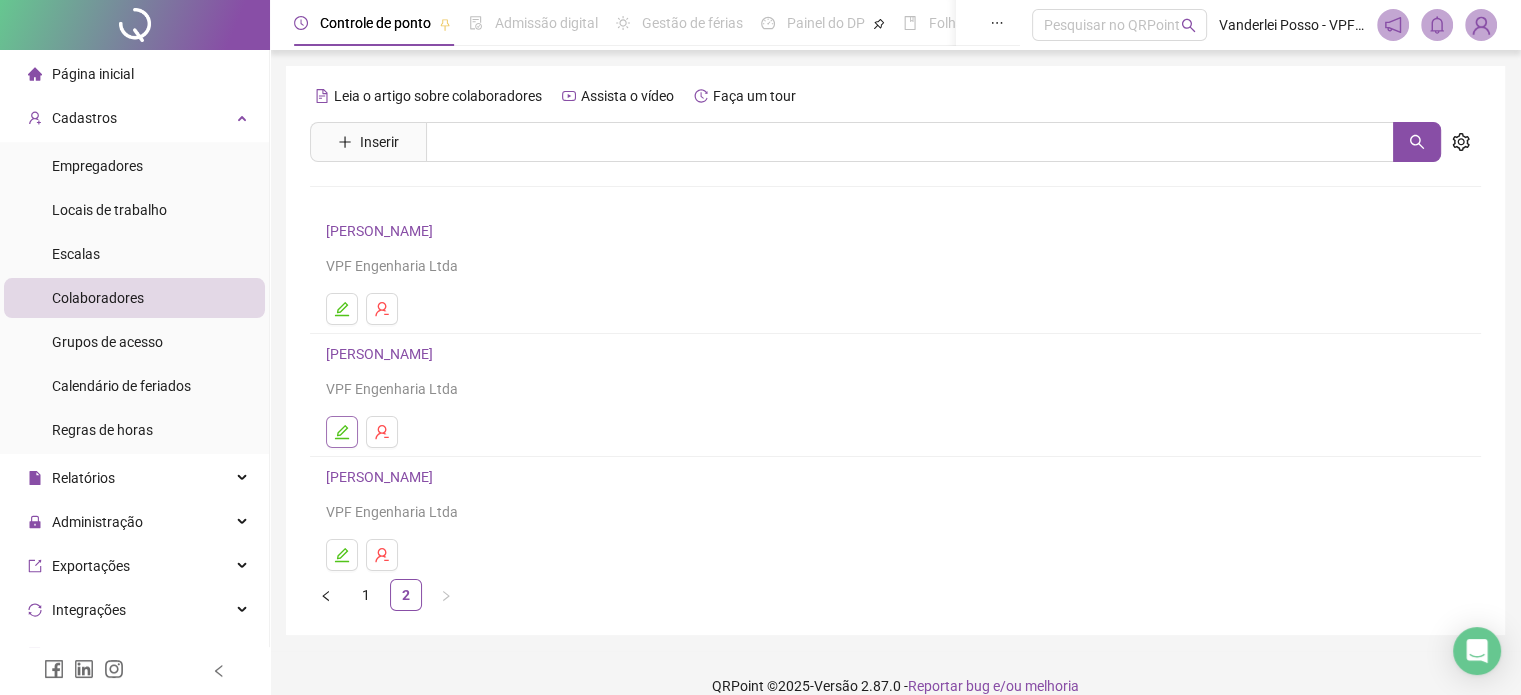 click 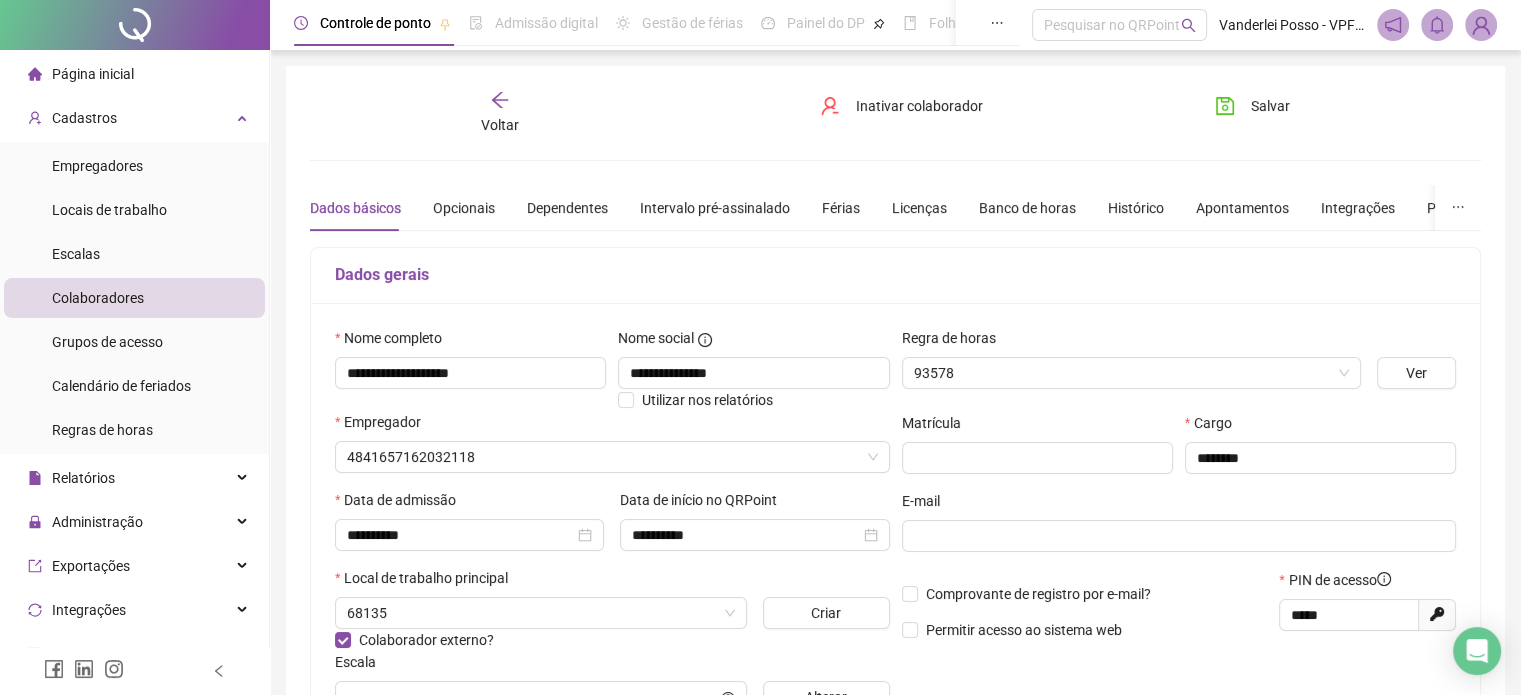 type on "*****" 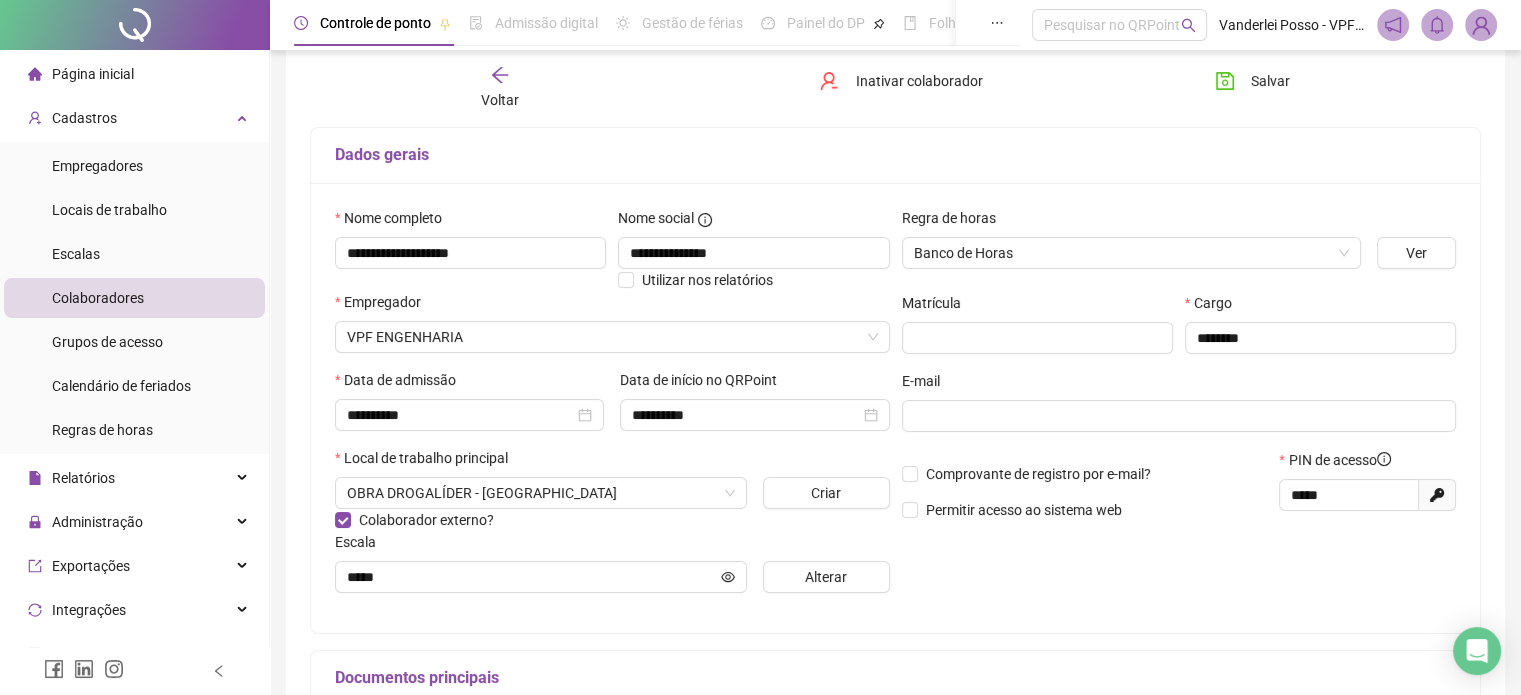 scroll, scrollTop: 200, scrollLeft: 0, axis: vertical 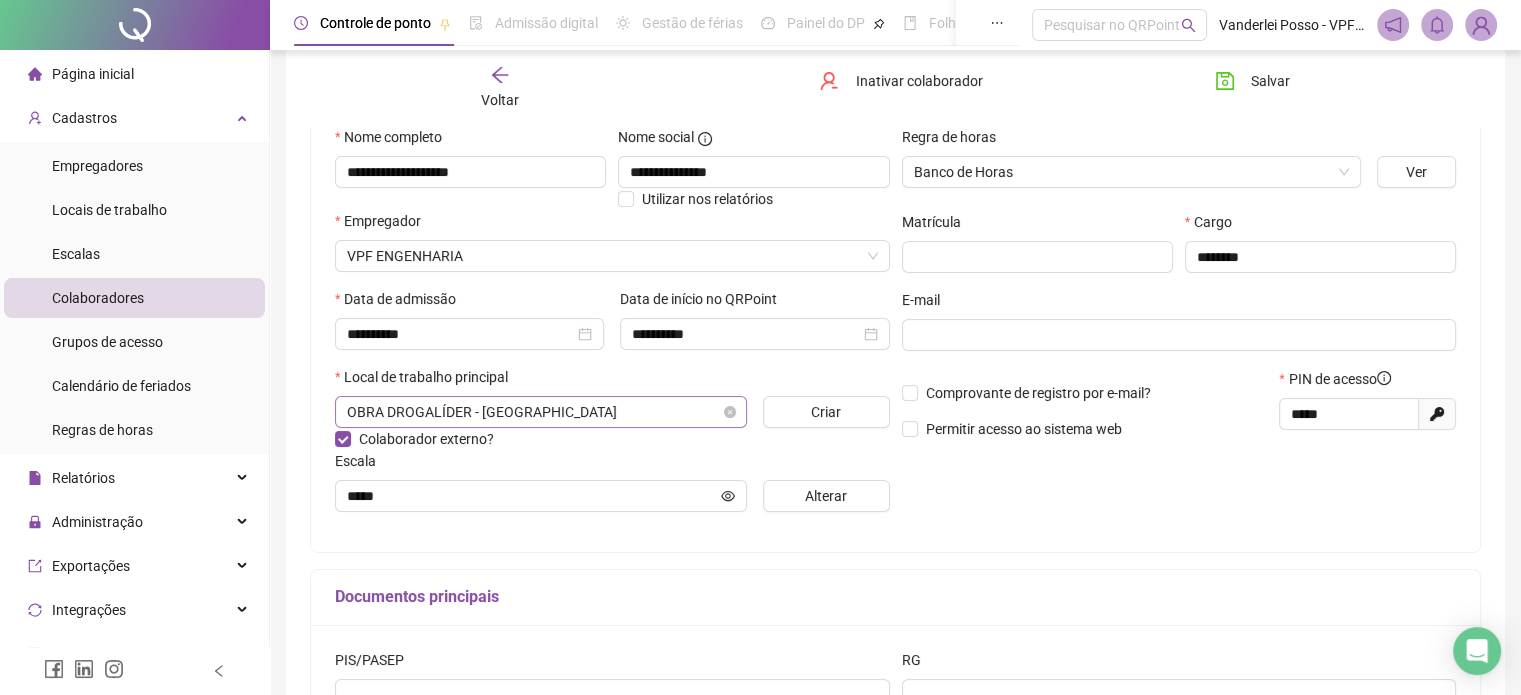 click on "OBRA DROGALÍDER - [GEOGRAPHIC_DATA]" at bounding box center [541, 412] 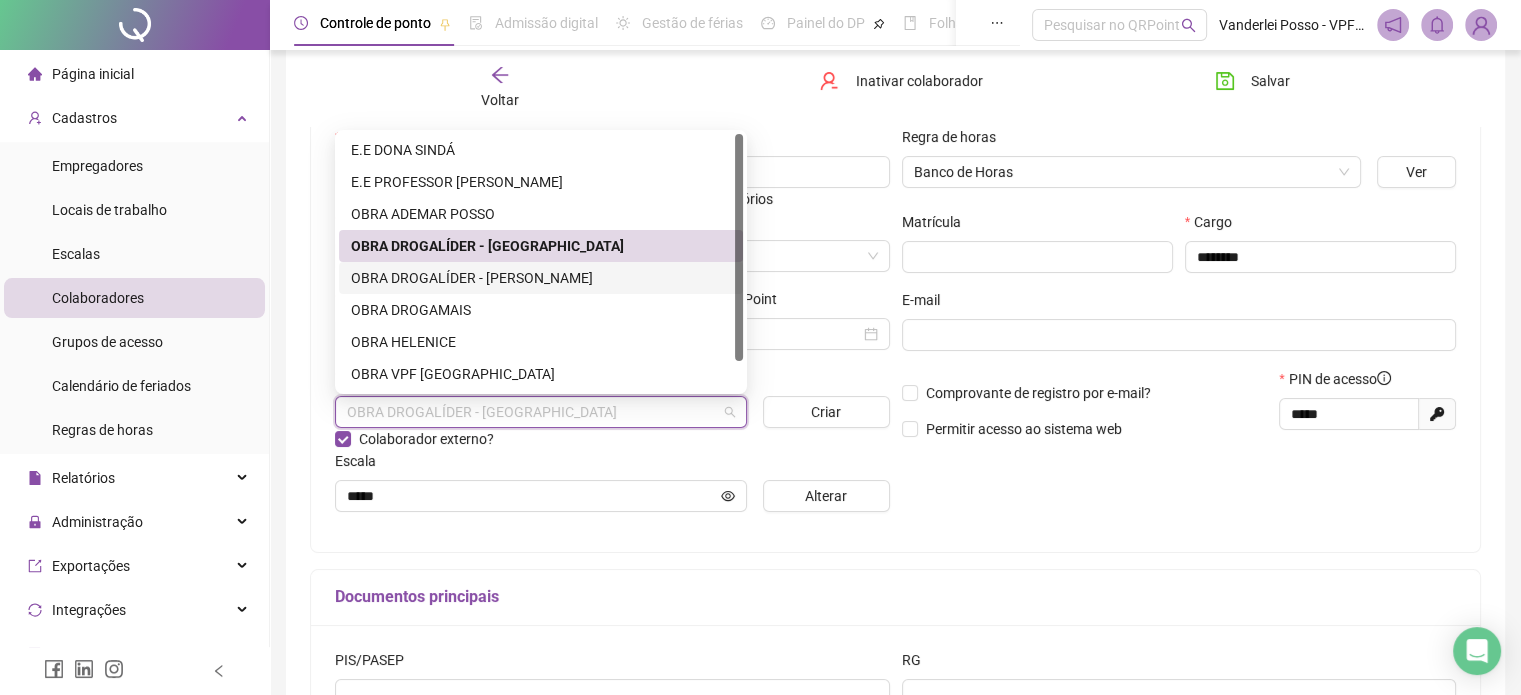 click on "OBRA DROGALÍDER - [PERSON_NAME]" at bounding box center (541, 278) 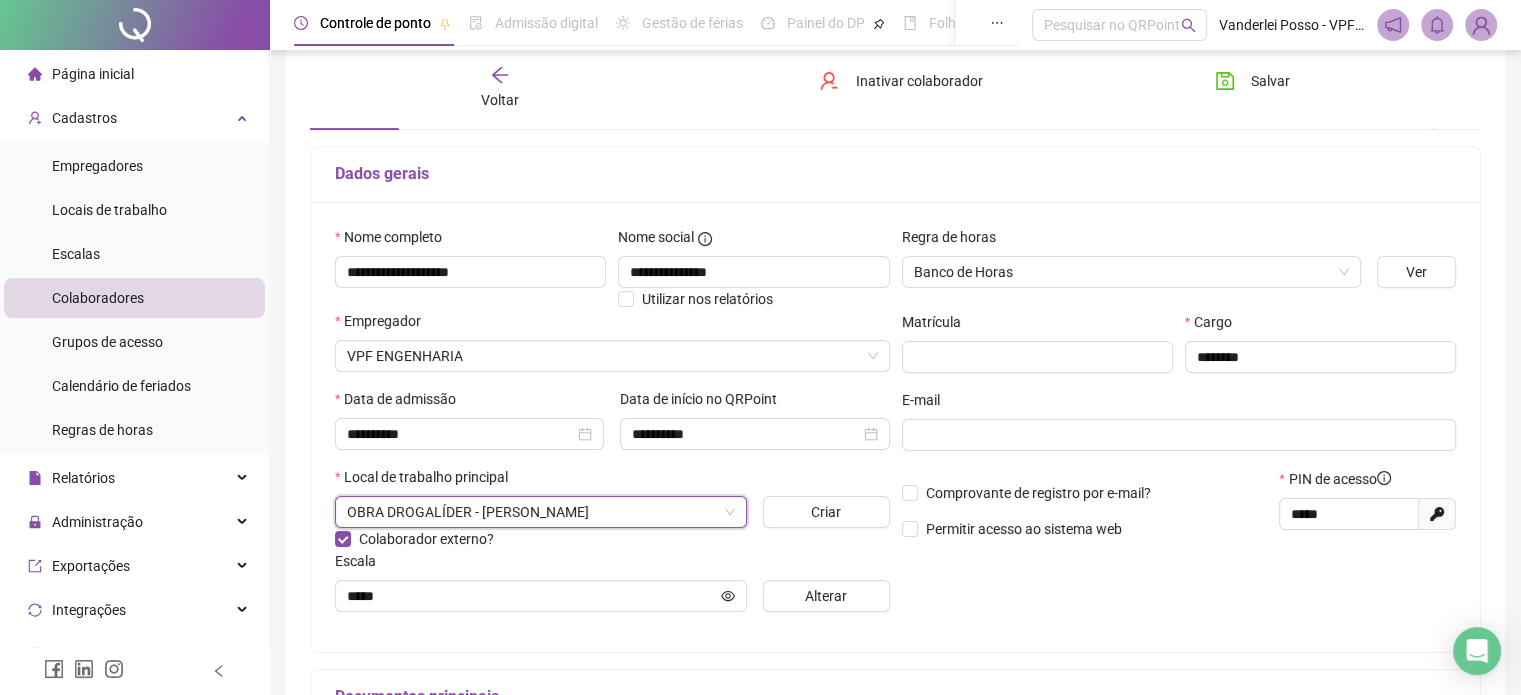 scroll, scrollTop: 0, scrollLeft: 0, axis: both 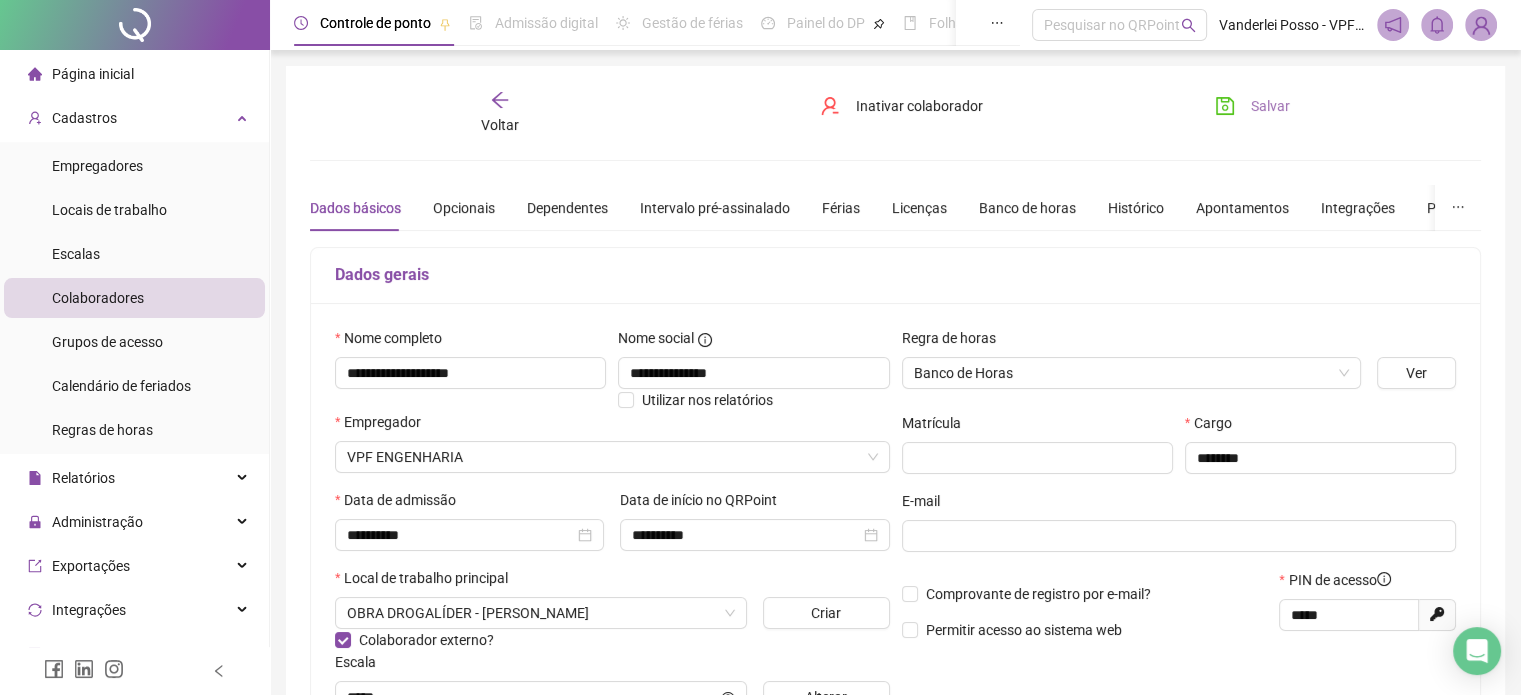 click on "Salvar" at bounding box center (1252, 106) 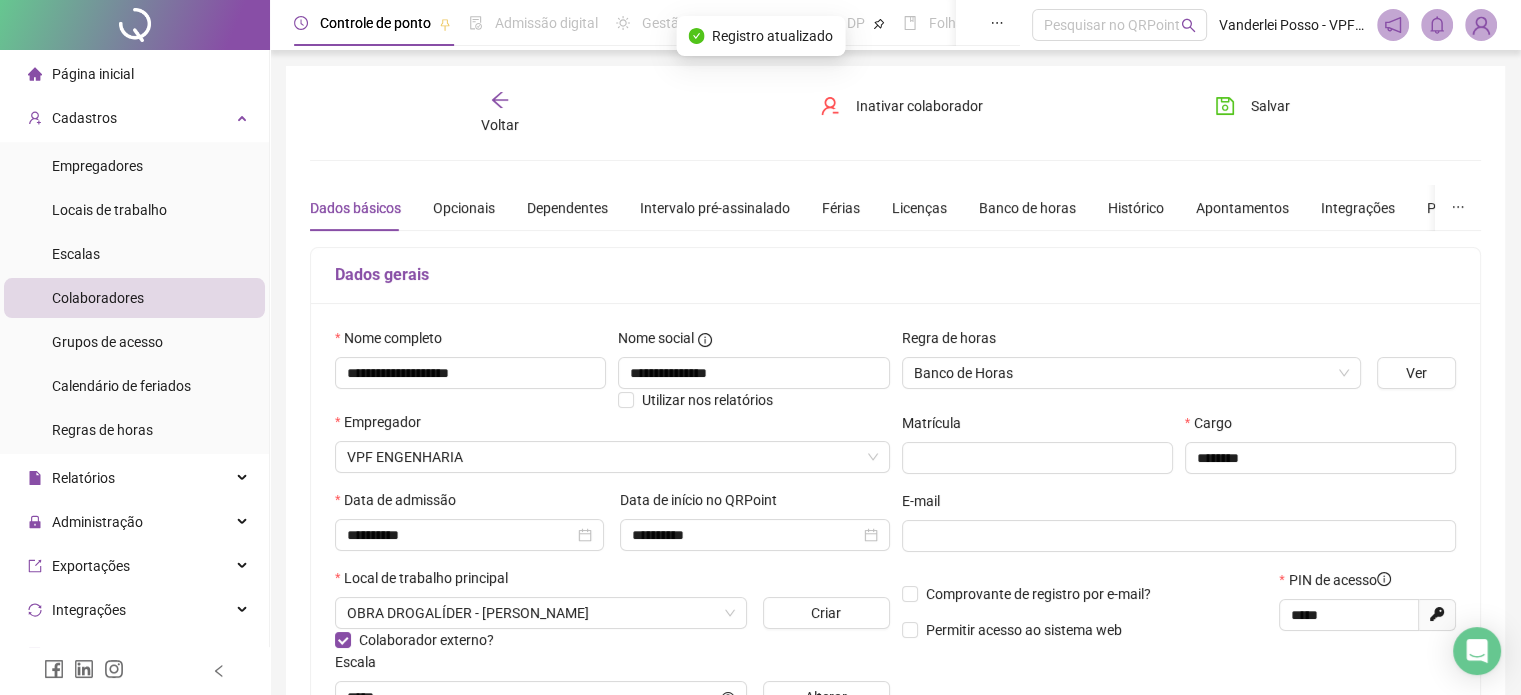 click on "Voltar" at bounding box center [500, 113] 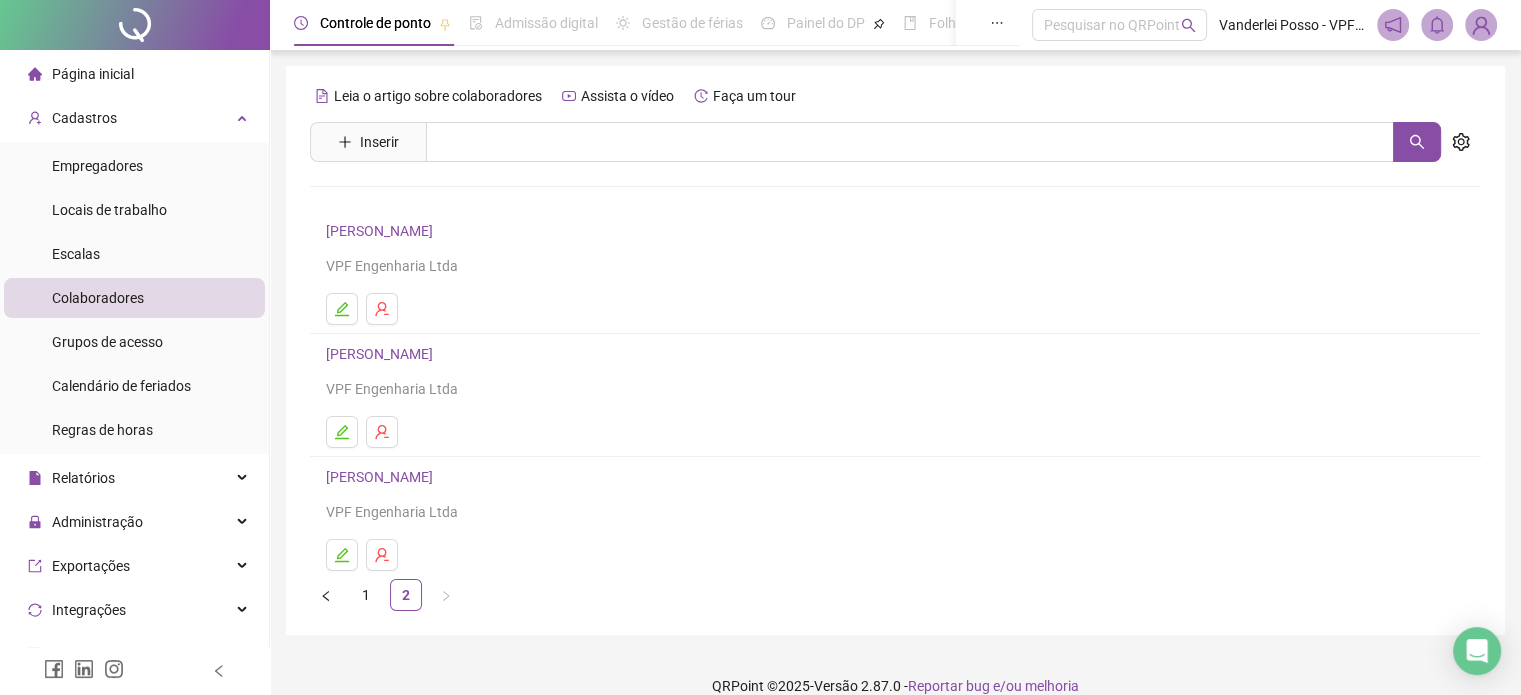 click on "Página inicial" at bounding box center [93, 74] 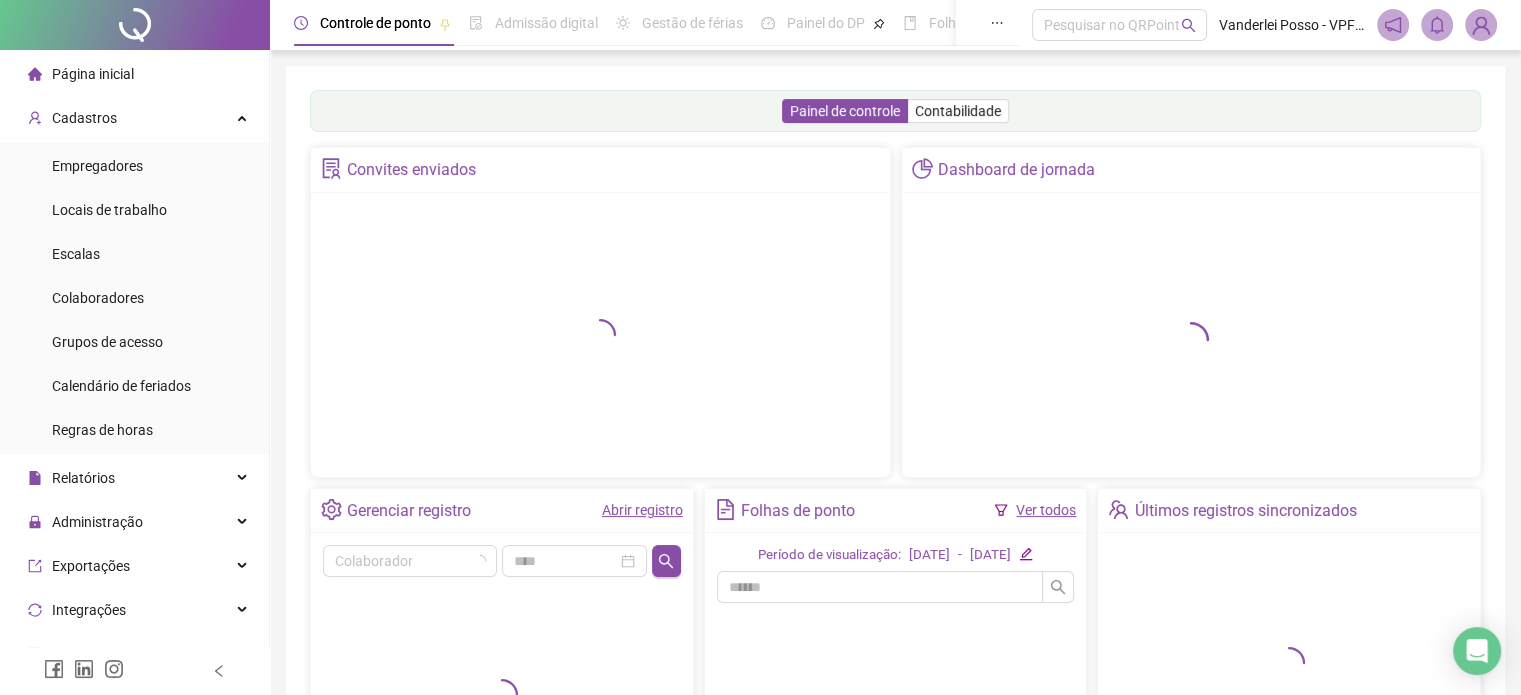 click at bounding box center (135, 25) 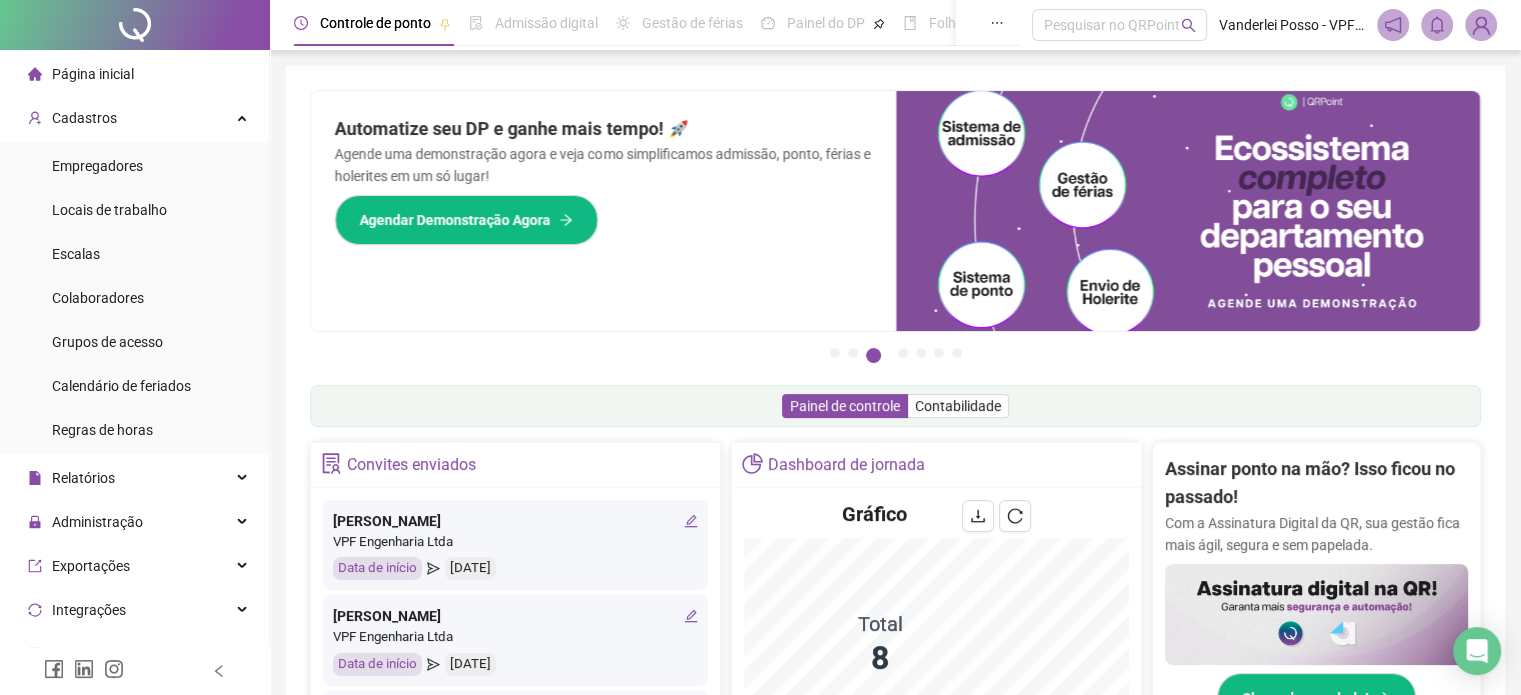 click at bounding box center [1481, 25] 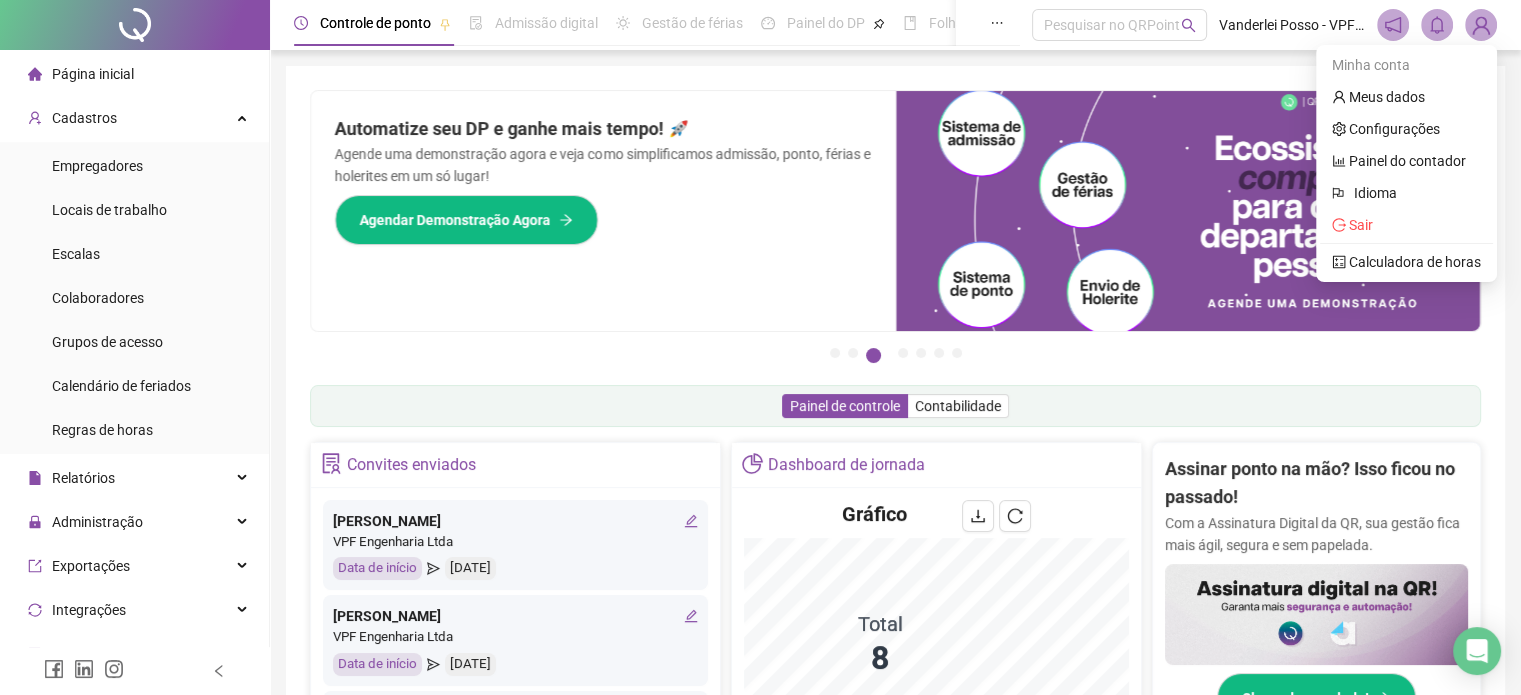 click at bounding box center (1481, 25) 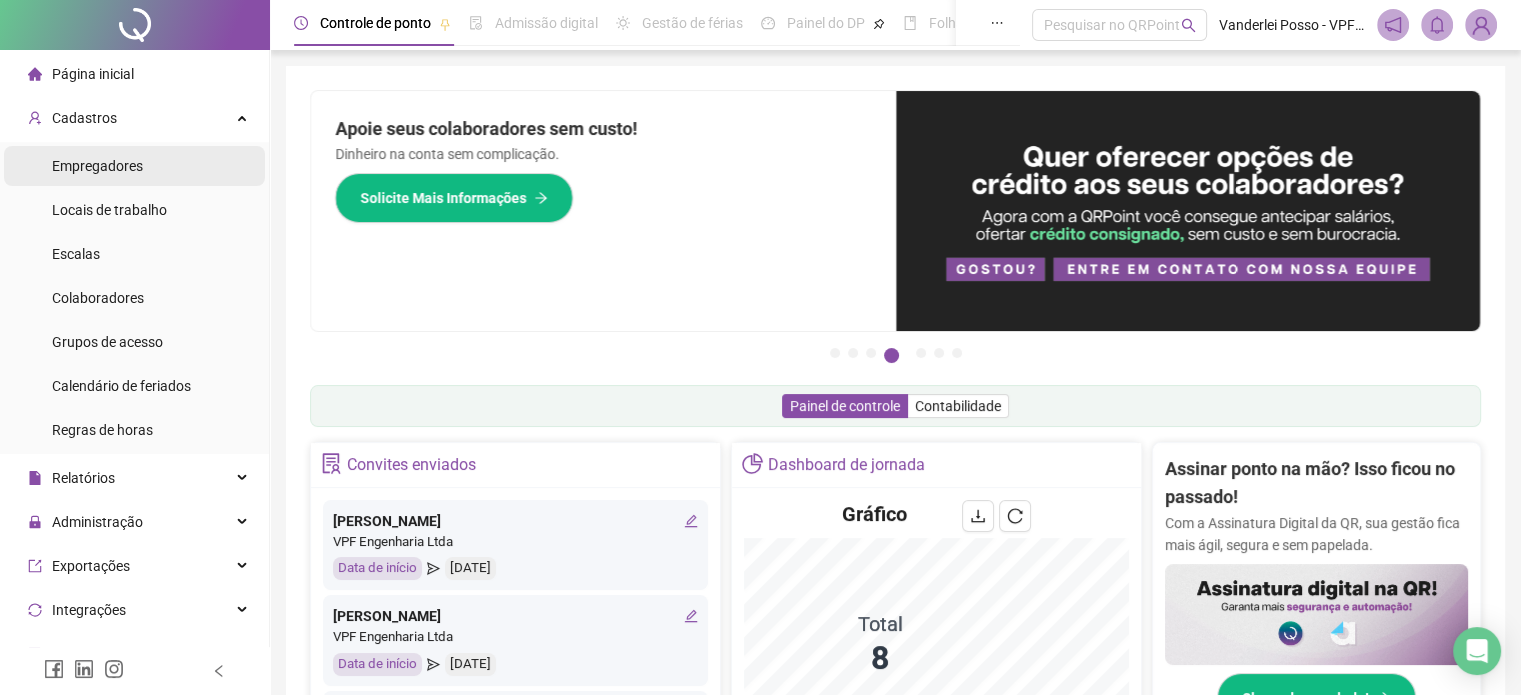 click on "Empregadores" at bounding box center (134, 166) 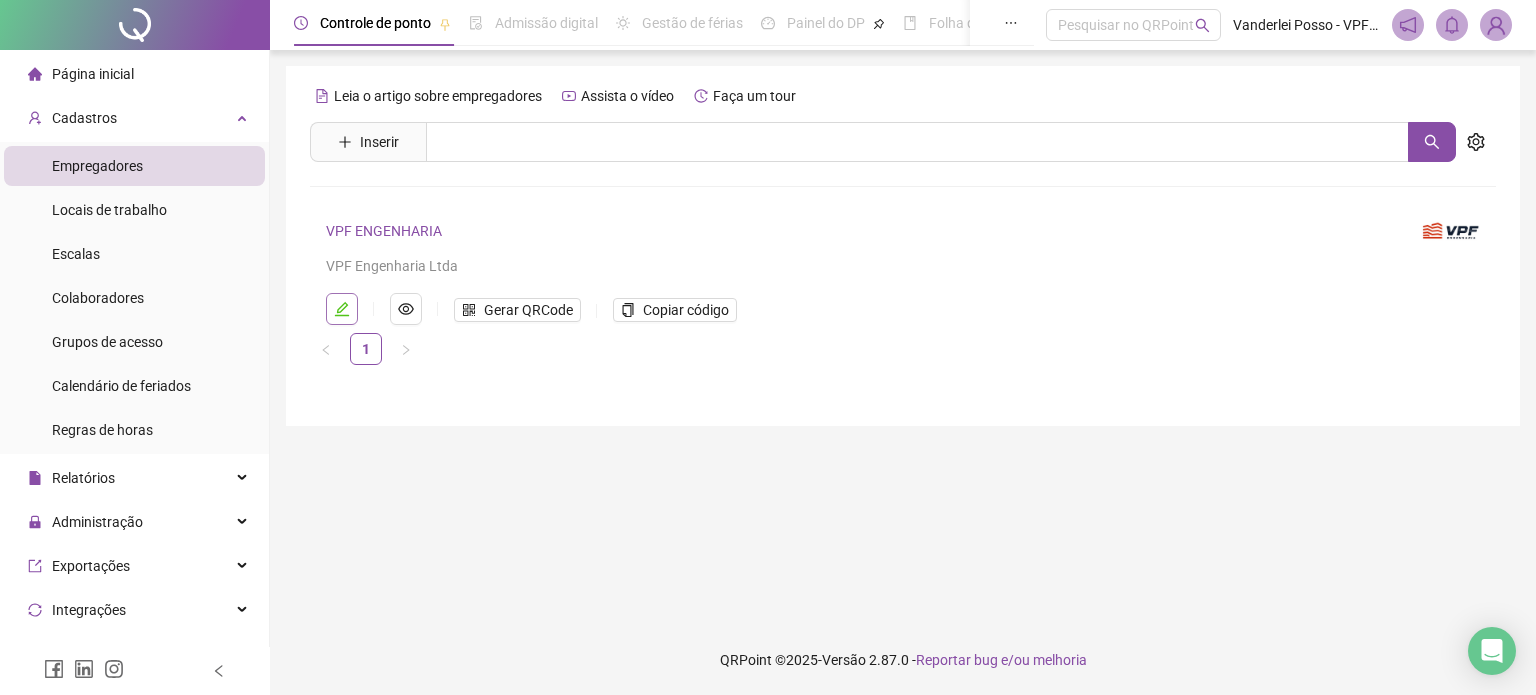 click 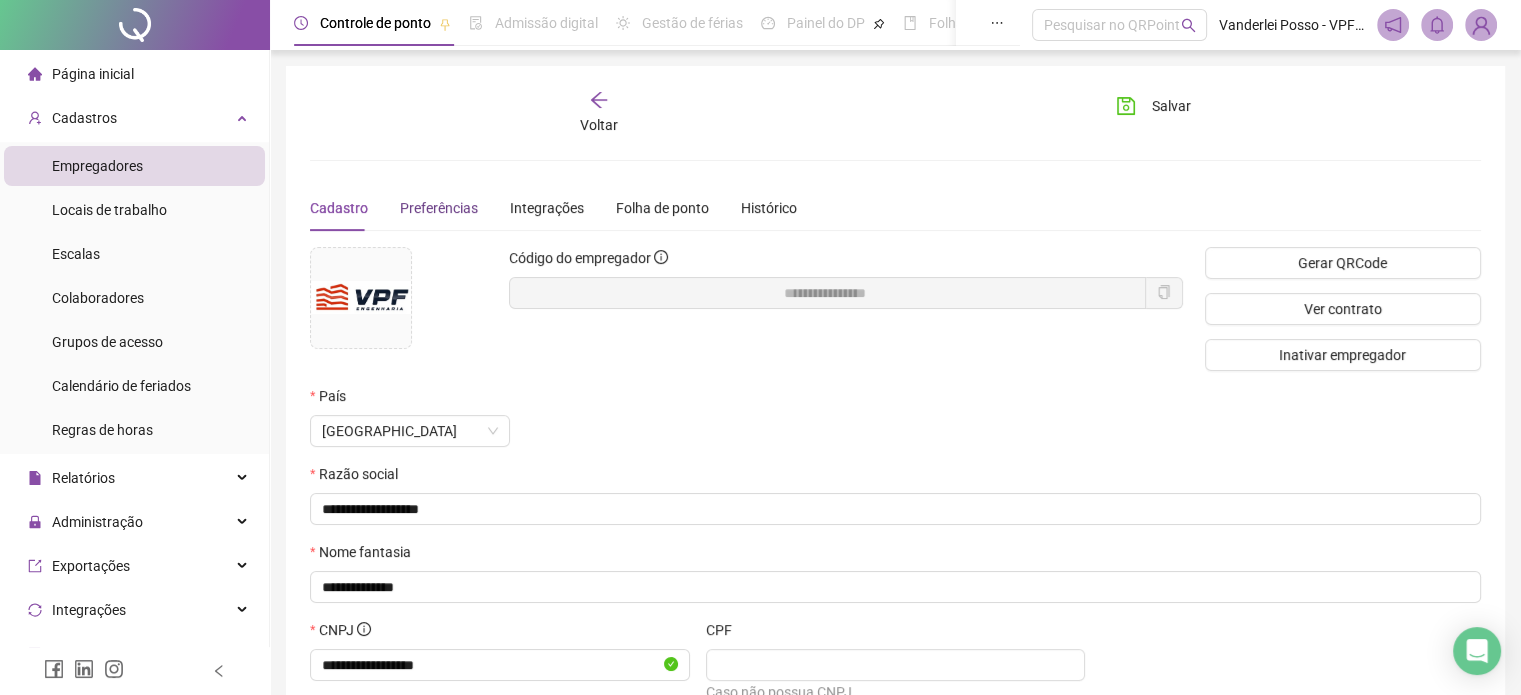 click on "Preferências" at bounding box center (439, 208) 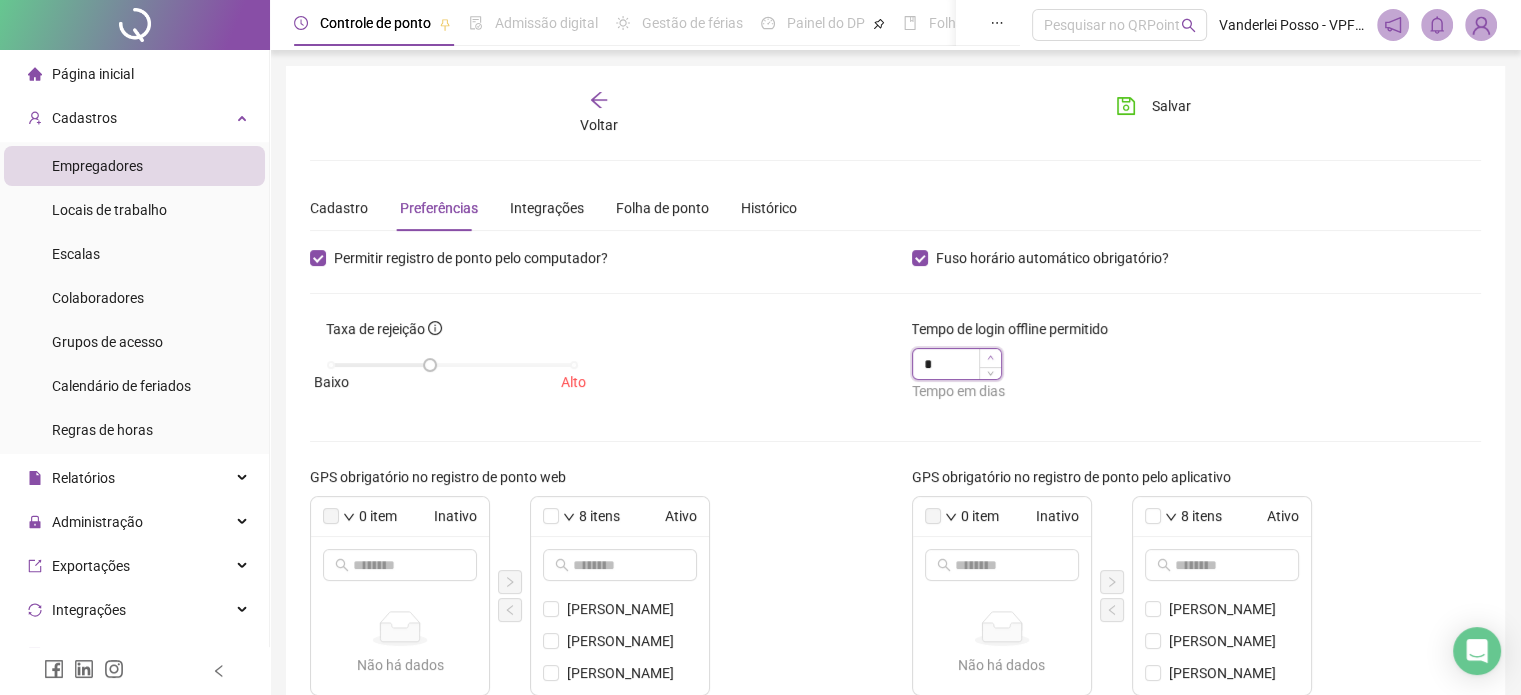 click at bounding box center [990, 358] 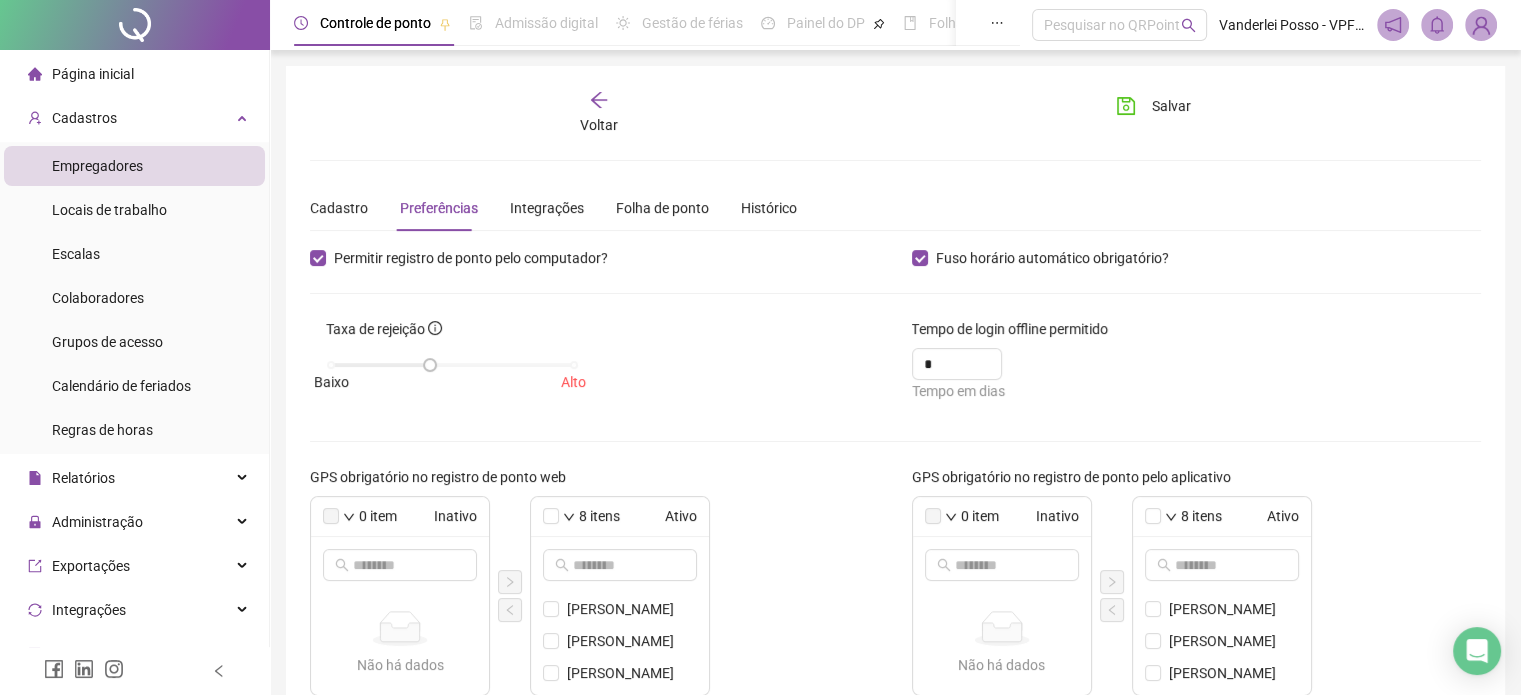 click on "Taxa de rejeição   [GEOGRAPHIC_DATA]" at bounding box center [595, 367] 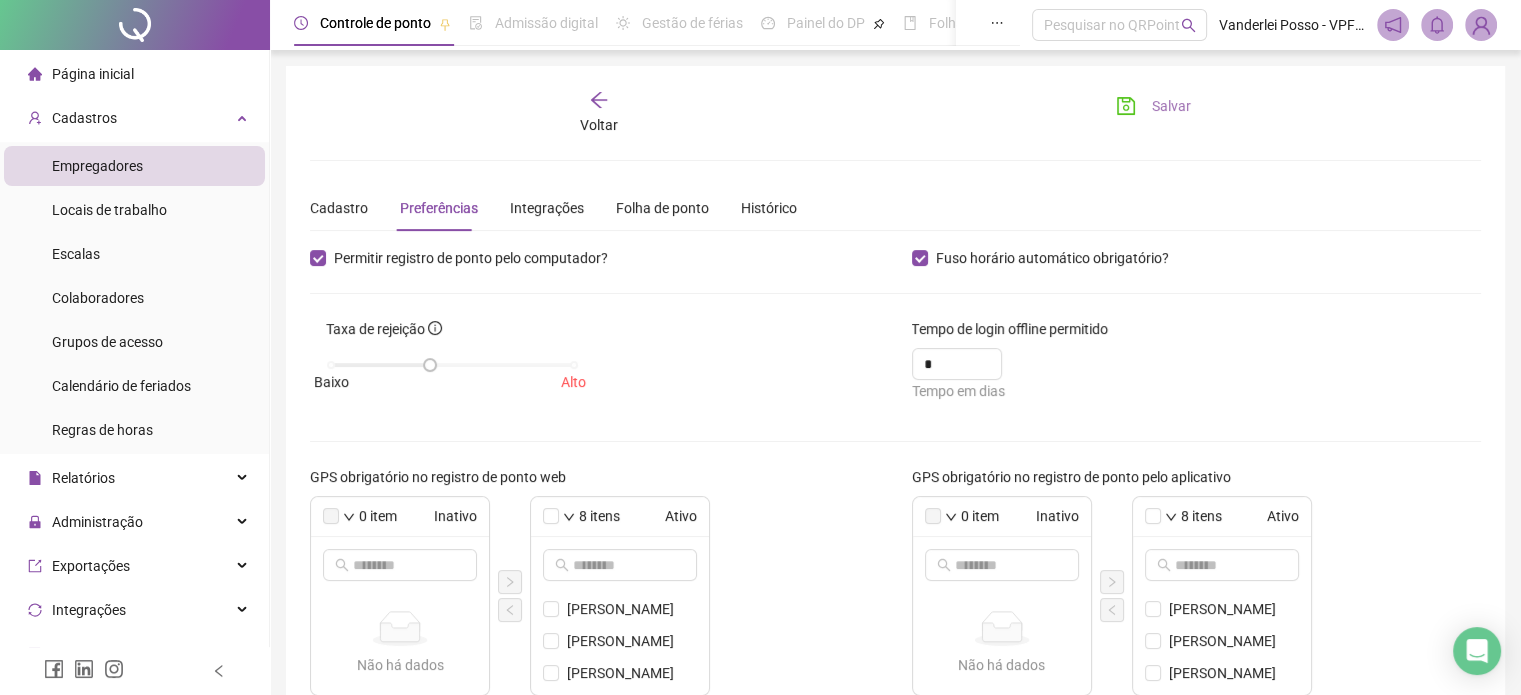 click on "Salvar" at bounding box center [1171, 106] 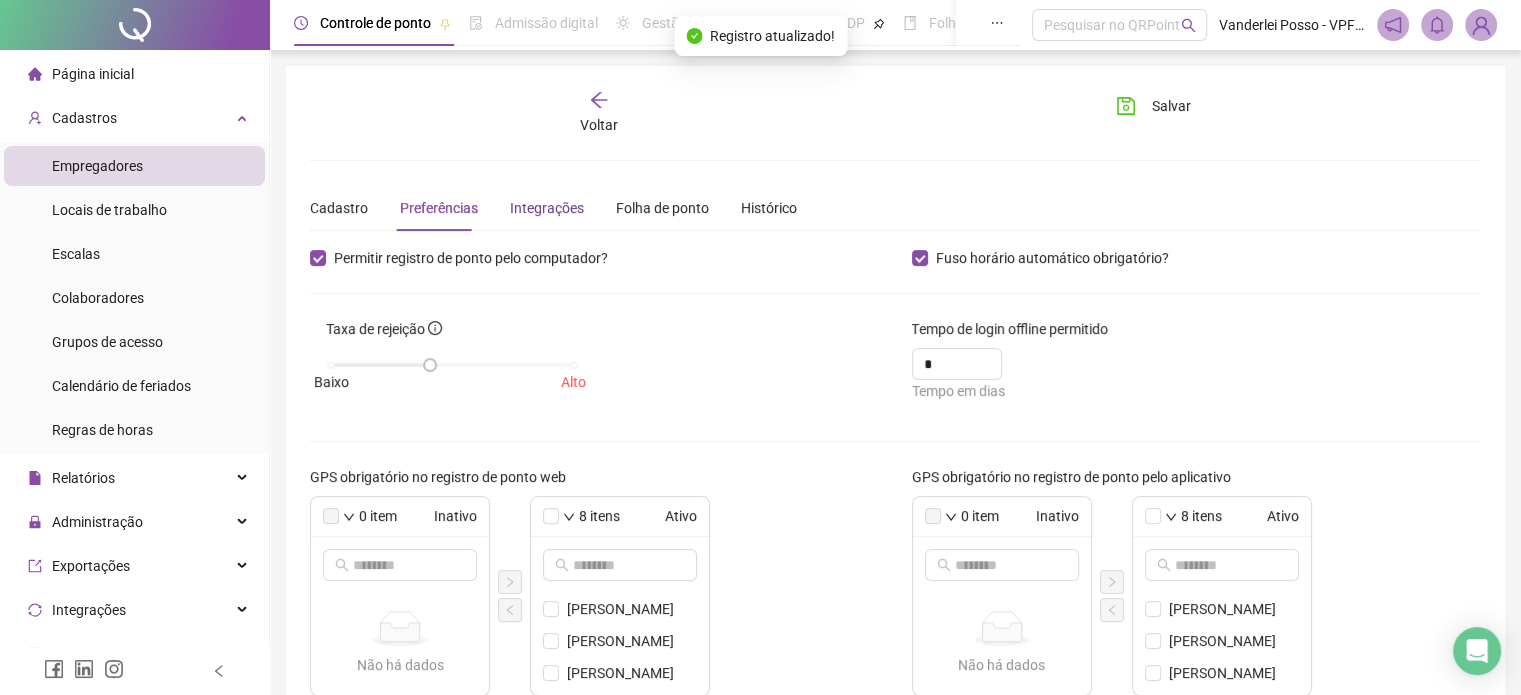click on "Integrações" at bounding box center [547, 208] 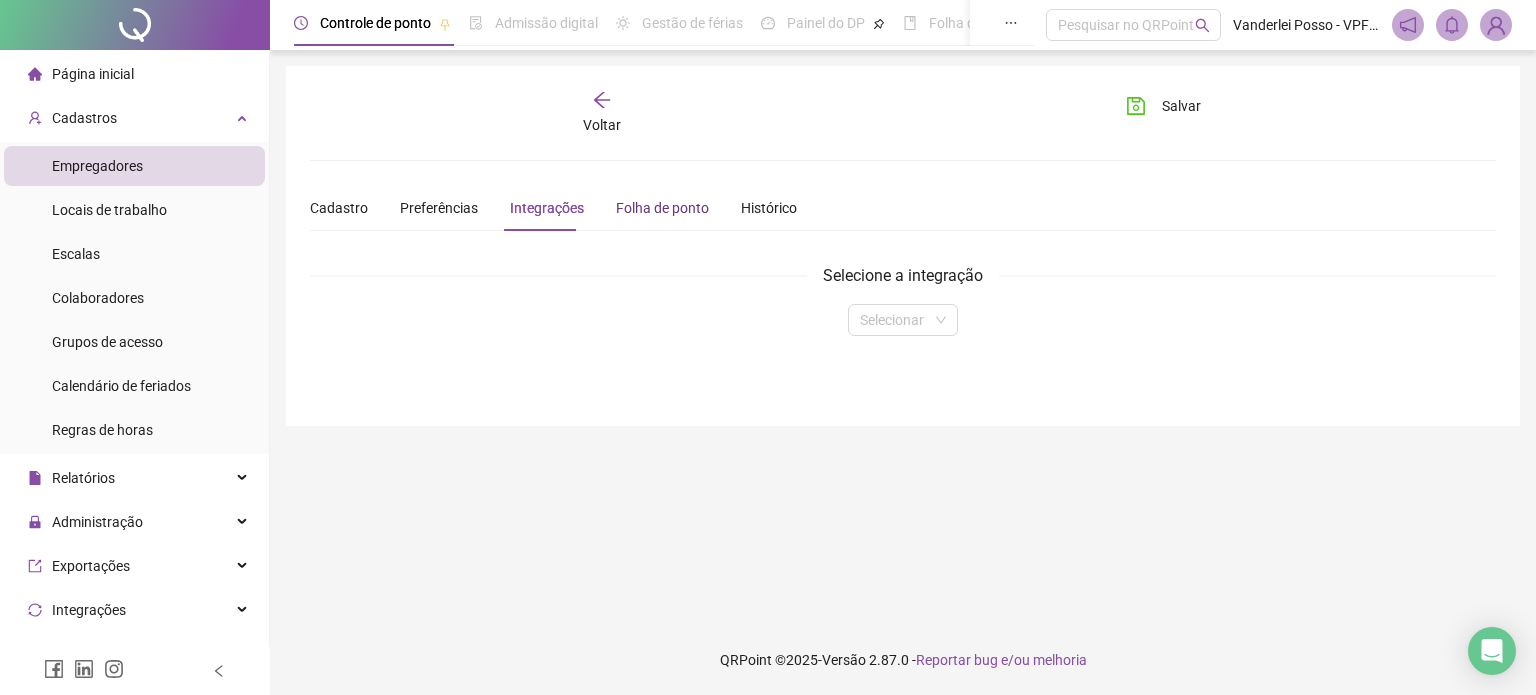 click on "Folha de ponto" at bounding box center [662, 208] 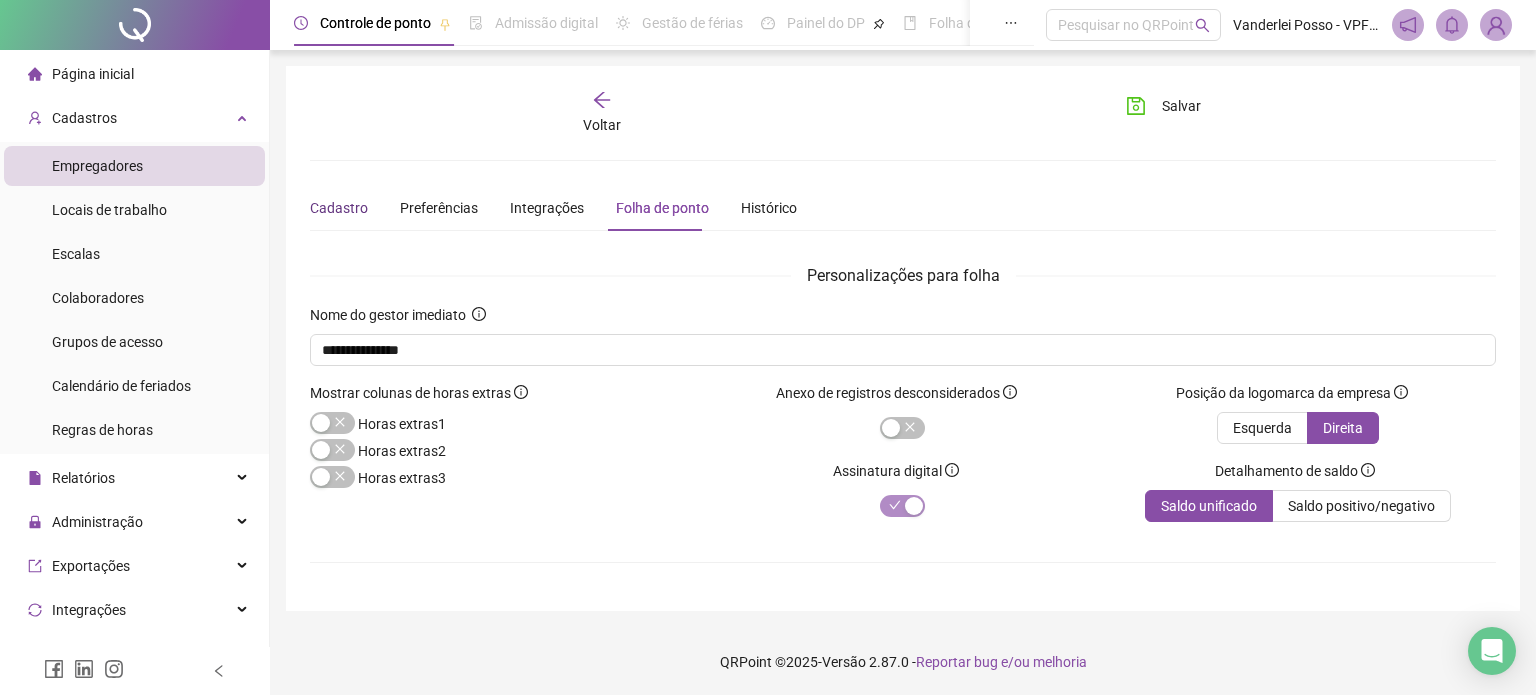 click on "Cadastro" at bounding box center [339, 208] 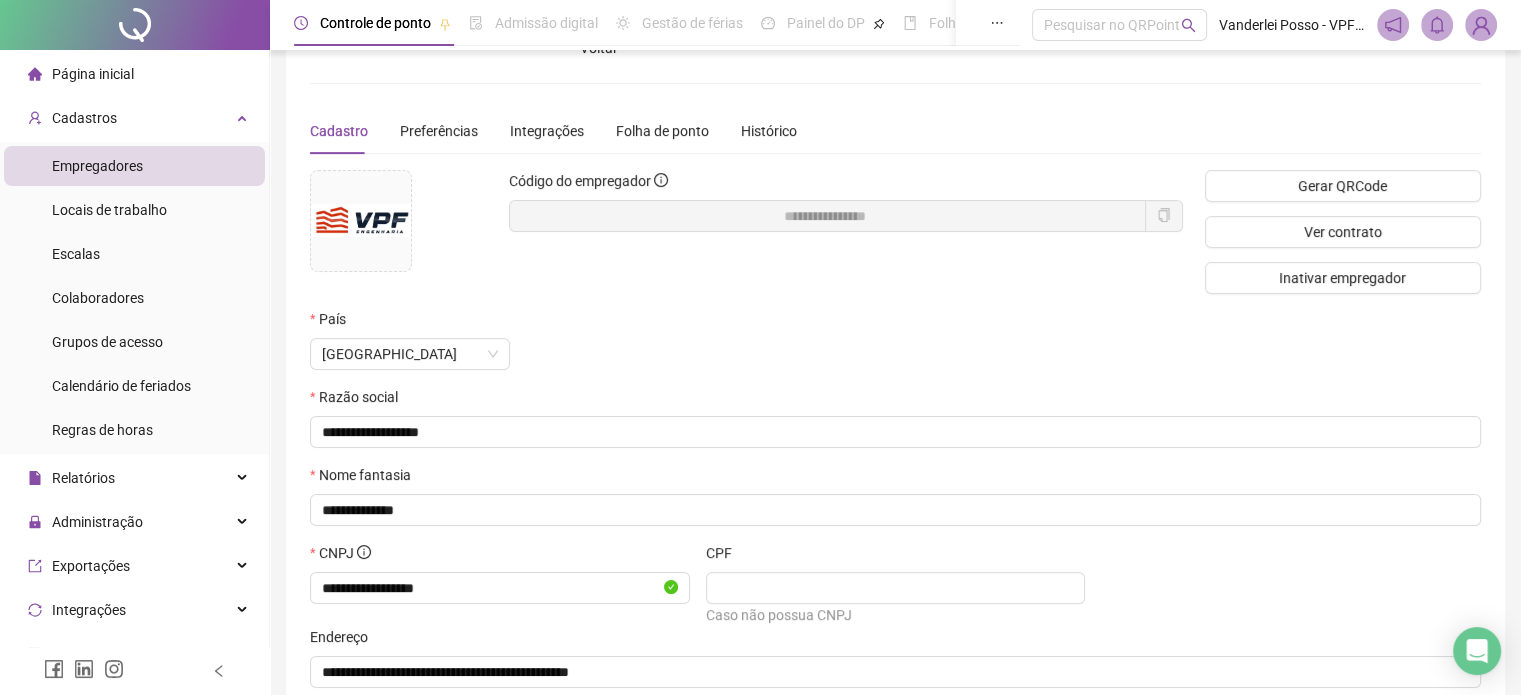 scroll, scrollTop: 196, scrollLeft: 0, axis: vertical 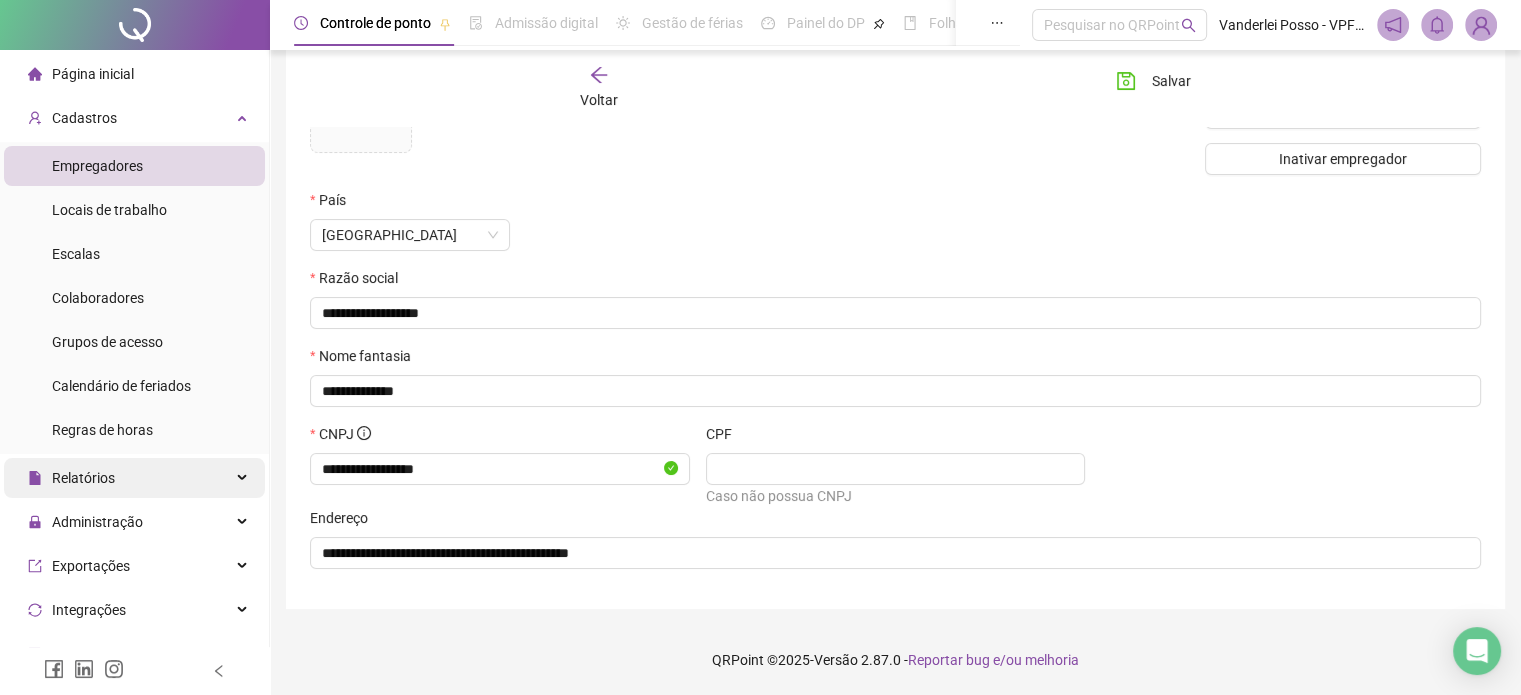 click on "Relatórios" at bounding box center [83, 478] 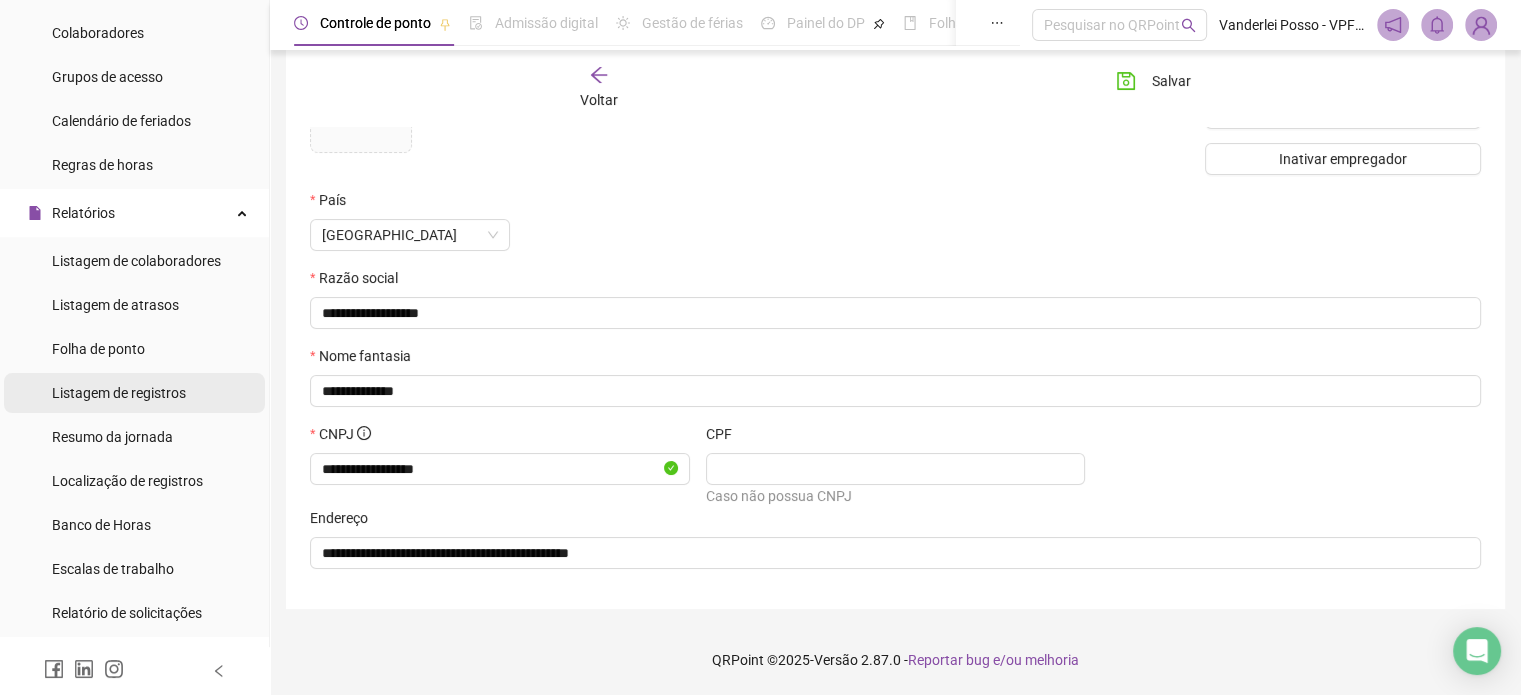 scroll, scrollTop: 300, scrollLeft: 0, axis: vertical 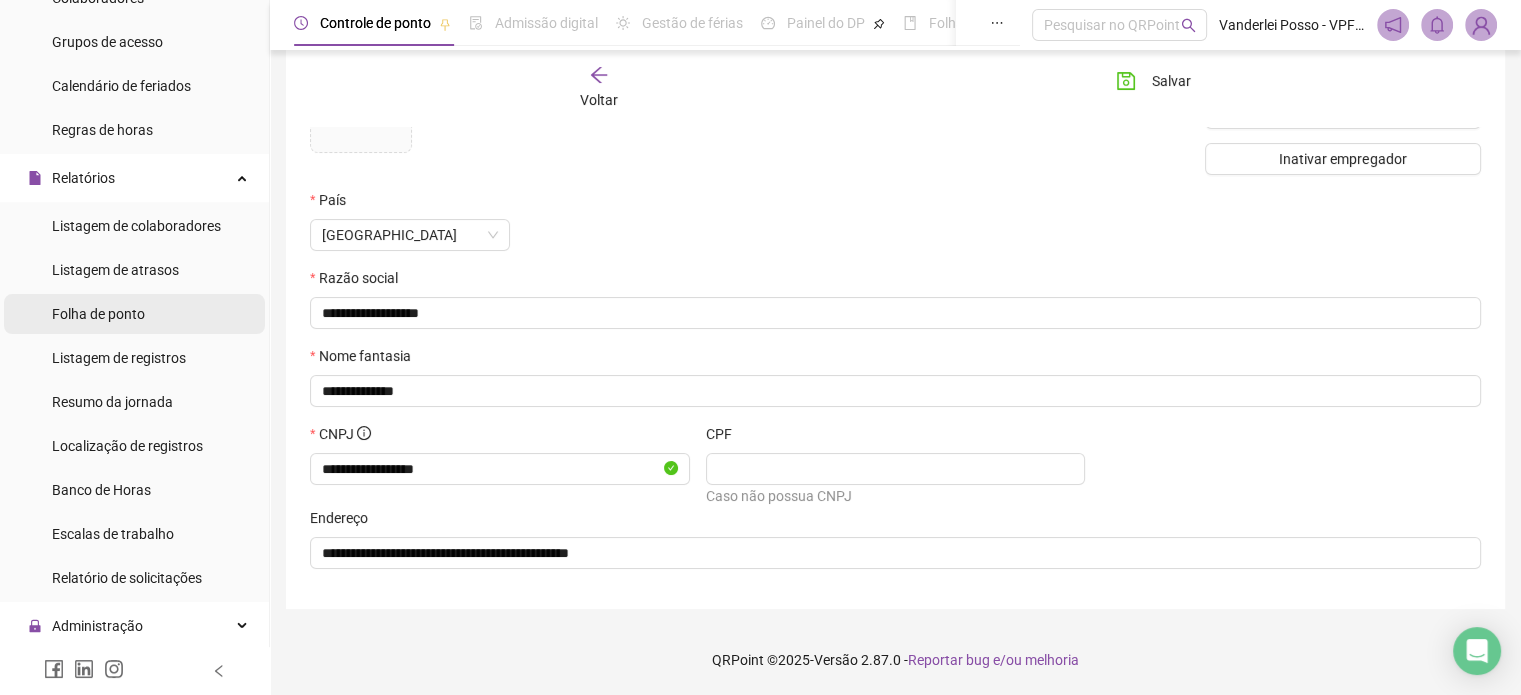 click on "Folha de ponto" at bounding box center (98, 314) 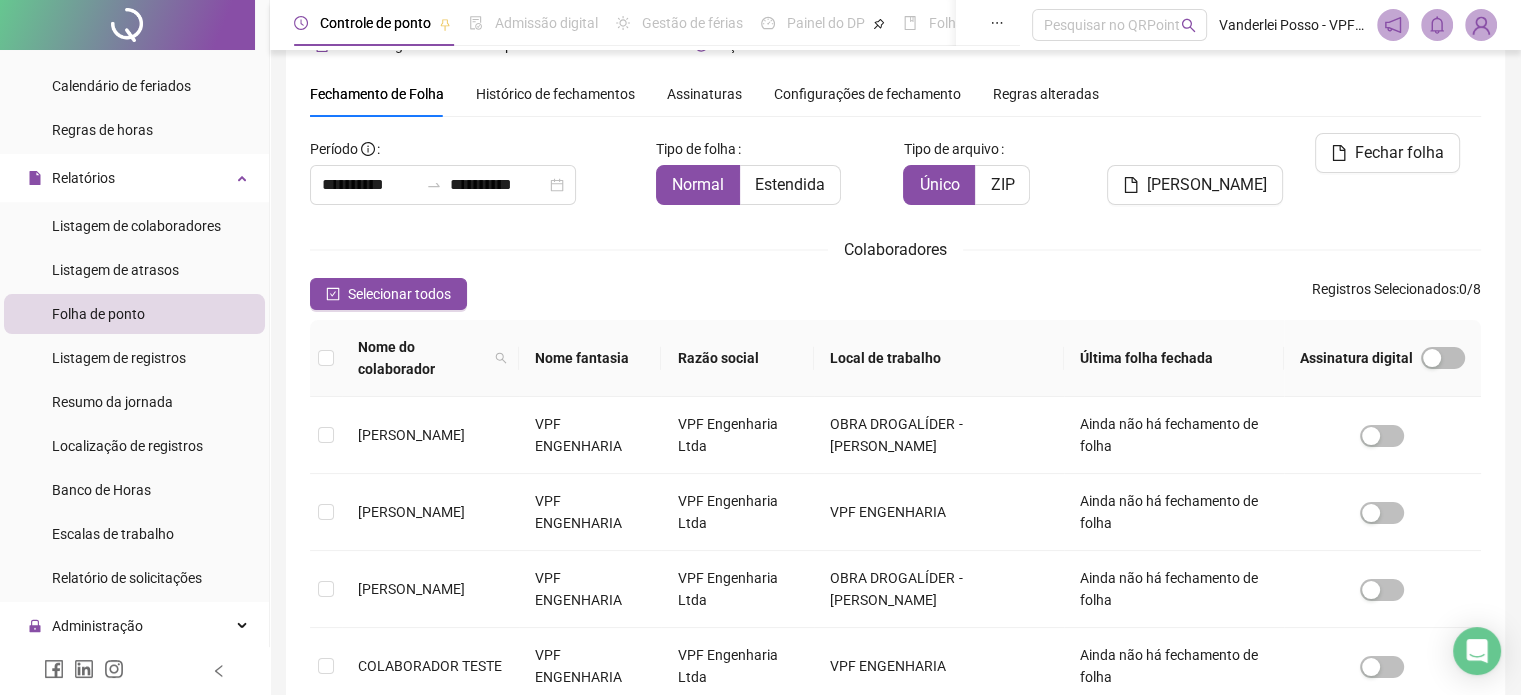 scroll, scrollTop: 61, scrollLeft: 0, axis: vertical 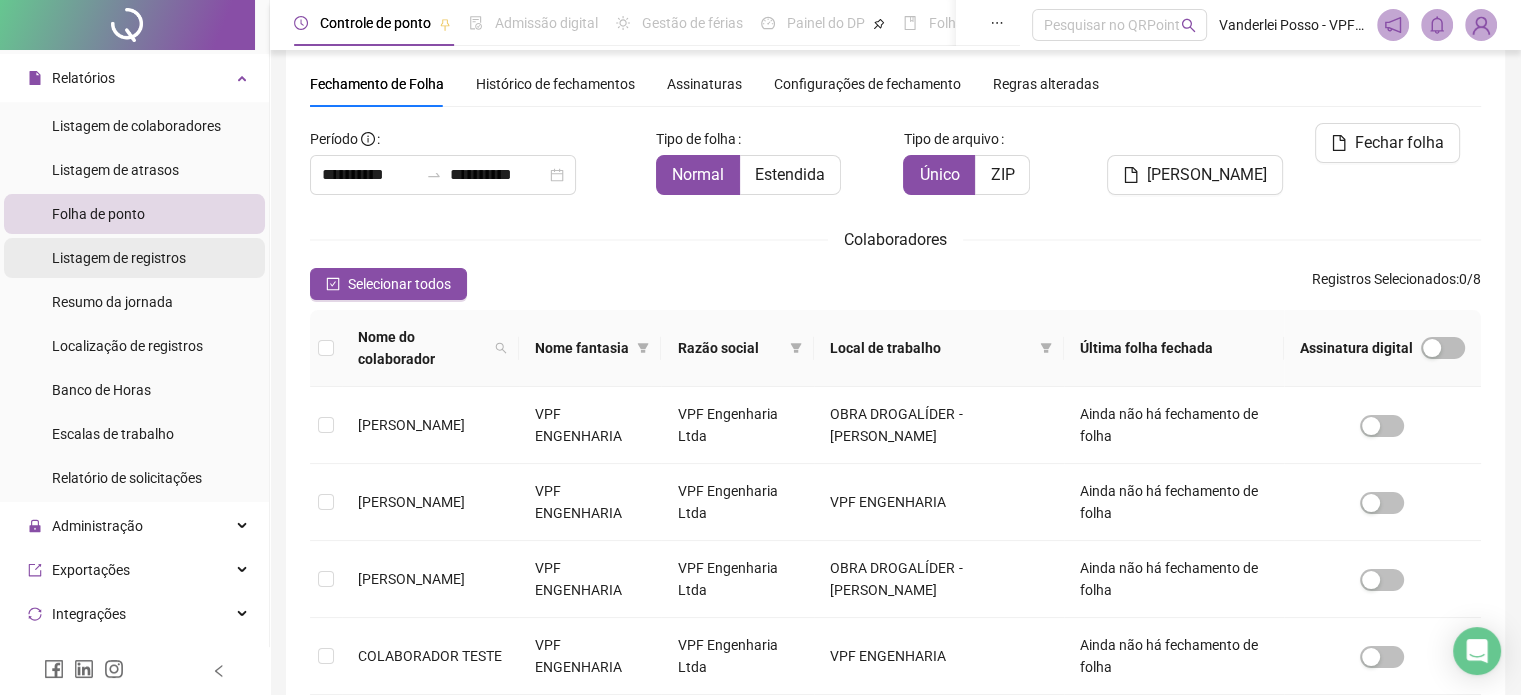 click on "Listagem de registros" at bounding box center [119, 258] 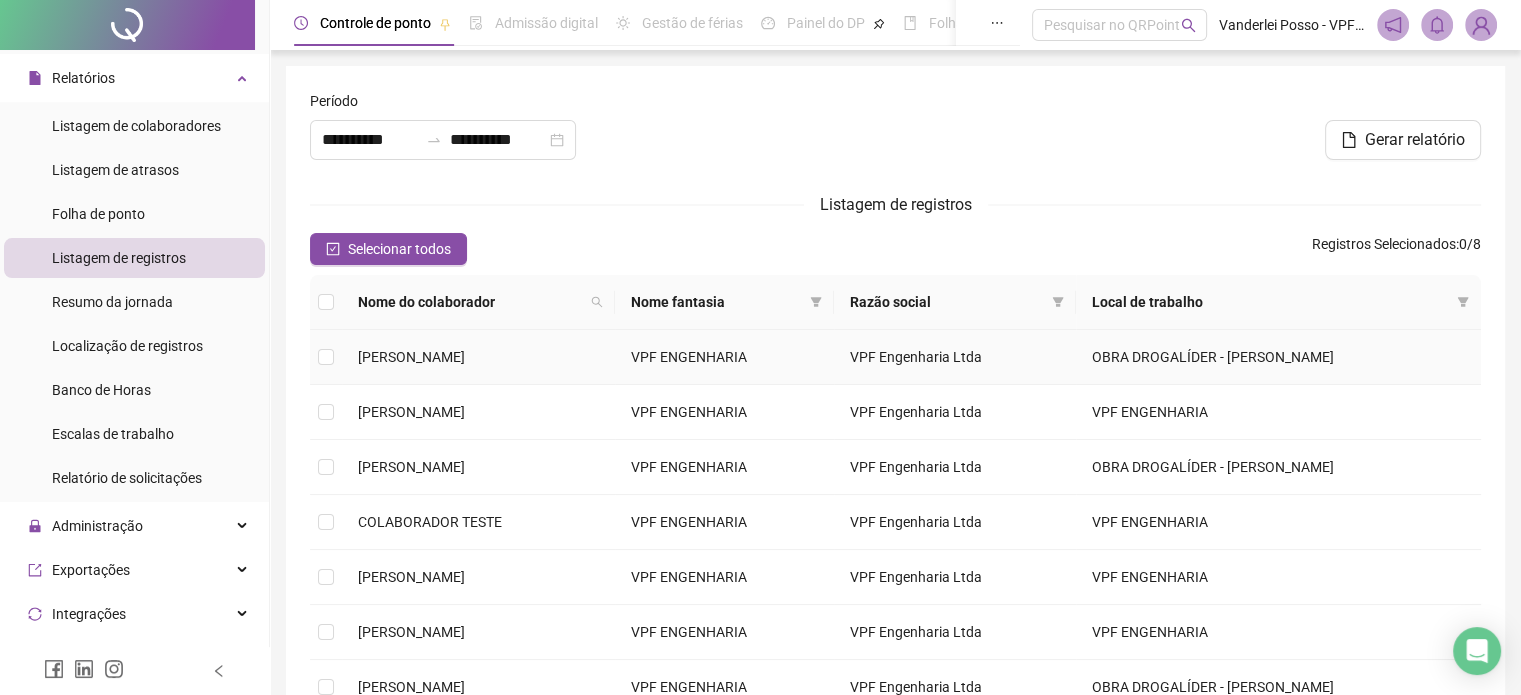 click on "[PERSON_NAME]" at bounding box center (411, 357) 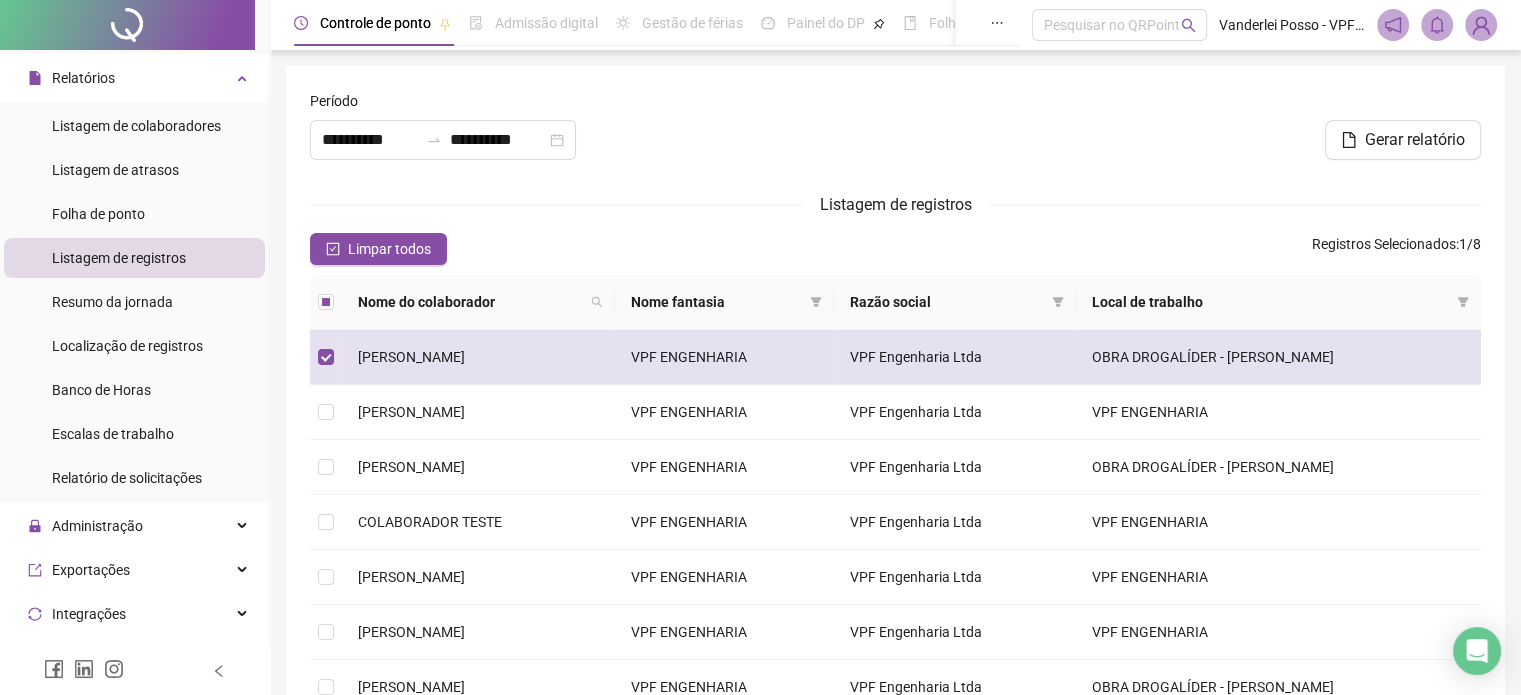 click on "[PERSON_NAME]" at bounding box center (411, 357) 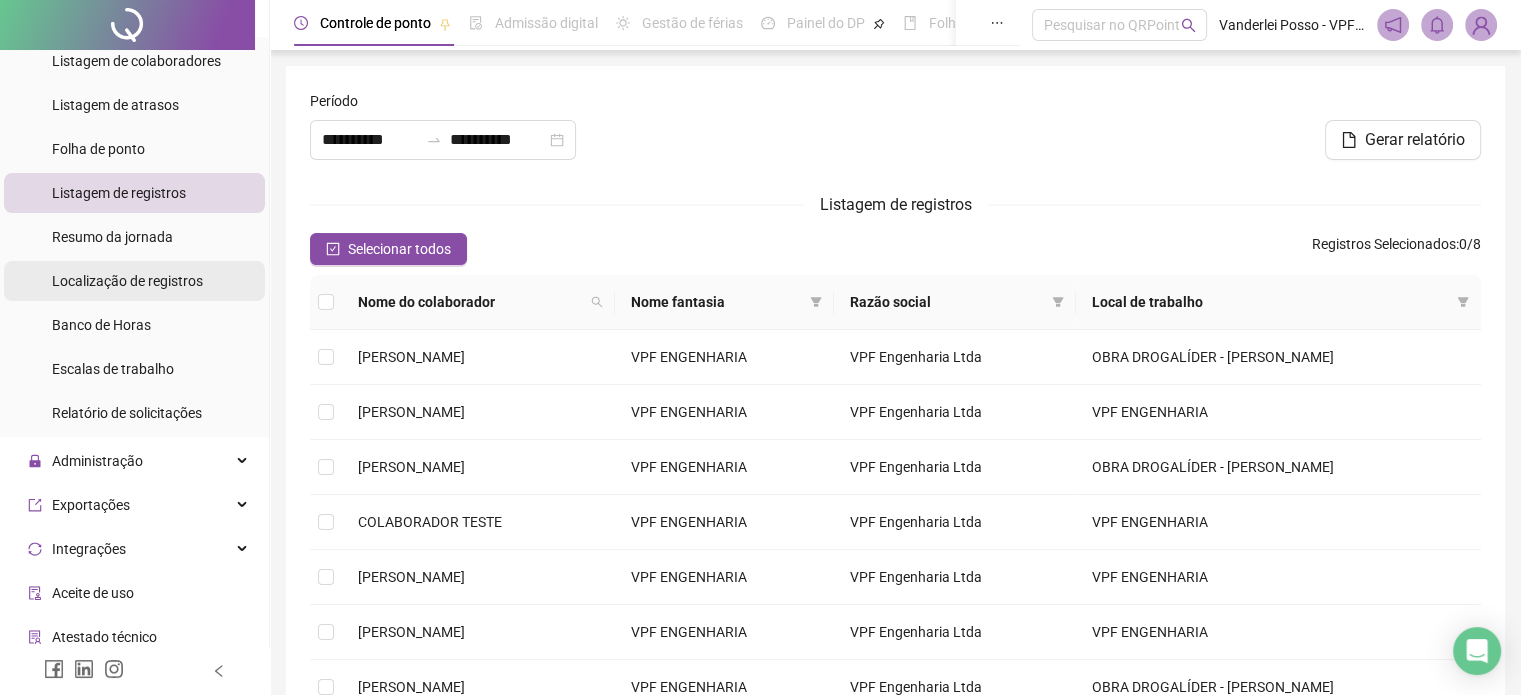 scroll, scrollTop: 500, scrollLeft: 0, axis: vertical 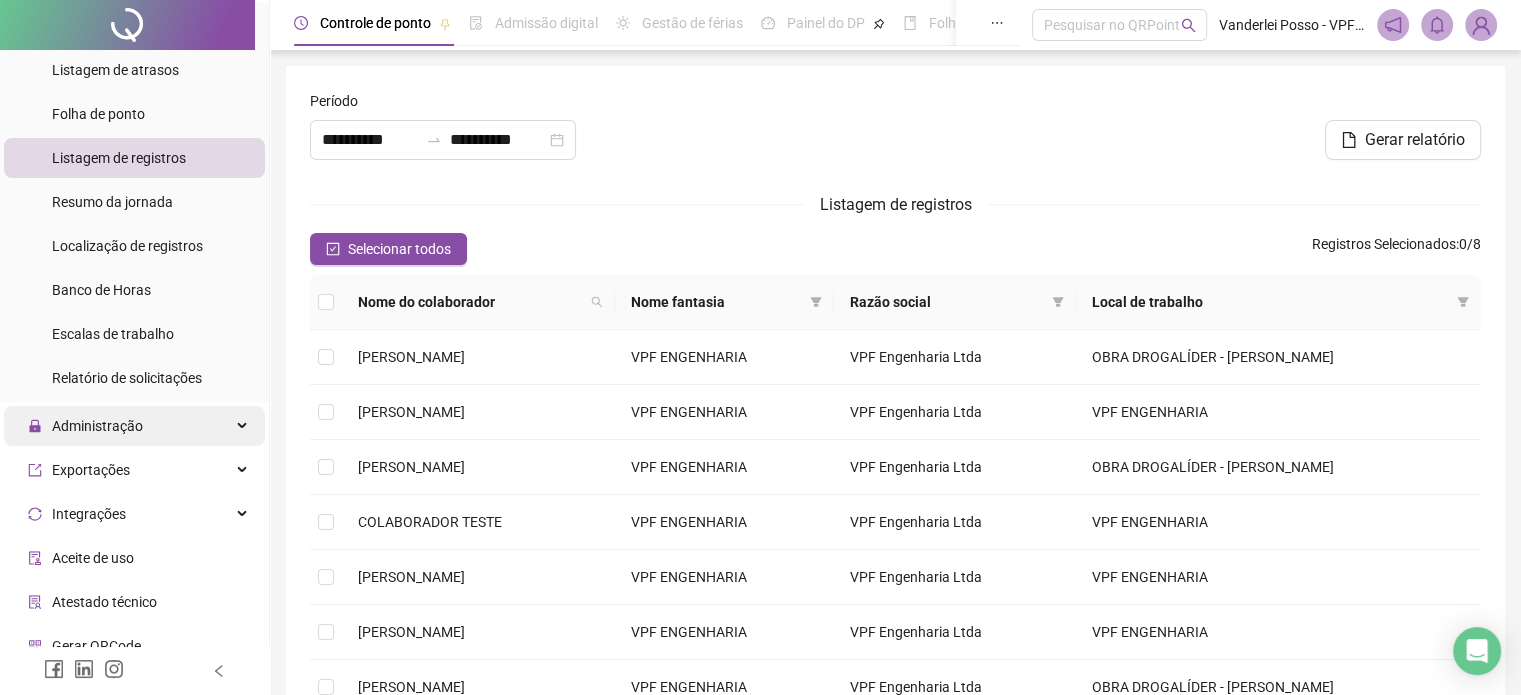 click on "Administração" at bounding box center [134, 426] 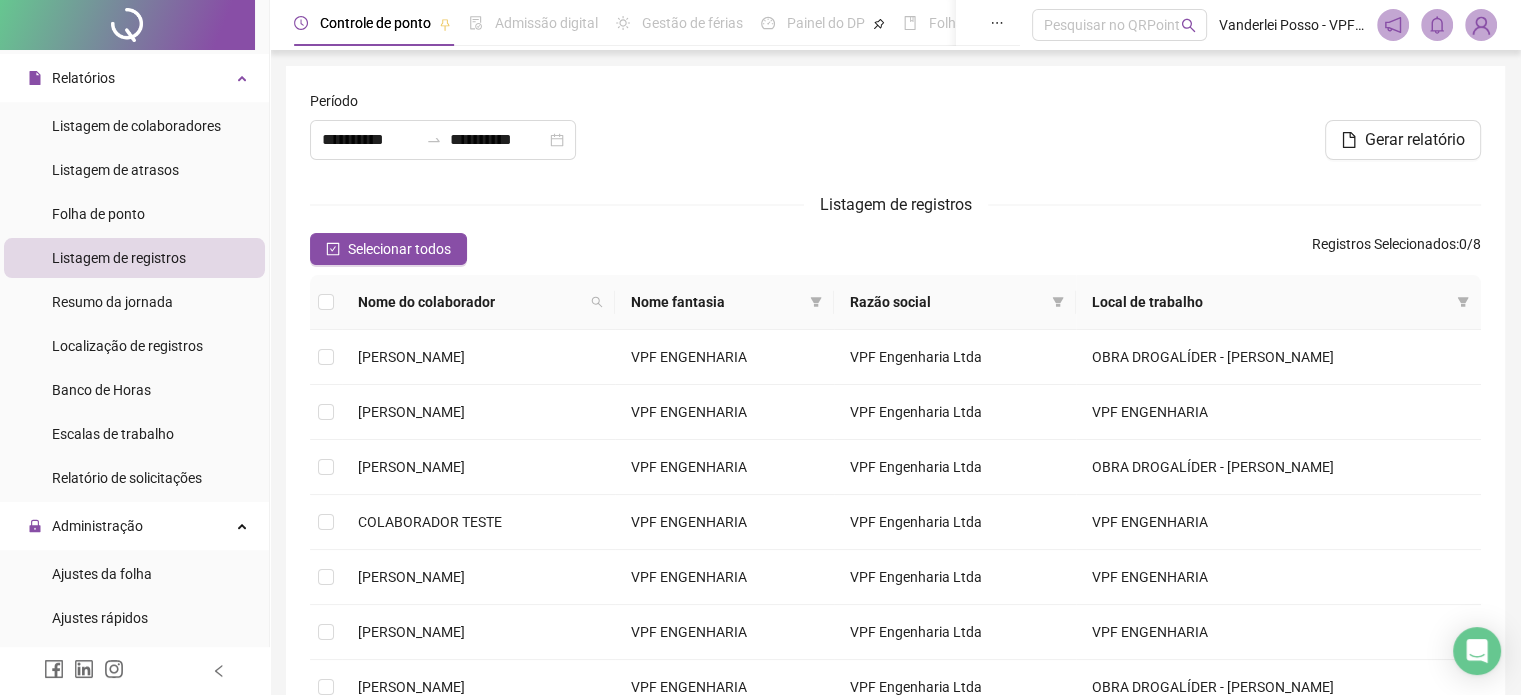 scroll, scrollTop: 300, scrollLeft: 0, axis: vertical 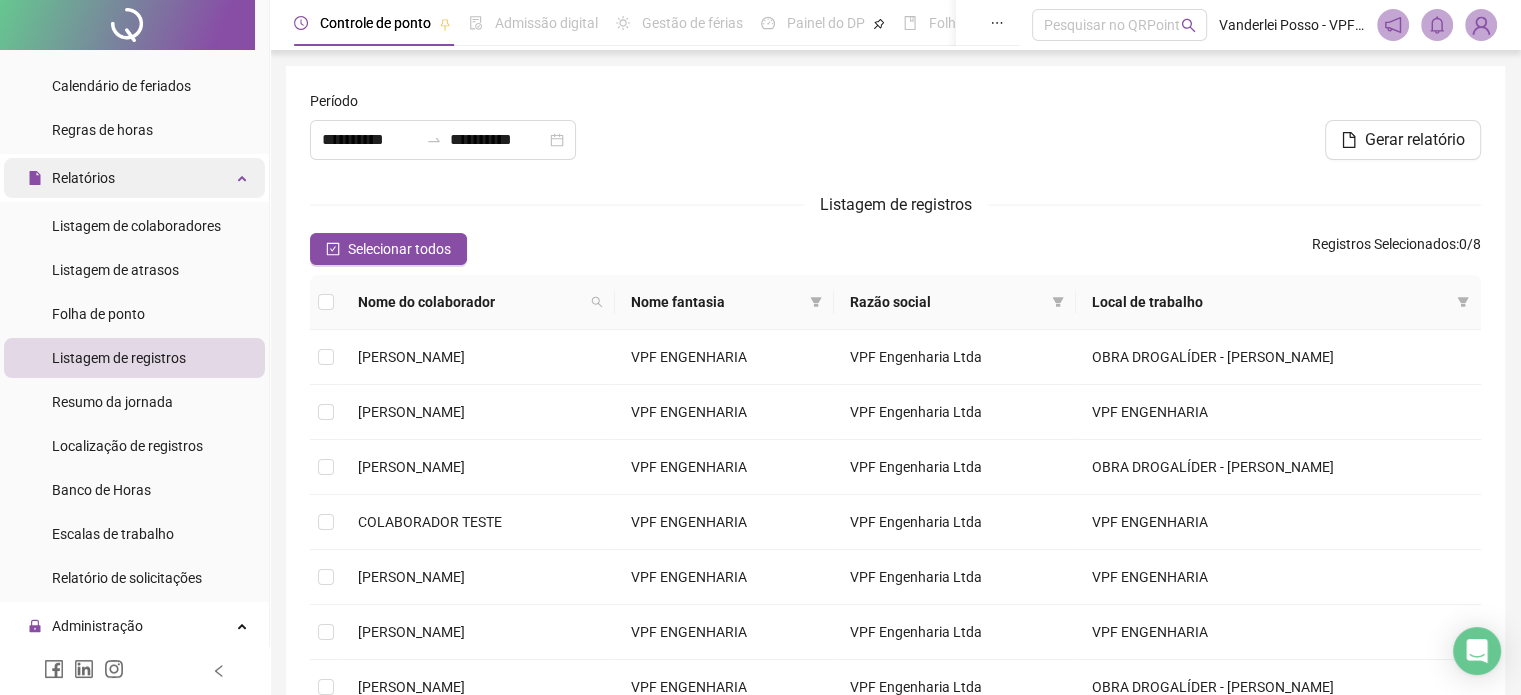 click on "Relatórios" at bounding box center (134, 178) 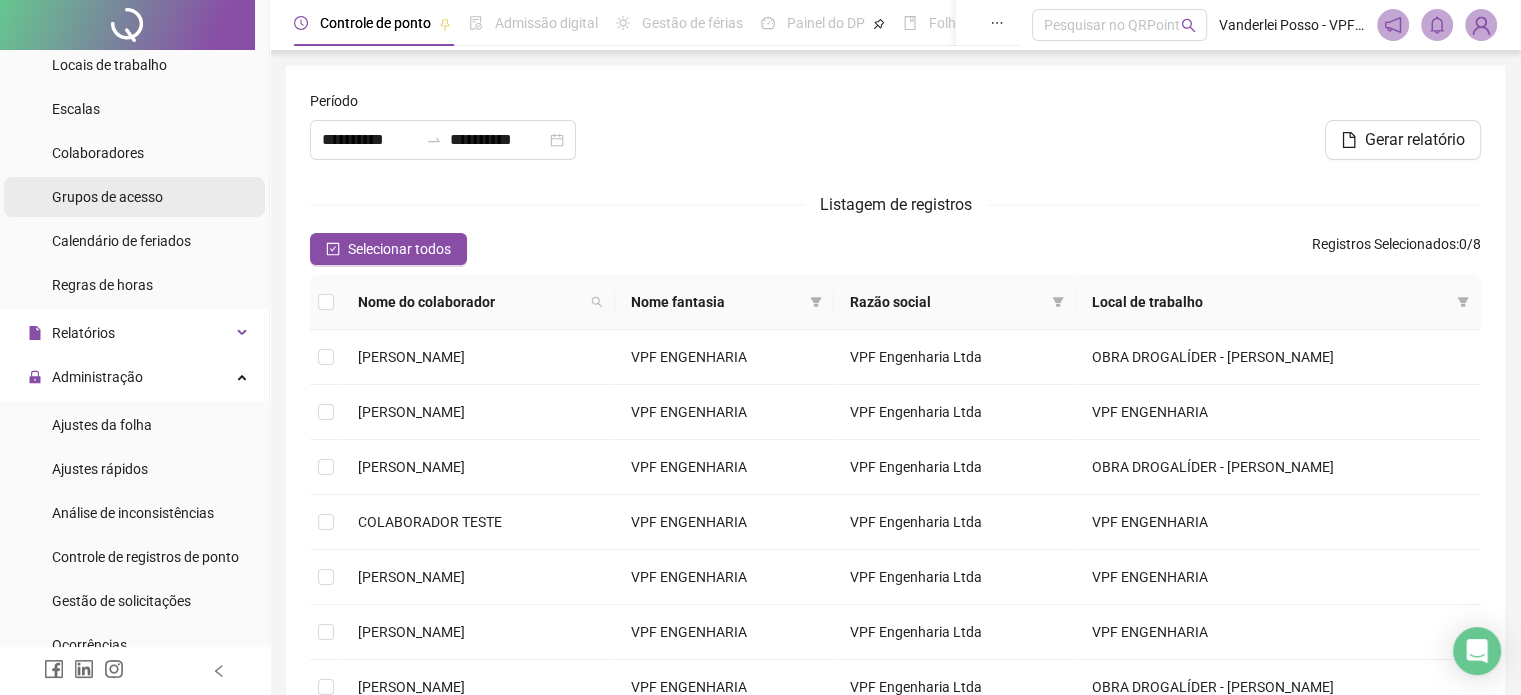 scroll, scrollTop: 0, scrollLeft: 0, axis: both 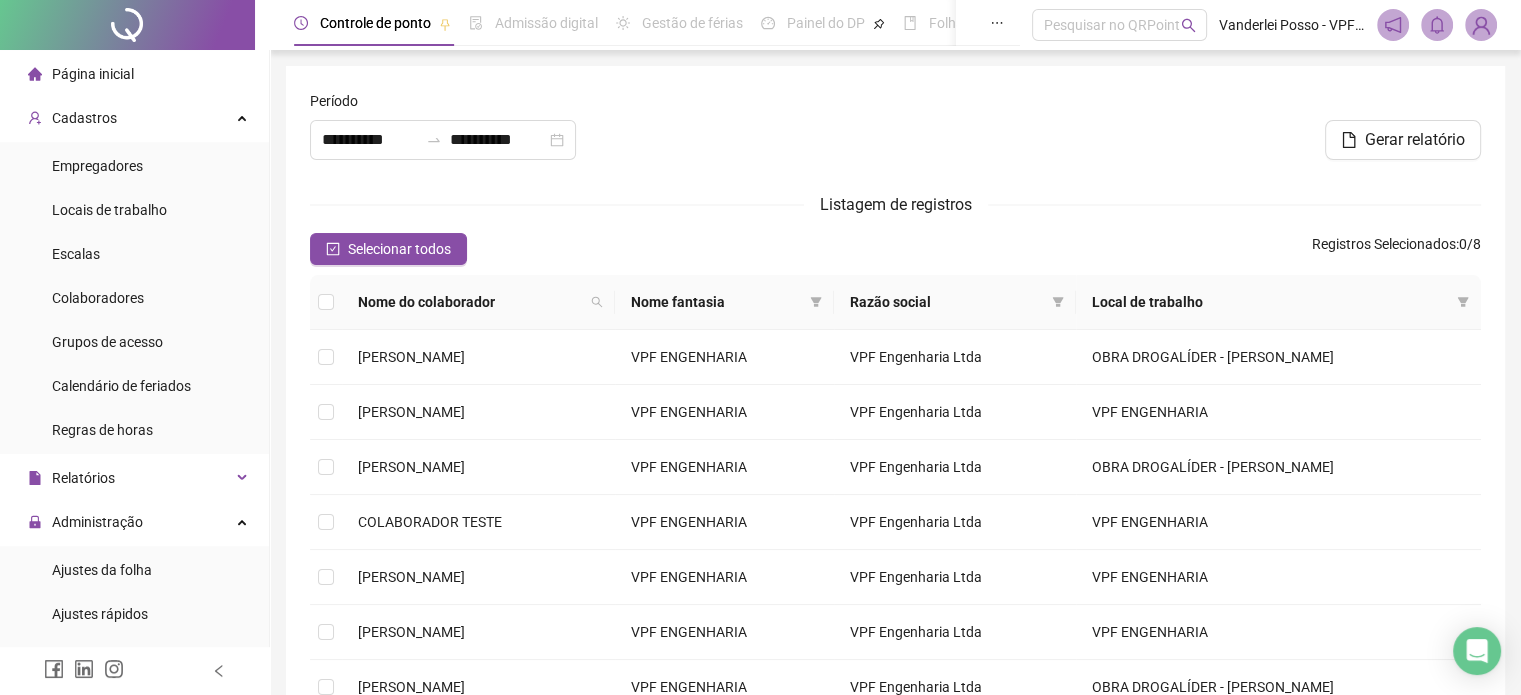 click on "Página inicial" at bounding box center [93, 74] 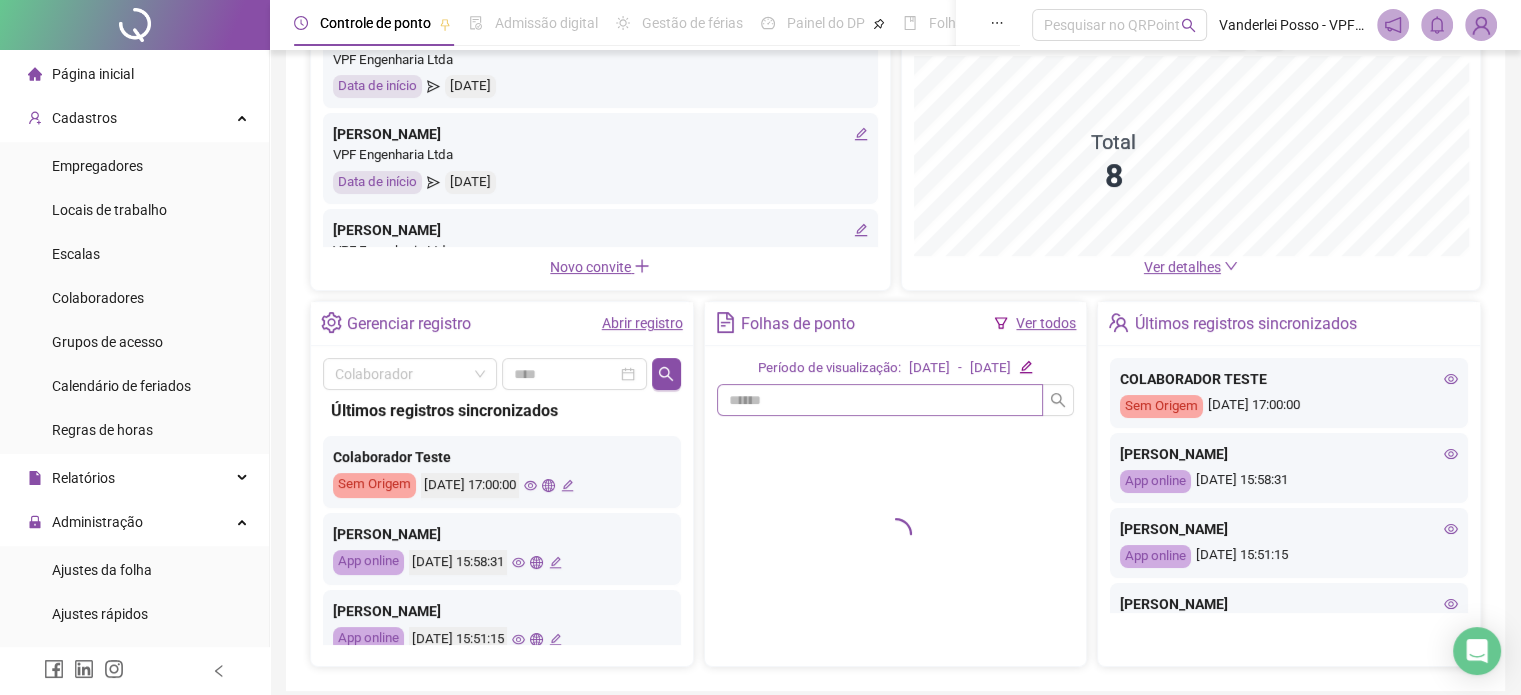 scroll, scrollTop: 200, scrollLeft: 0, axis: vertical 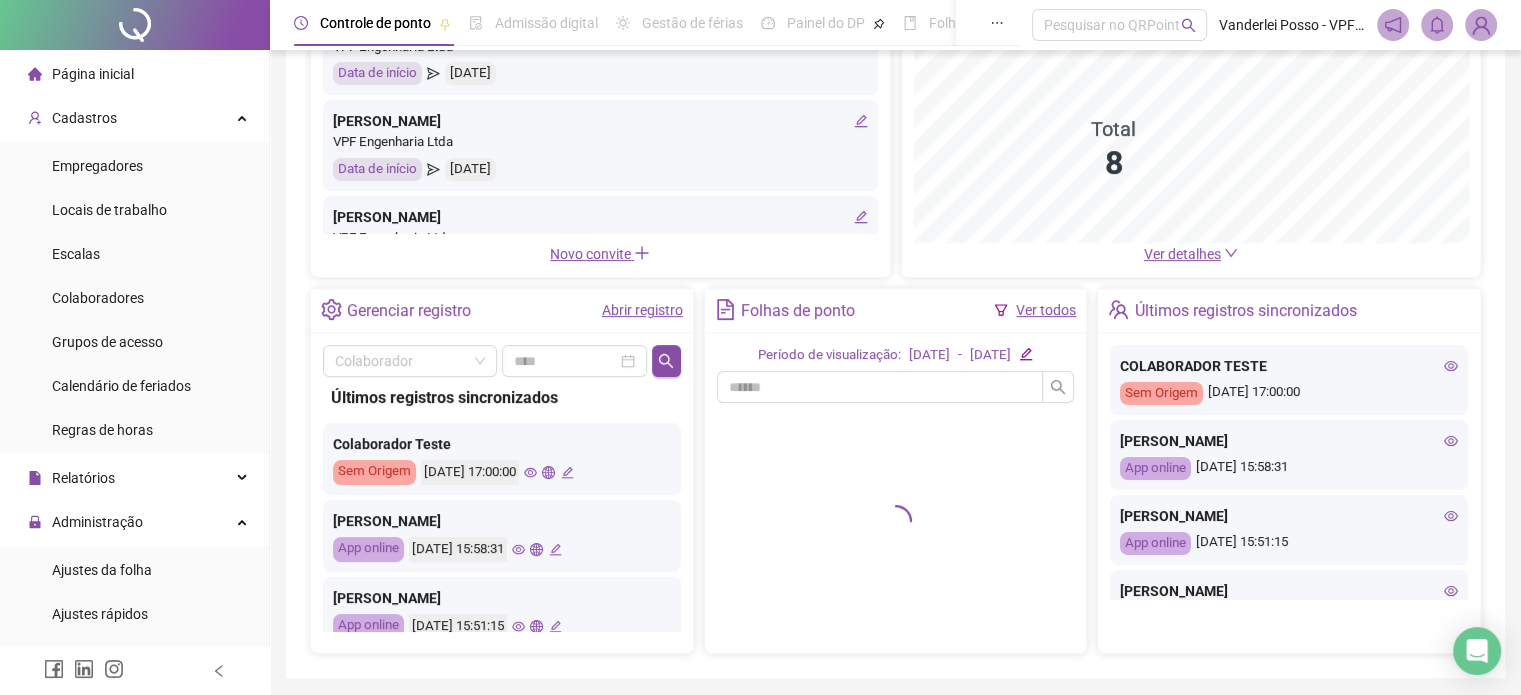click on "Dashboard de jornada Gráfico Total 8 Ver detalhes" at bounding box center [1191, 112] 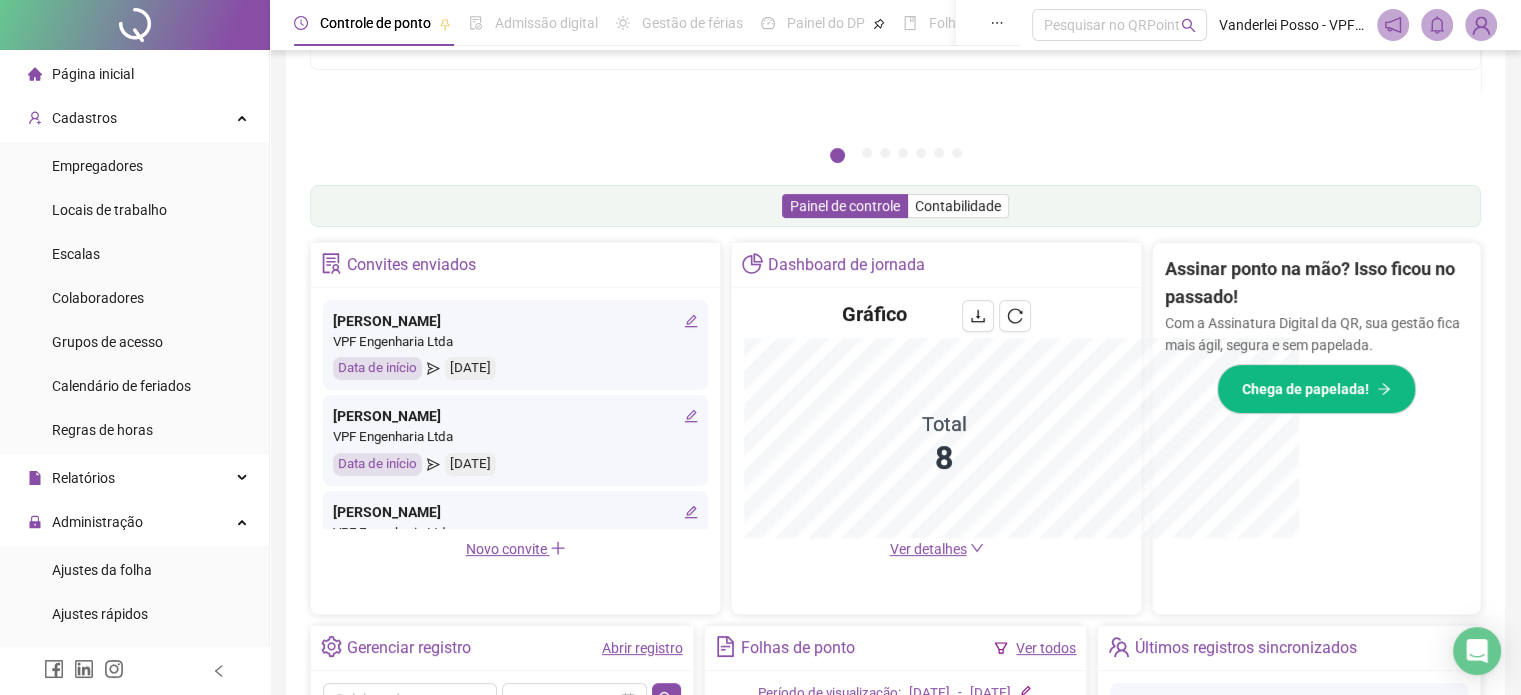 scroll, scrollTop: 494, scrollLeft: 0, axis: vertical 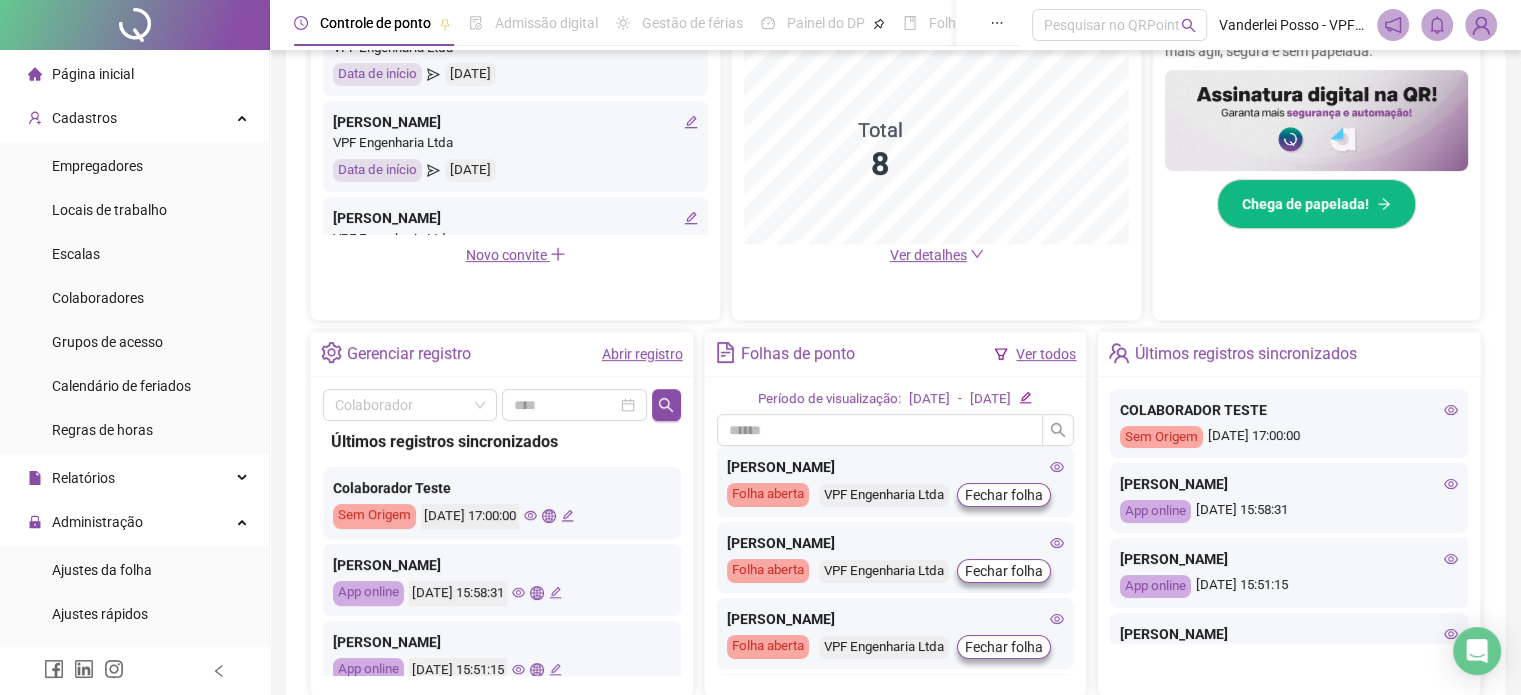click on "Ver todos" at bounding box center [1046, 354] 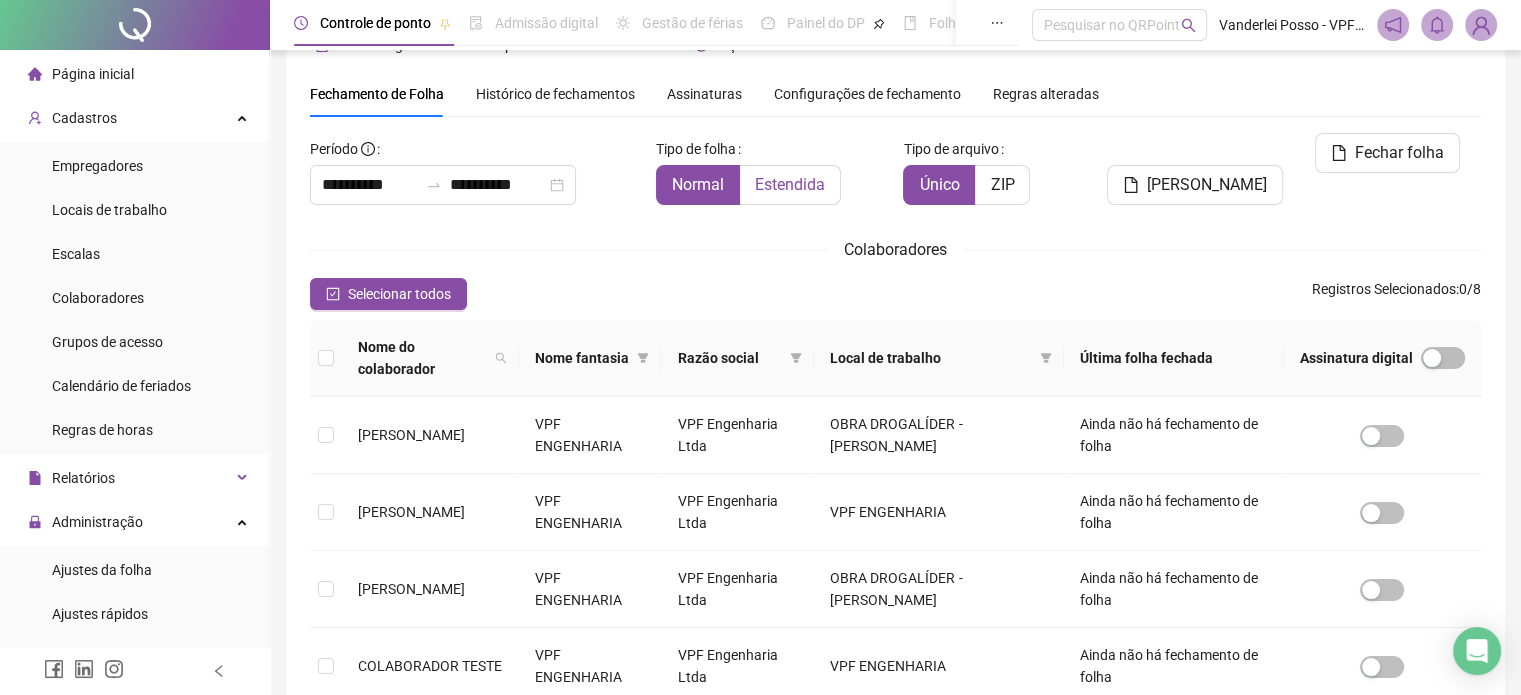scroll, scrollTop: 61, scrollLeft: 0, axis: vertical 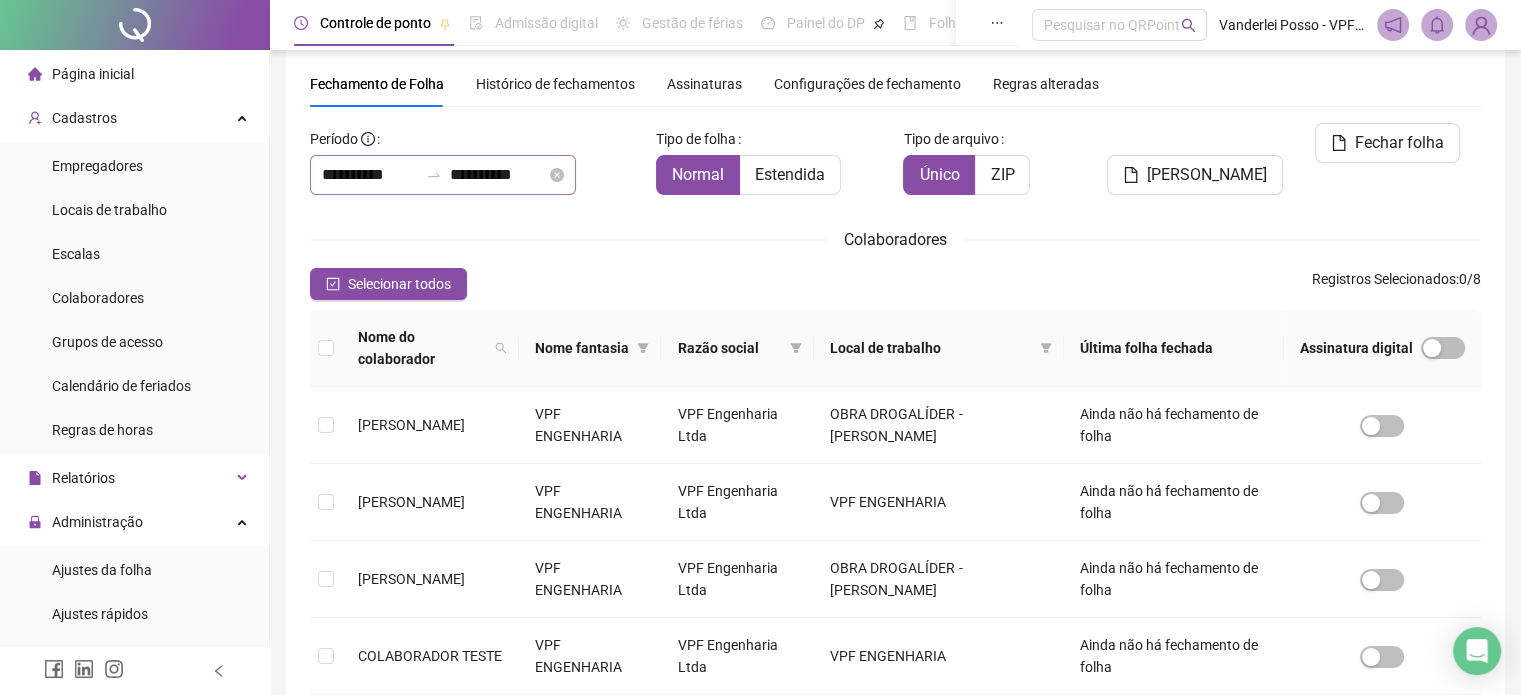 click on "**********" at bounding box center [443, 175] 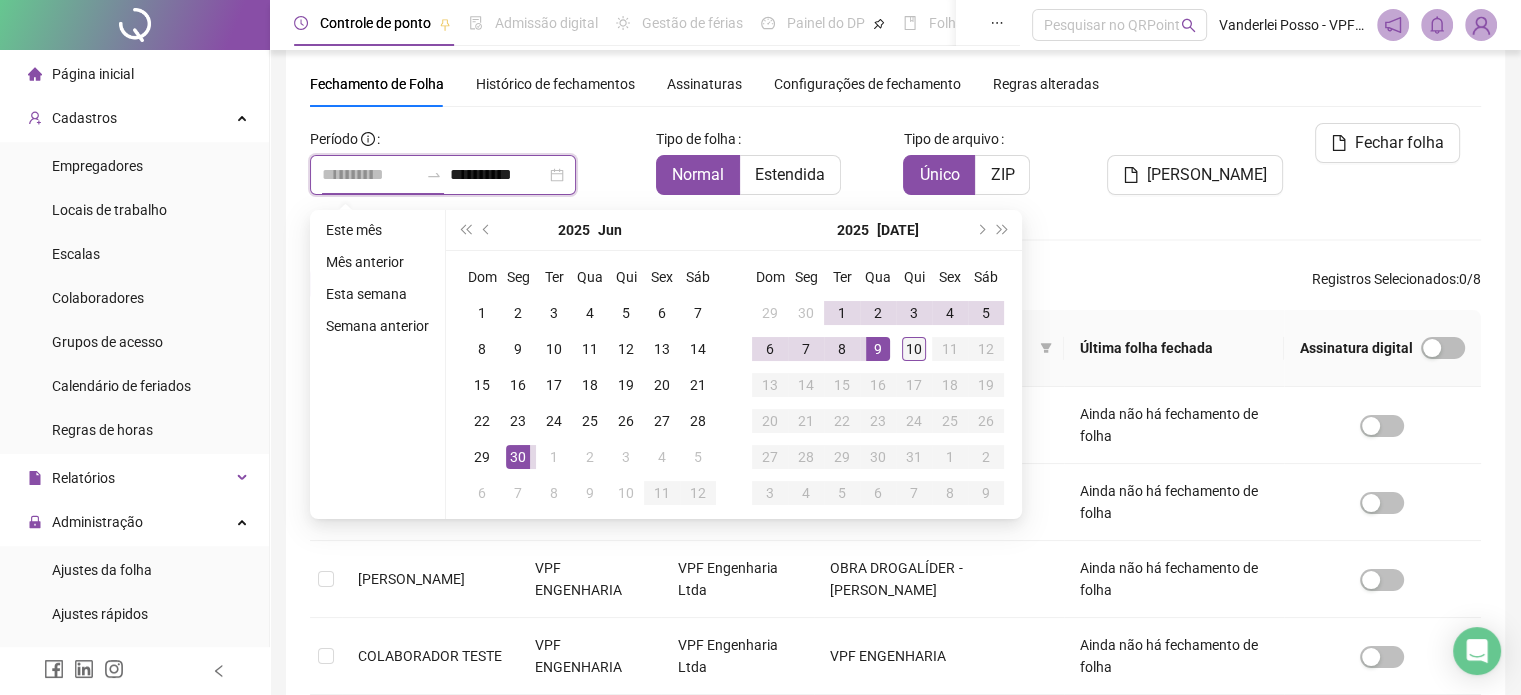 type on "**********" 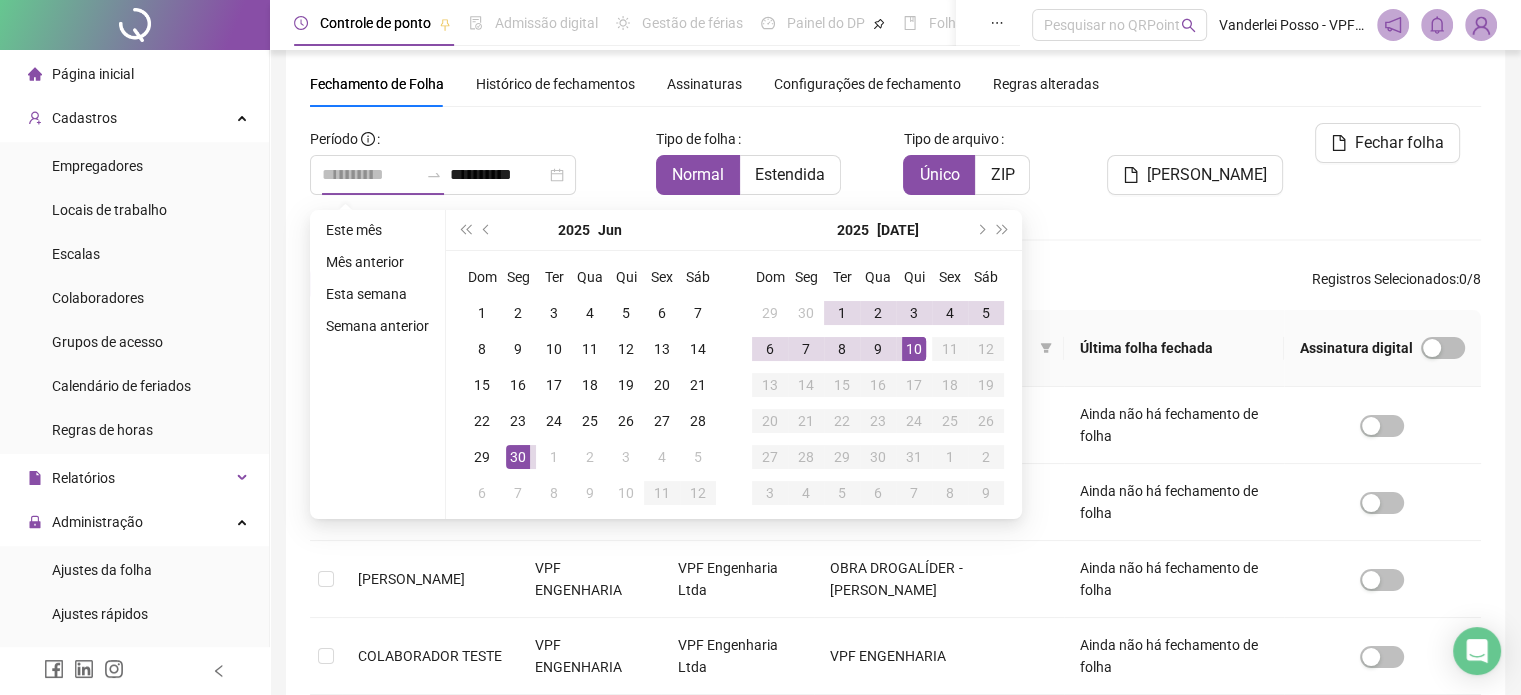 click on "10" at bounding box center (914, 349) 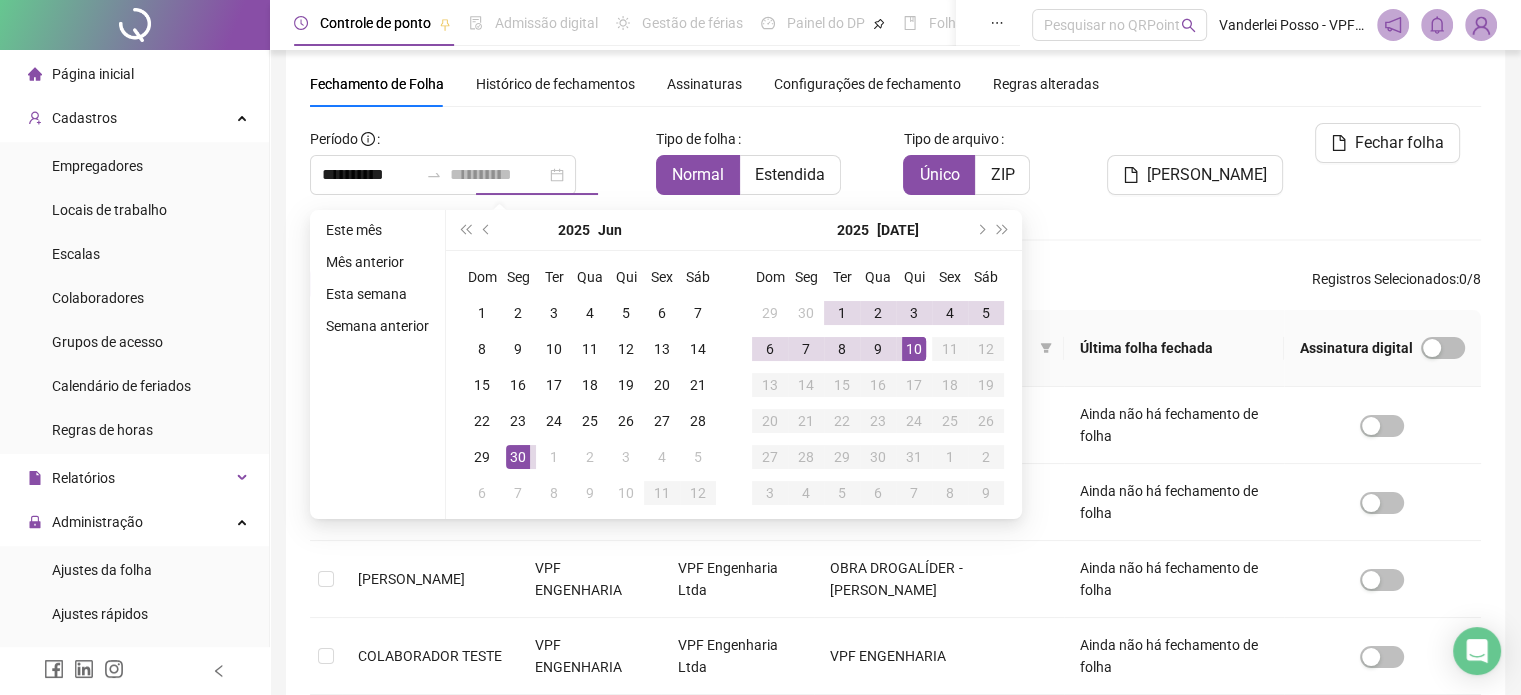click on "10" at bounding box center (914, 349) 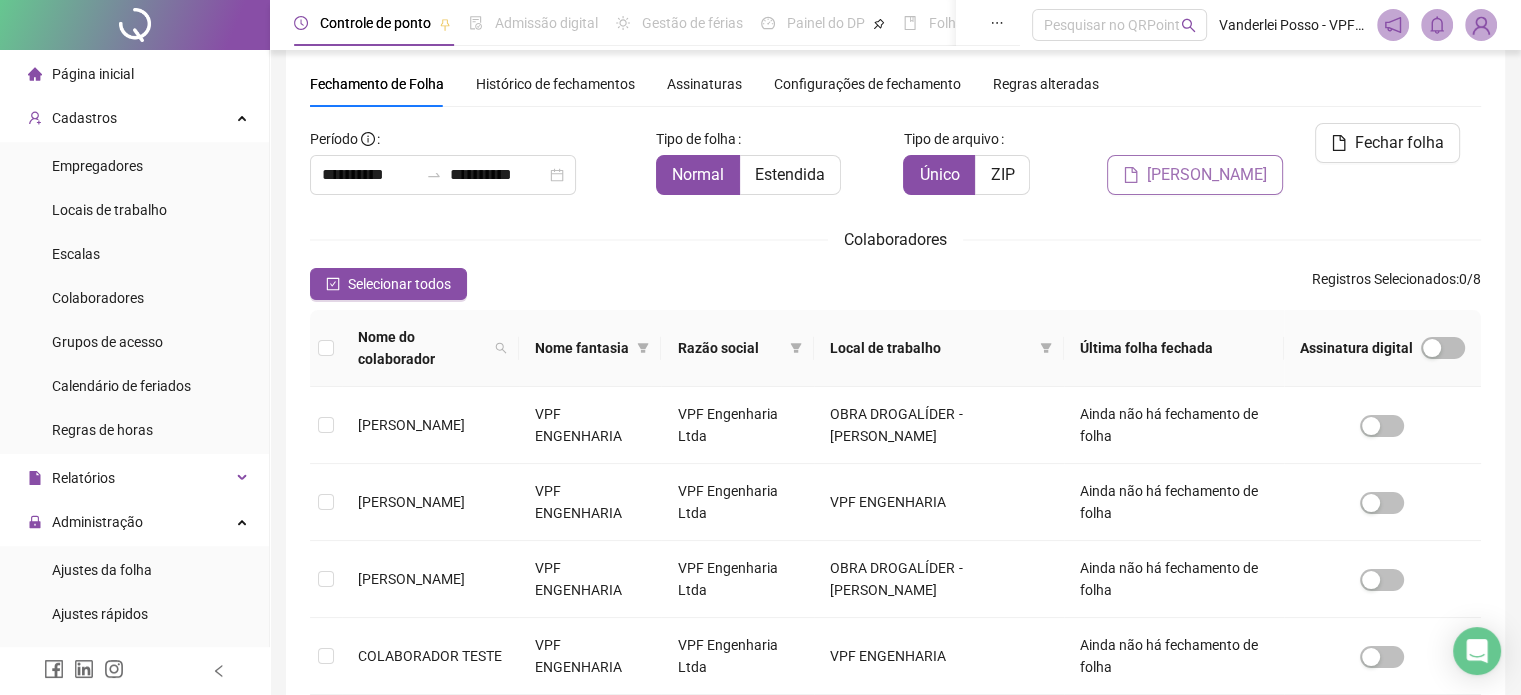 click on "[PERSON_NAME]" at bounding box center (1207, 175) 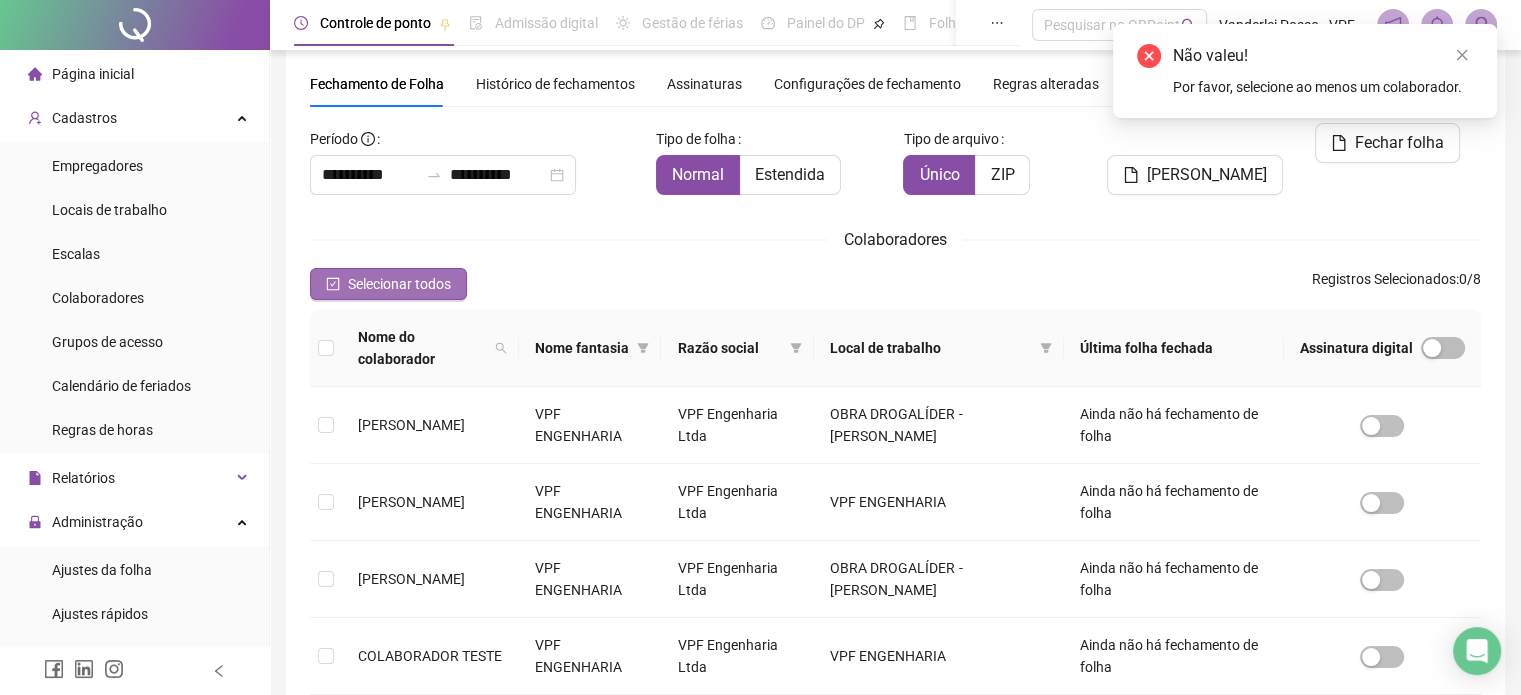click on "Selecionar todos" at bounding box center (399, 284) 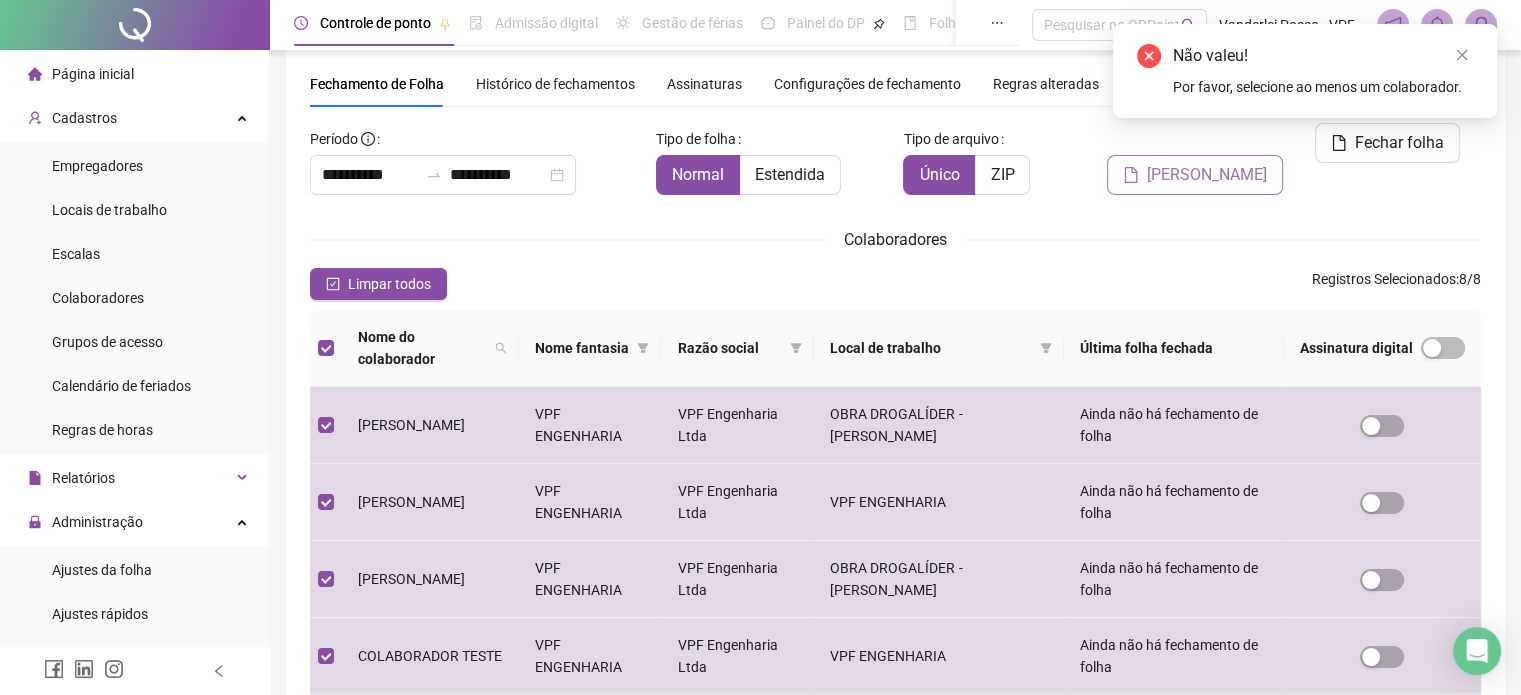 click on "[PERSON_NAME]" at bounding box center (1207, 175) 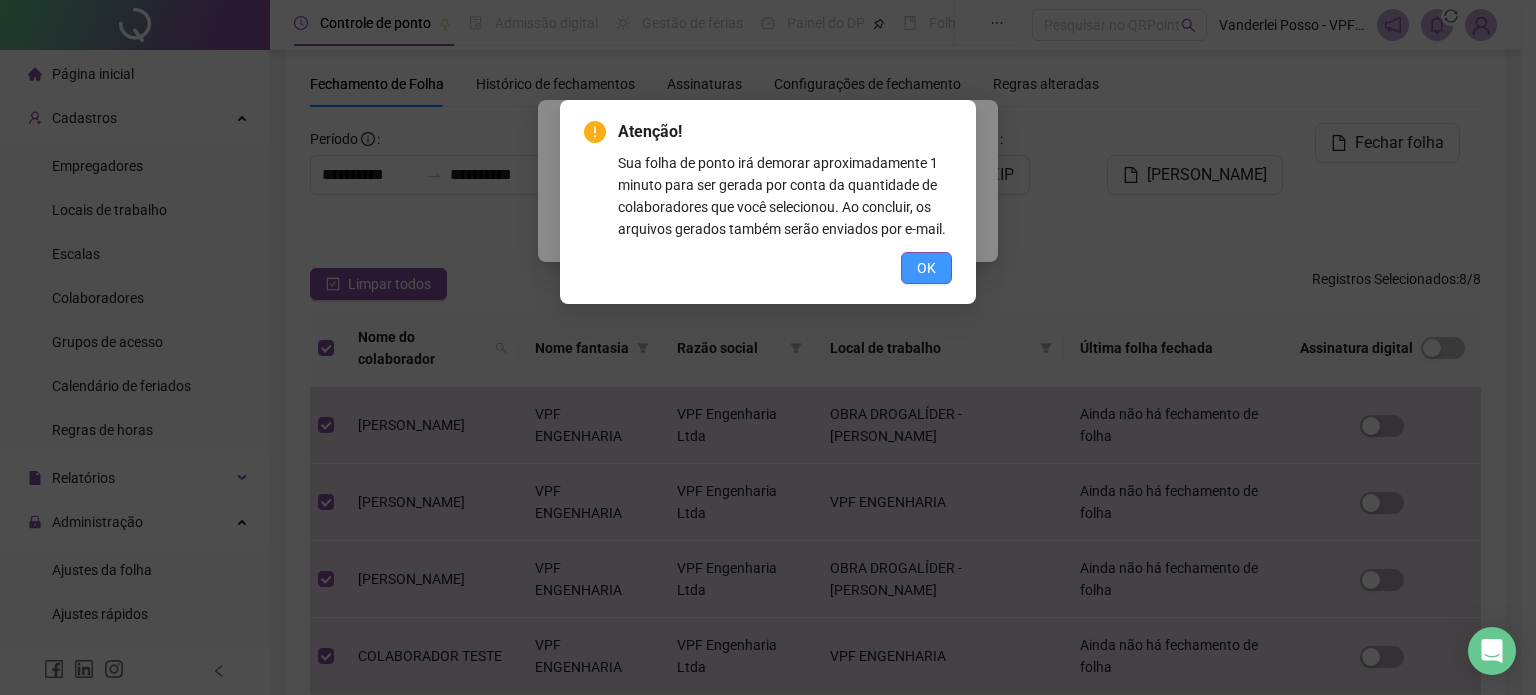 click on "OK" at bounding box center (926, 268) 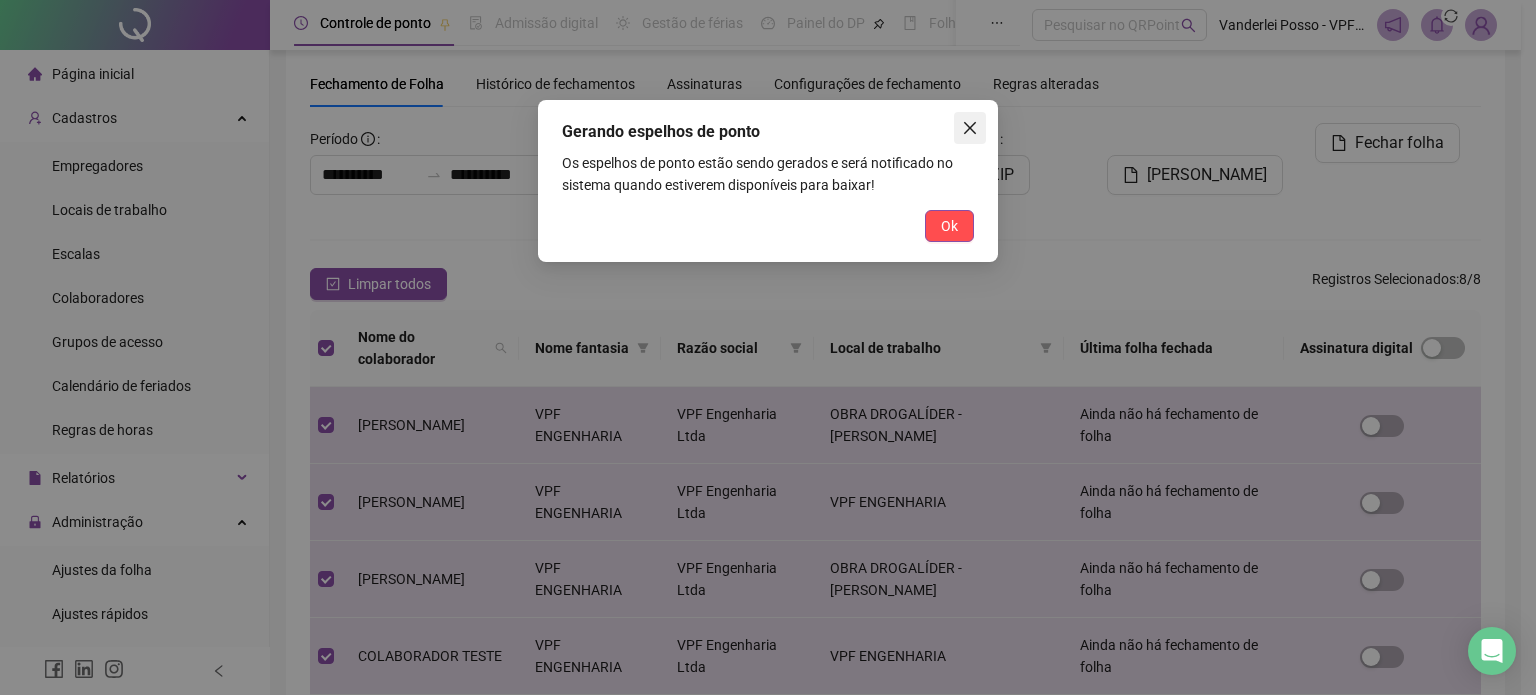 click 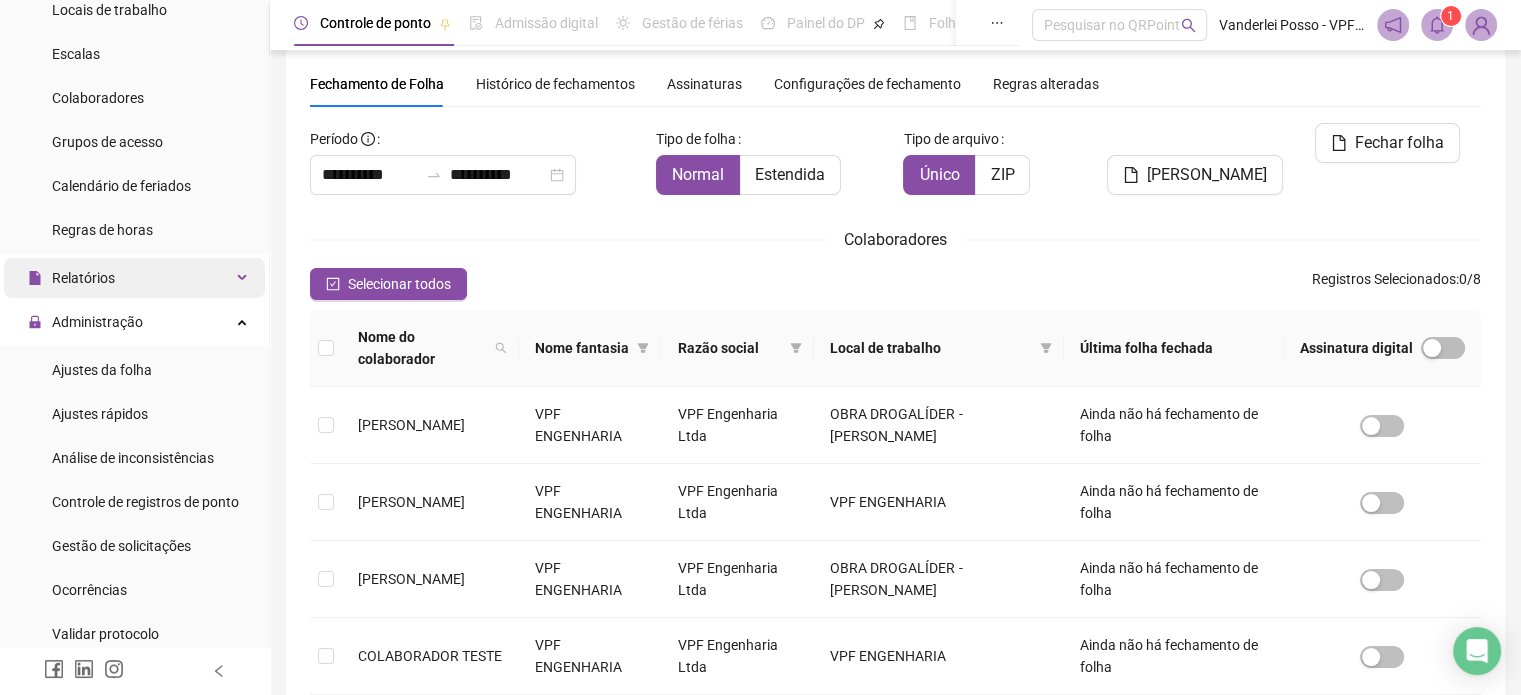 scroll, scrollTop: 0, scrollLeft: 0, axis: both 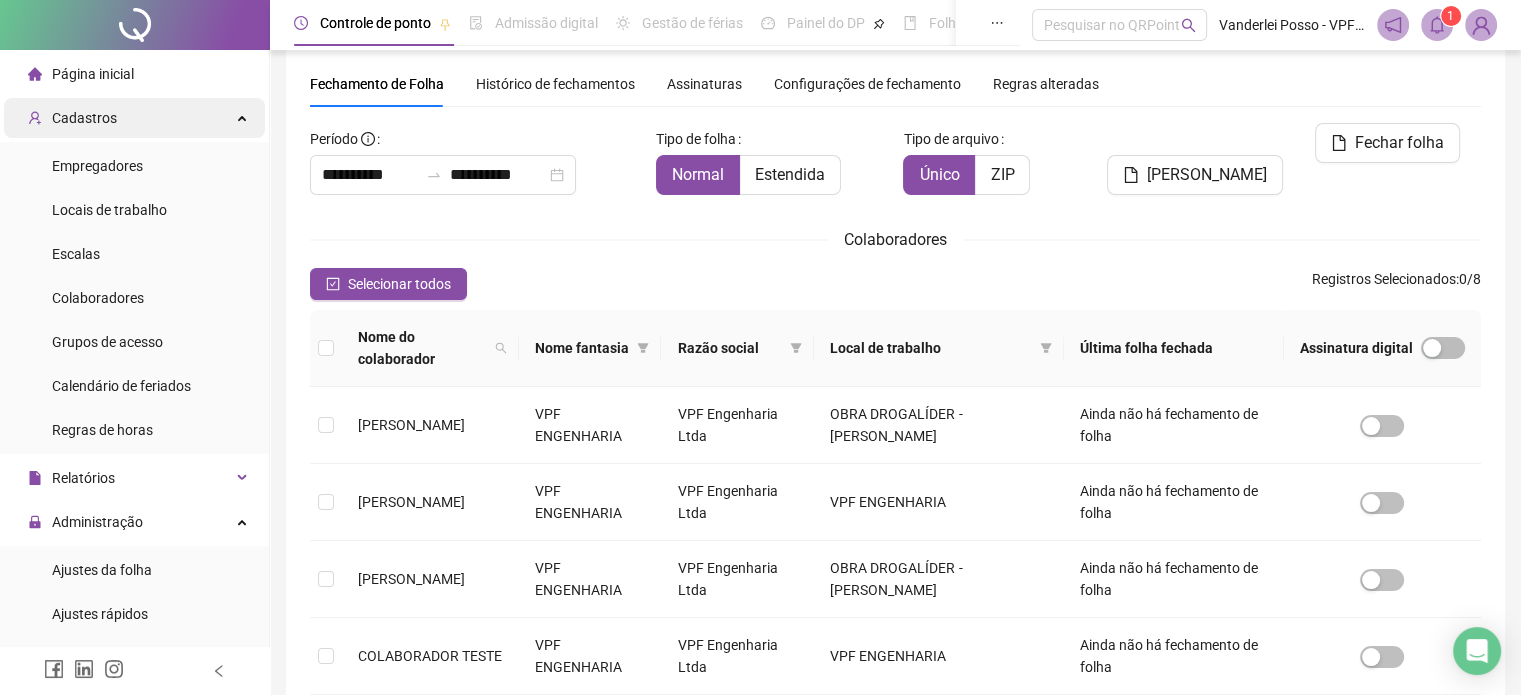 click on "Cadastros" at bounding box center (84, 118) 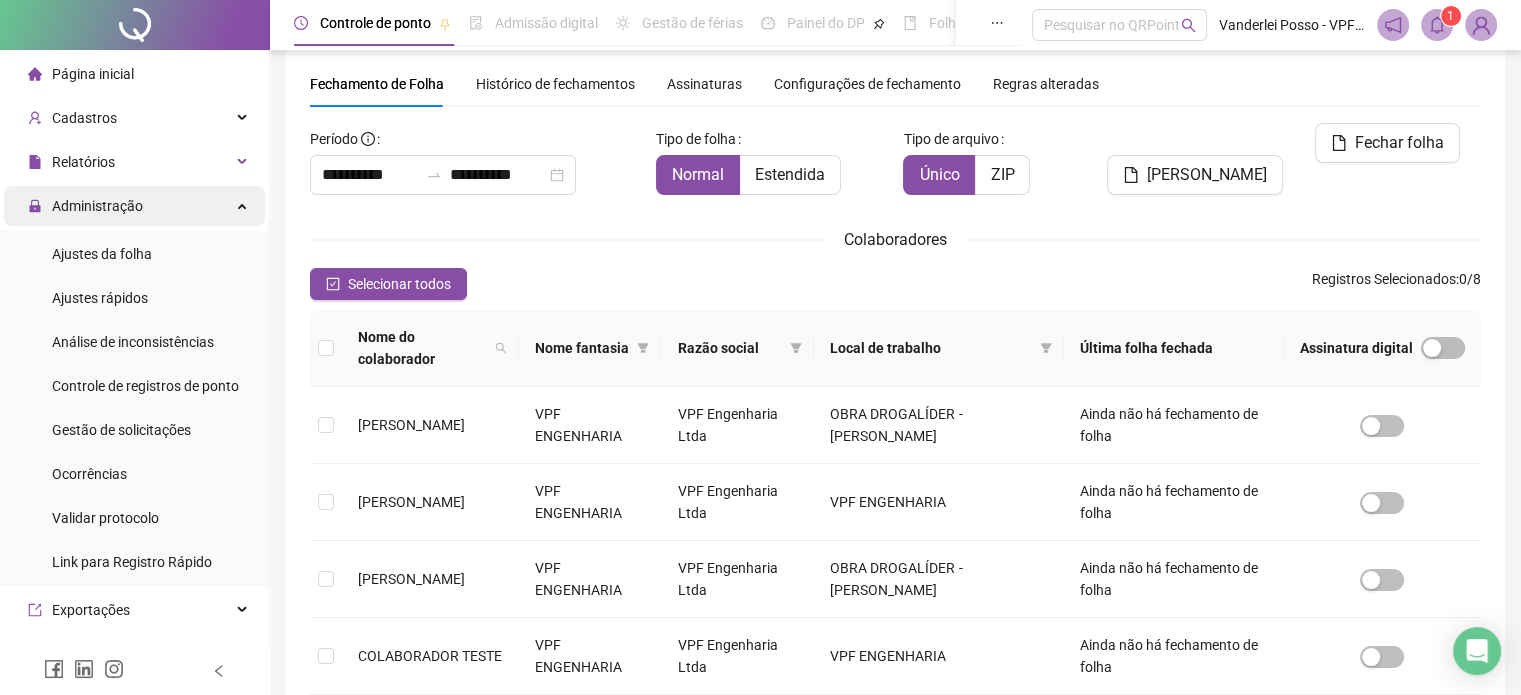 click on "Administração" at bounding box center [134, 206] 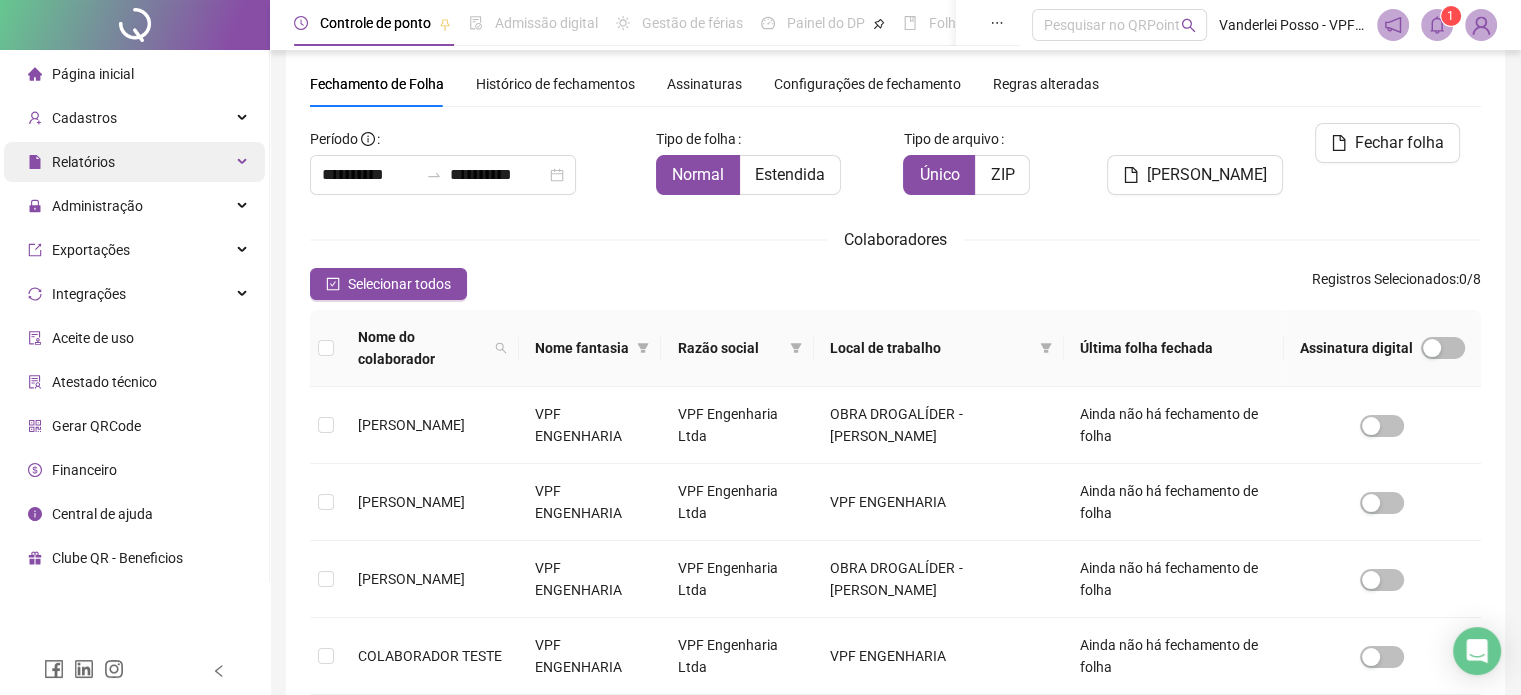 click on "Relatórios" at bounding box center (134, 162) 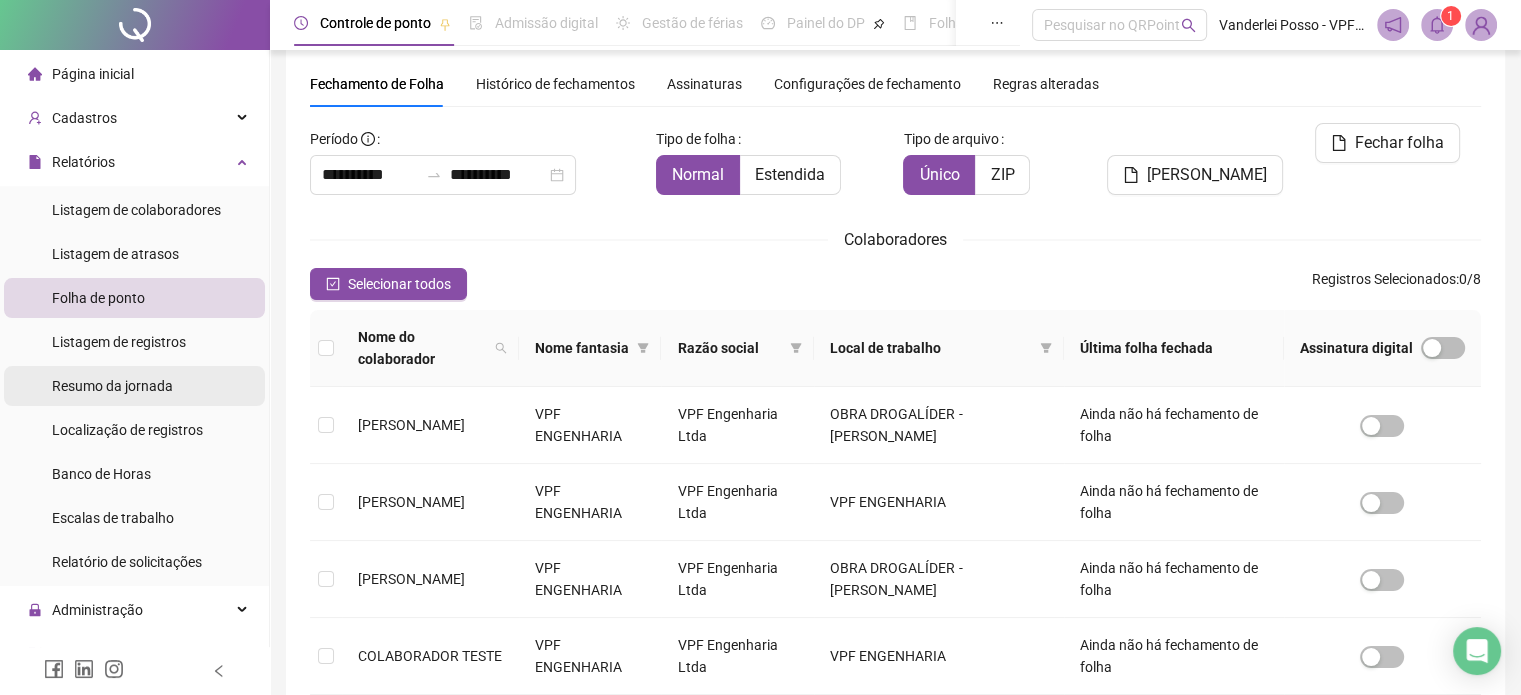 click on "Resumo da jornada" at bounding box center (112, 386) 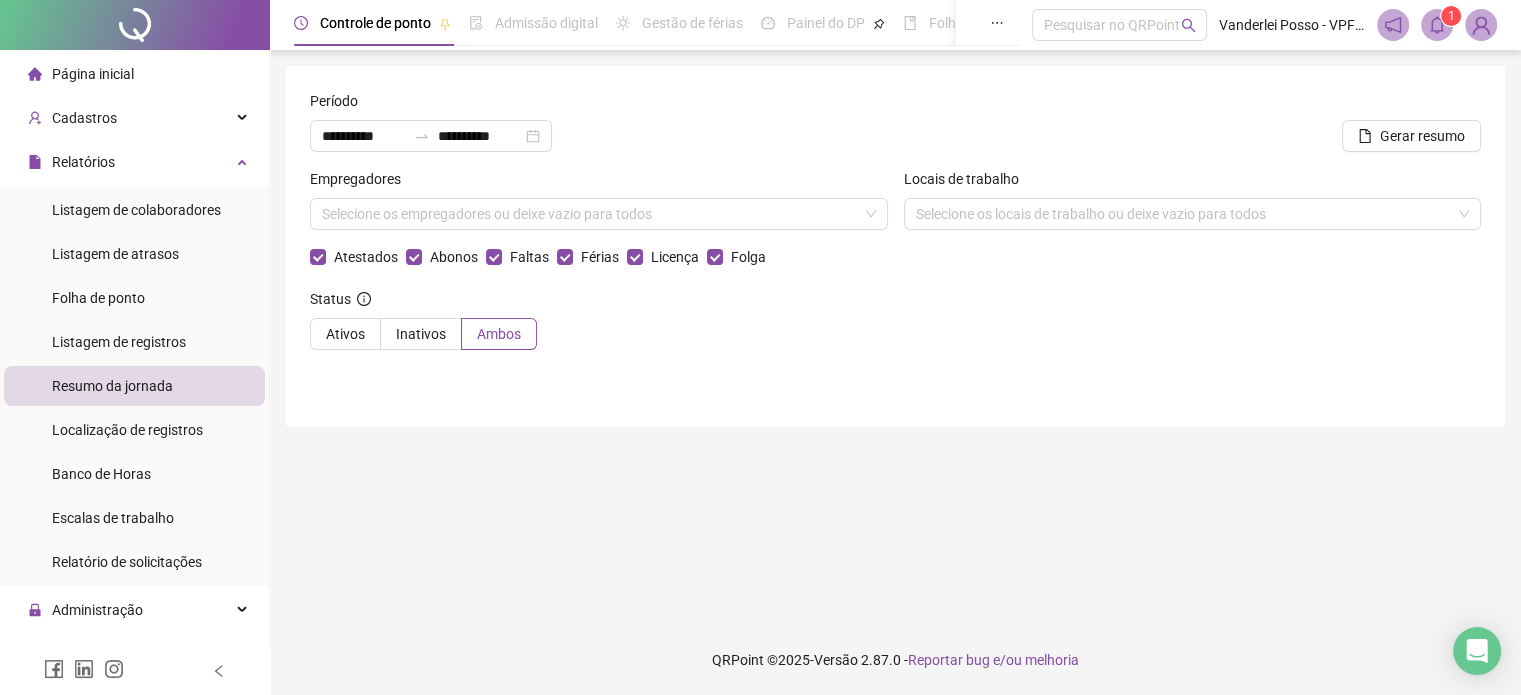 scroll, scrollTop: 0, scrollLeft: 0, axis: both 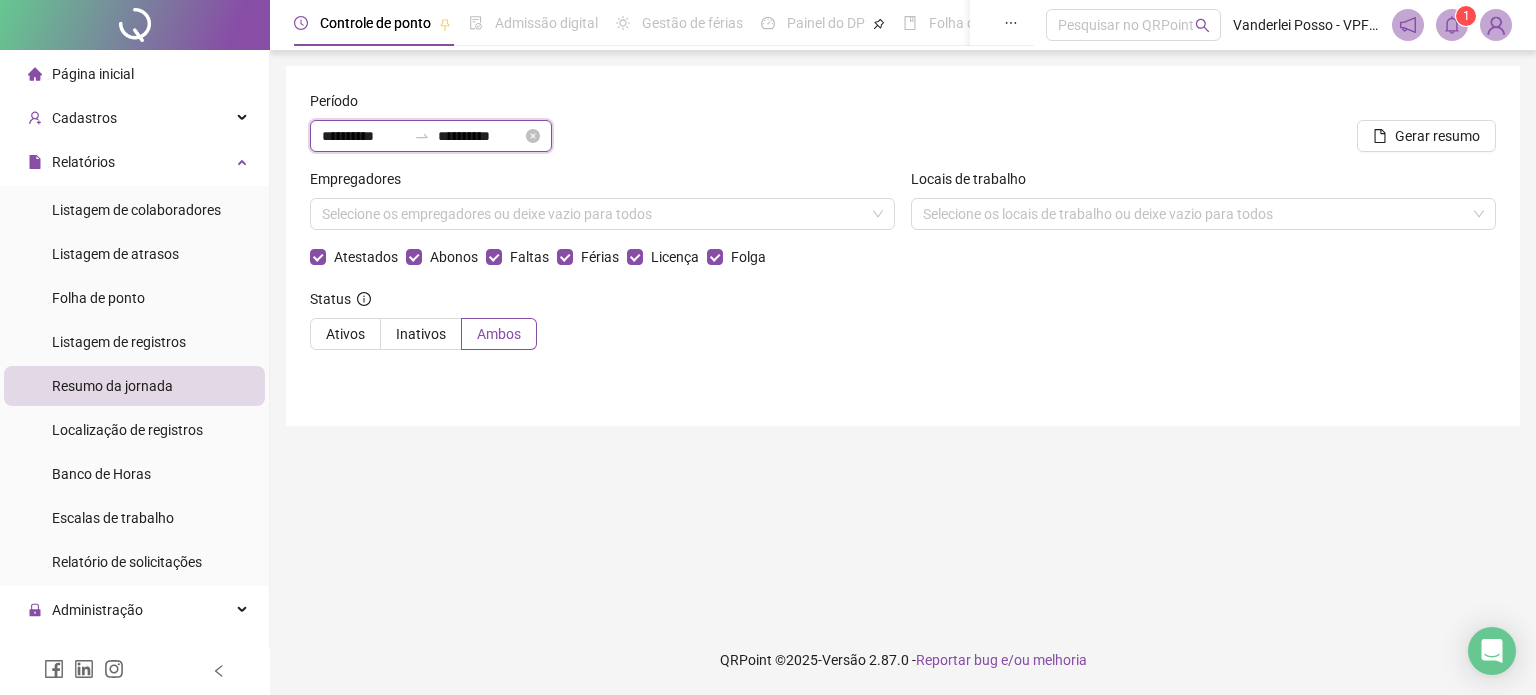 click on "**********" at bounding box center [480, 136] 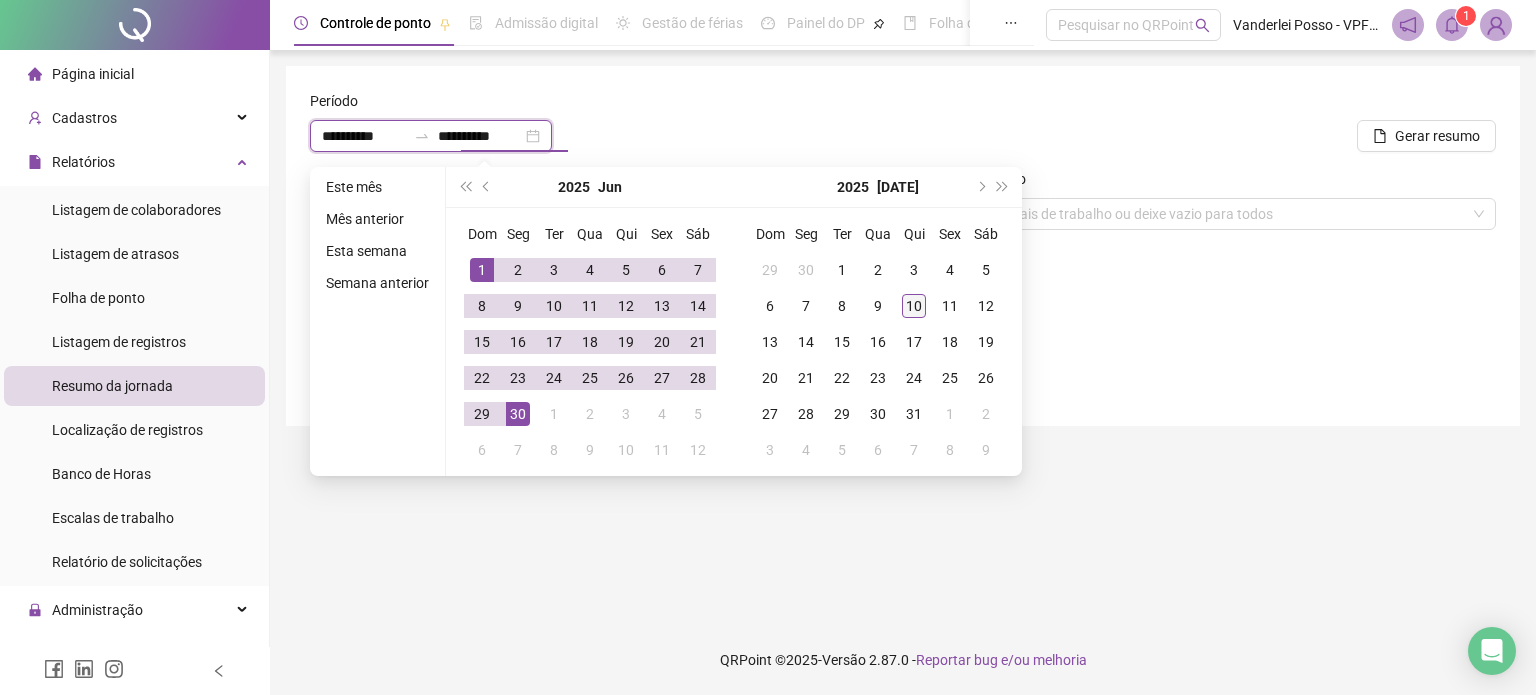 type on "**********" 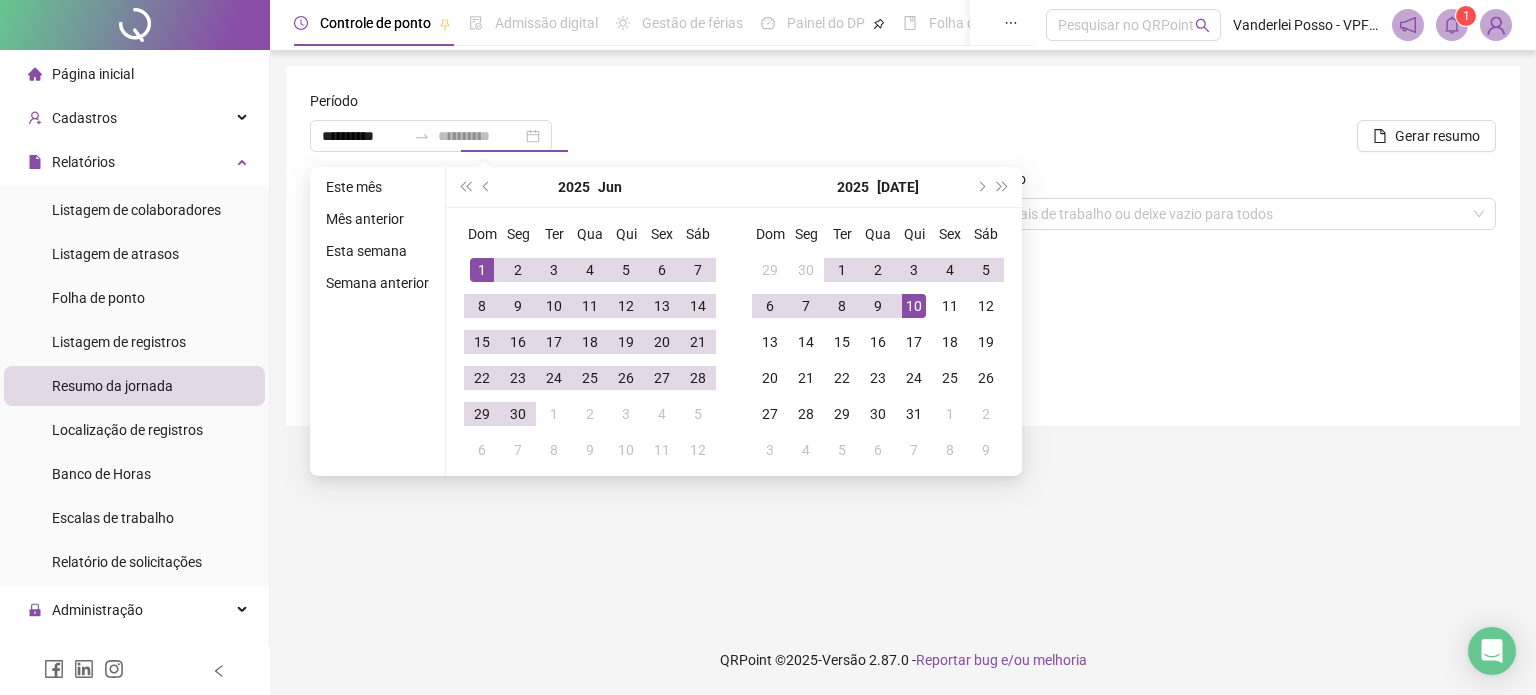 click on "10" at bounding box center [914, 306] 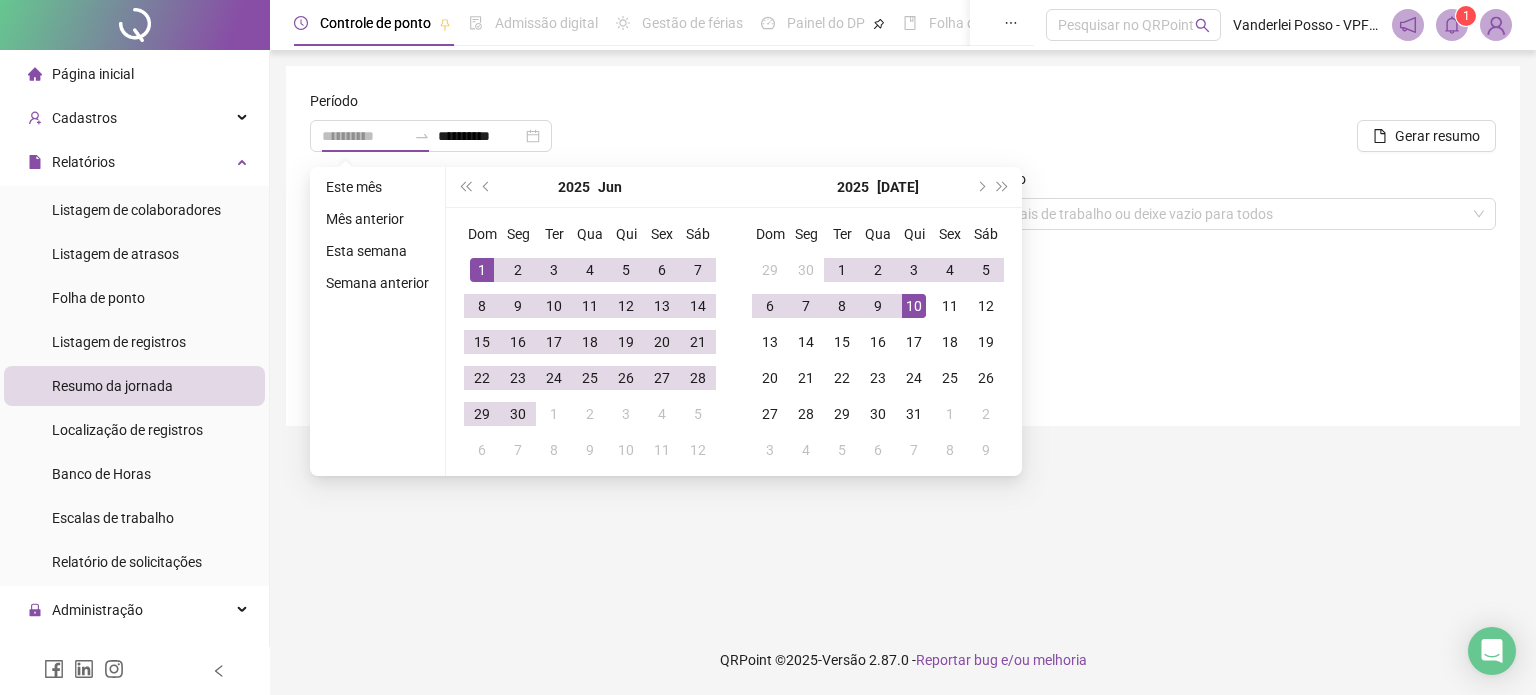 click on "10" at bounding box center [914, 306] 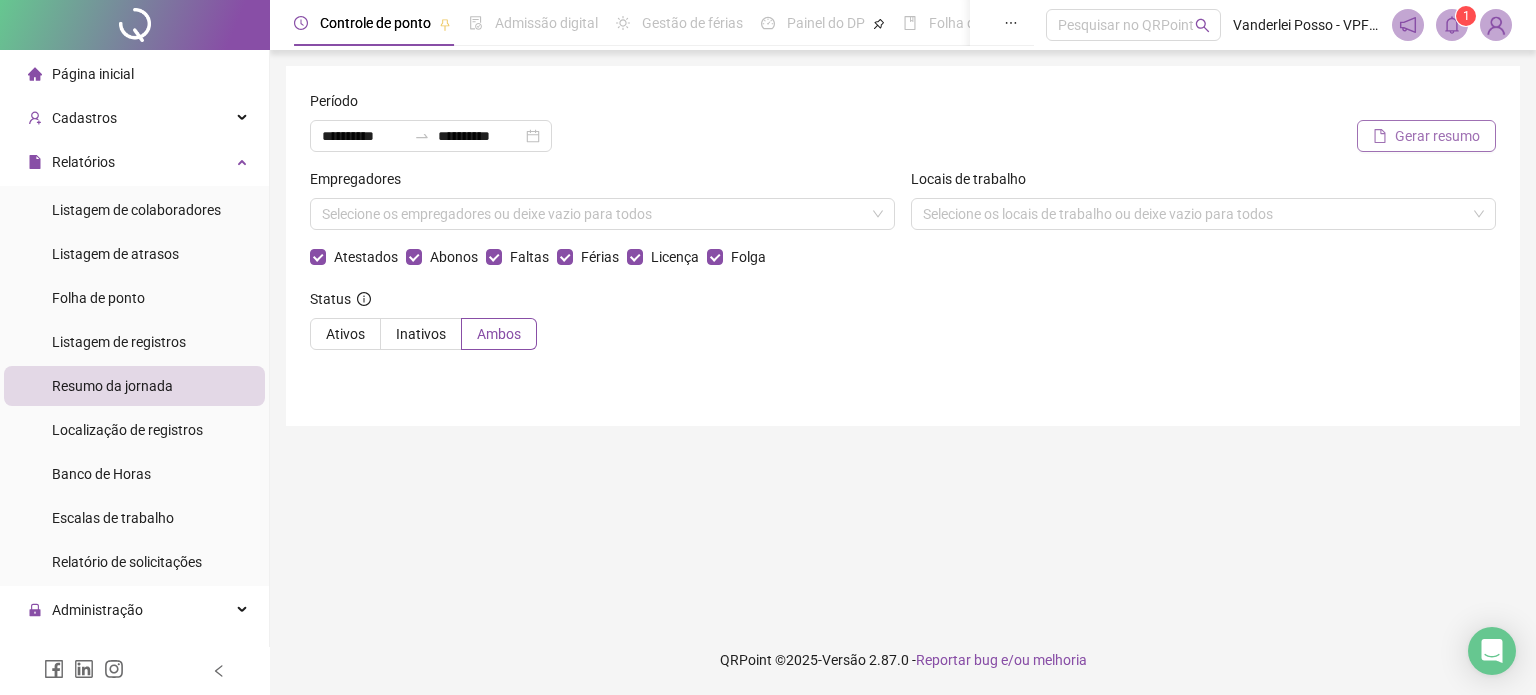 click 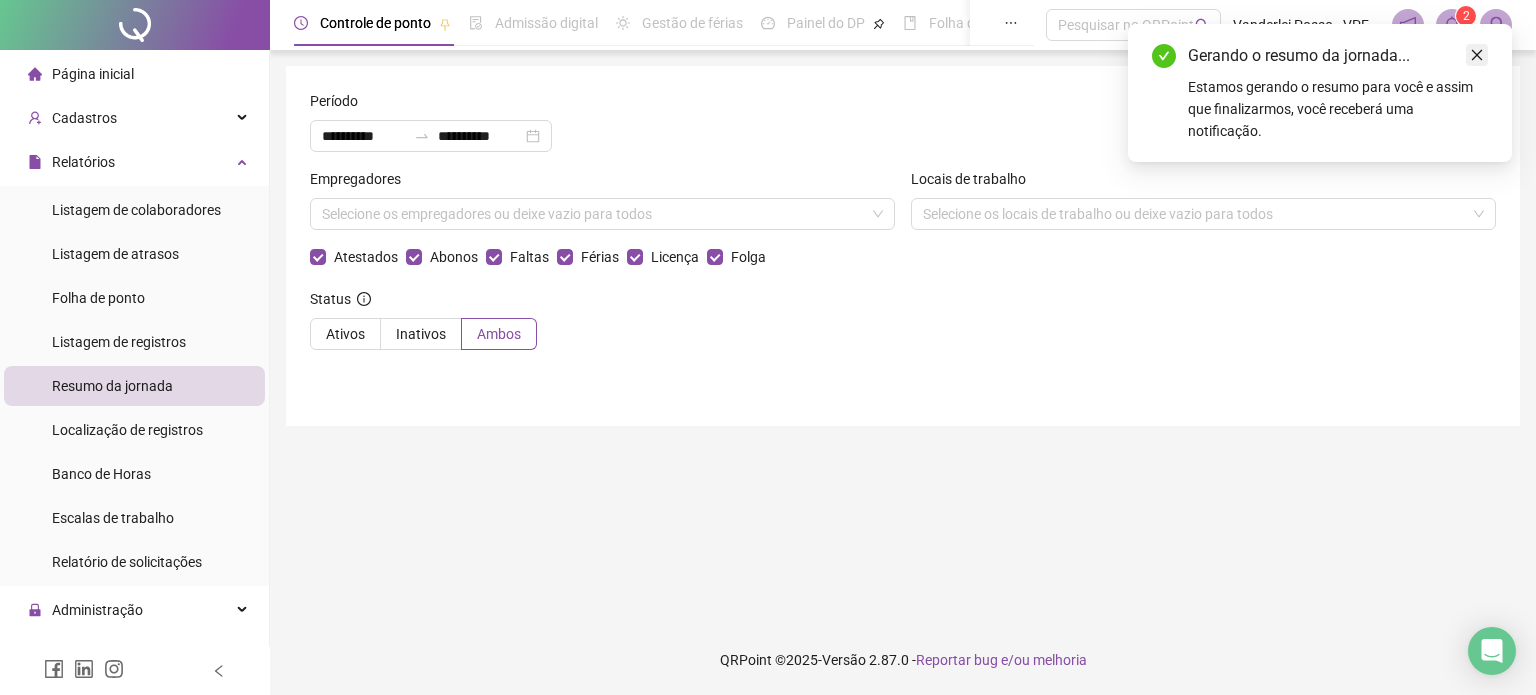 click 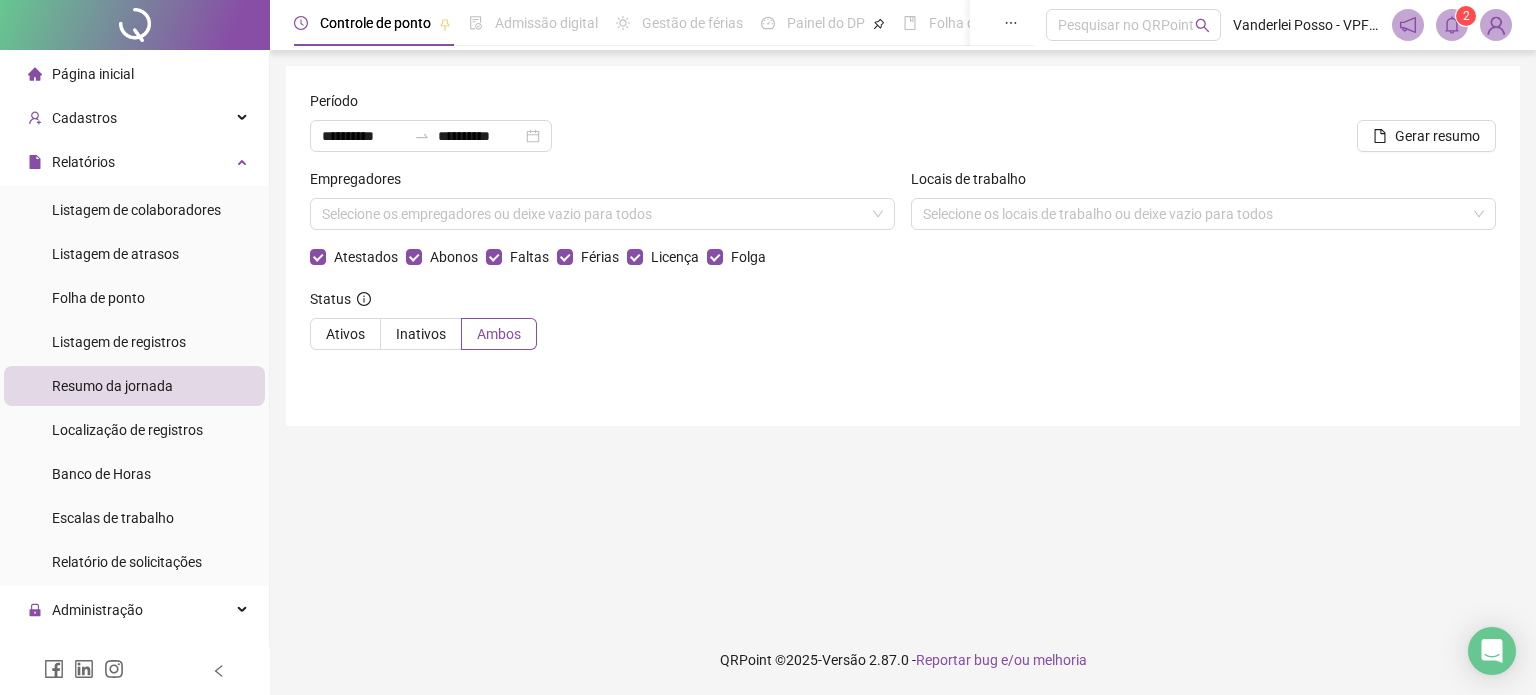 click 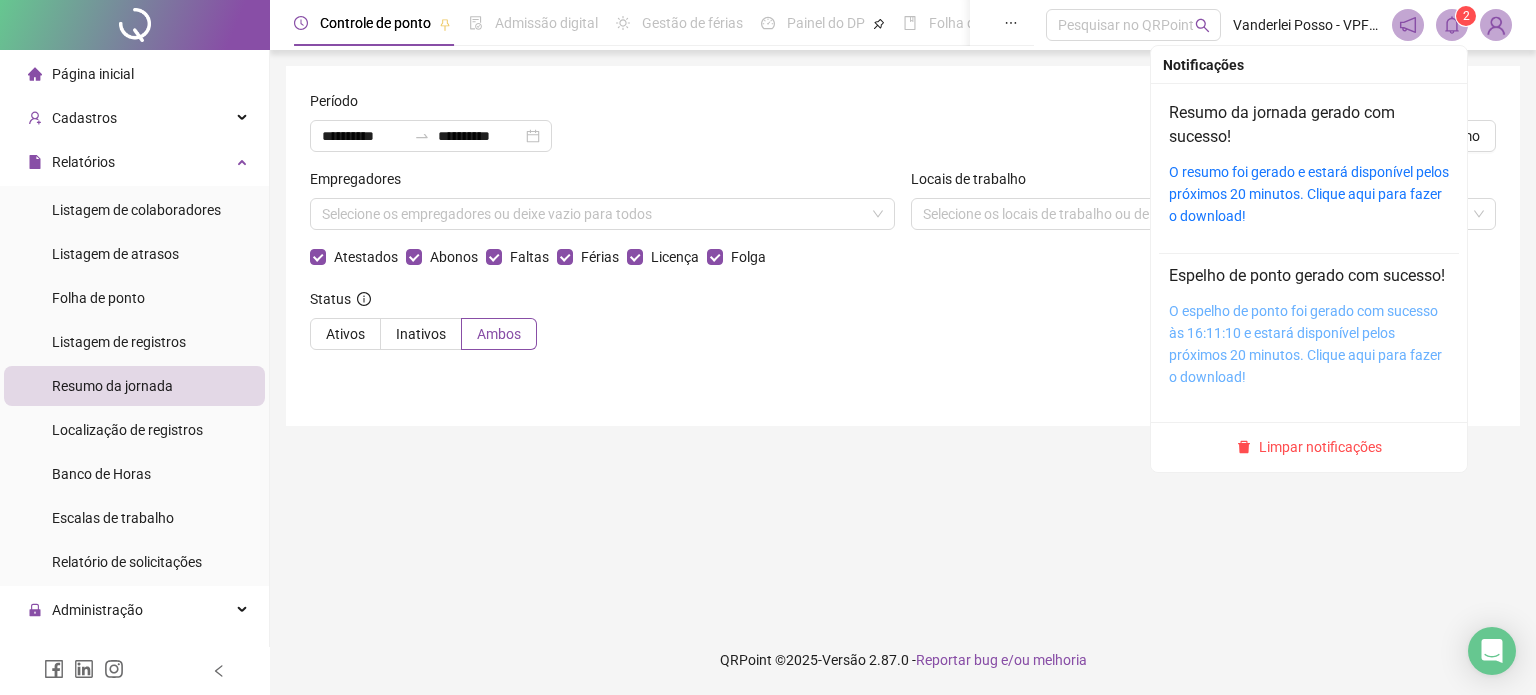 click on "O espelho de ponto foi gerado com sucesso às 16:11:10 e estará disponível pelos próximos 20 minutos.
Clique aqui para fazer o download!" at bounding box center [1305, 344] 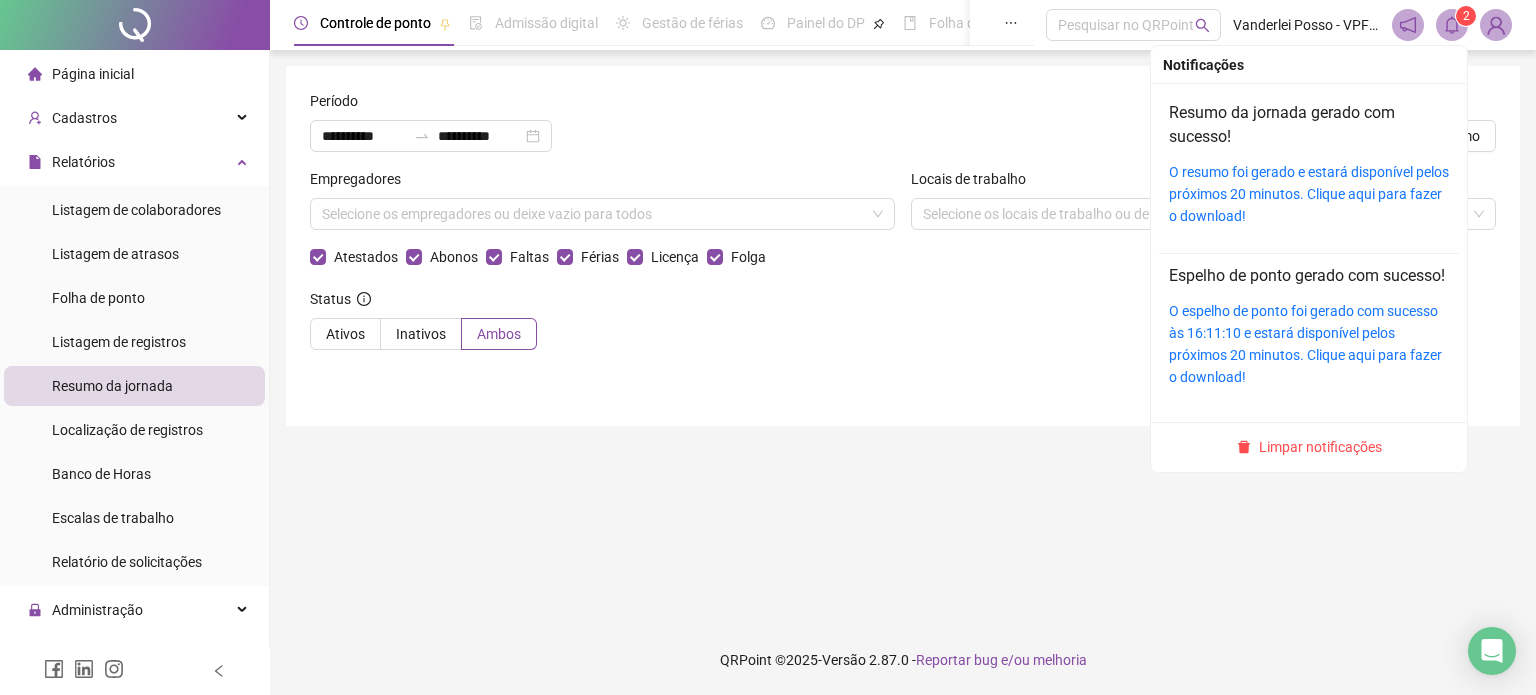 click 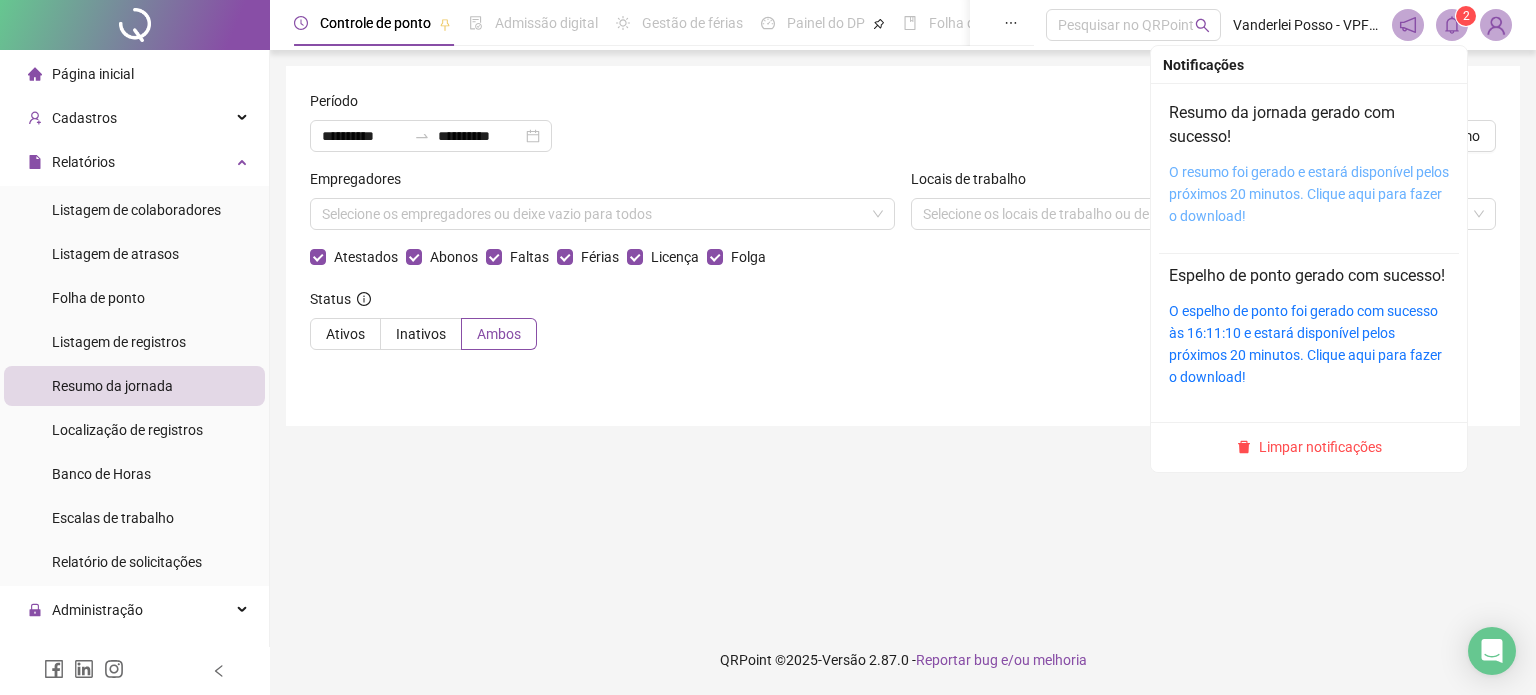 click on "O resumo foi gerado e estará disponível pelos próximos 20 minutos.
Clique aqui para fazer o download!" at bounding box center [1309, 194] 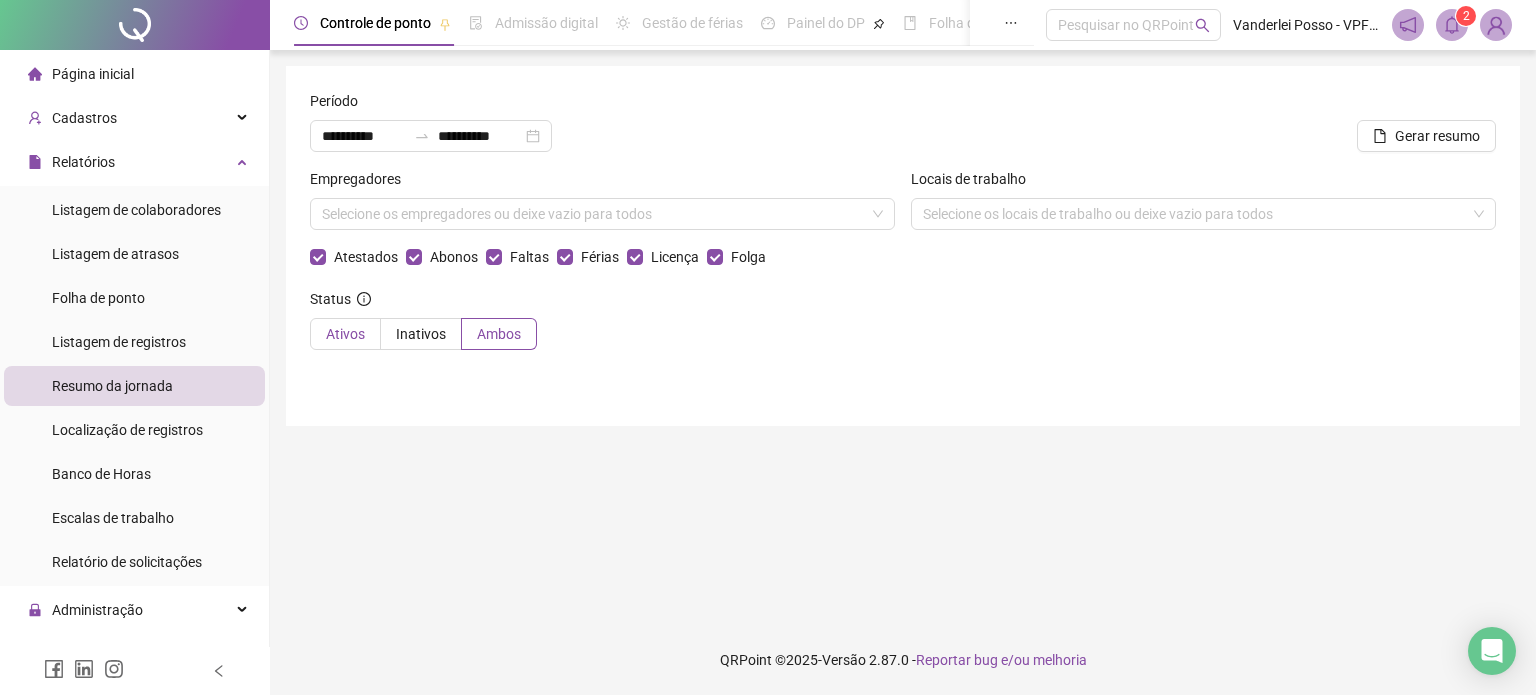 click on "Ativos" at bounding box center (345, 334) 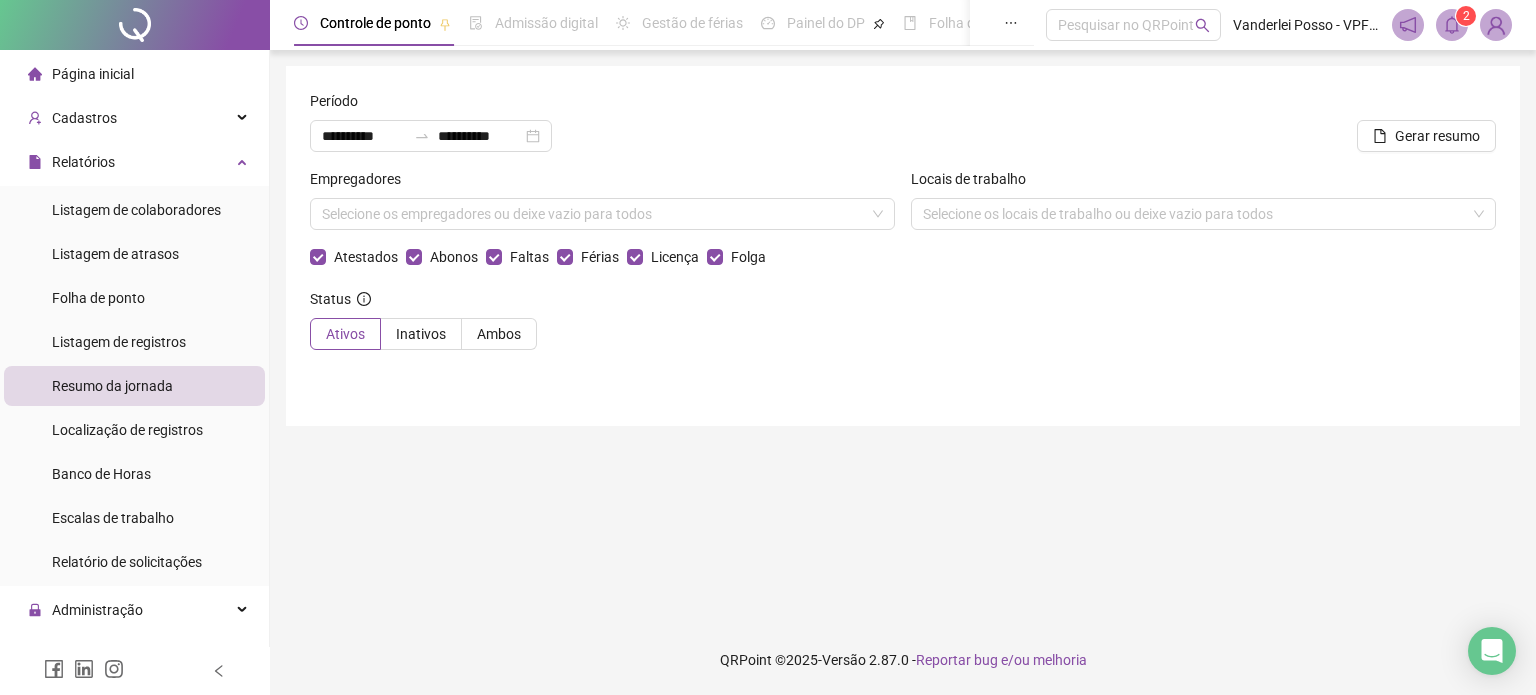 click on "Página inicial" at bounding box center [93, 74] 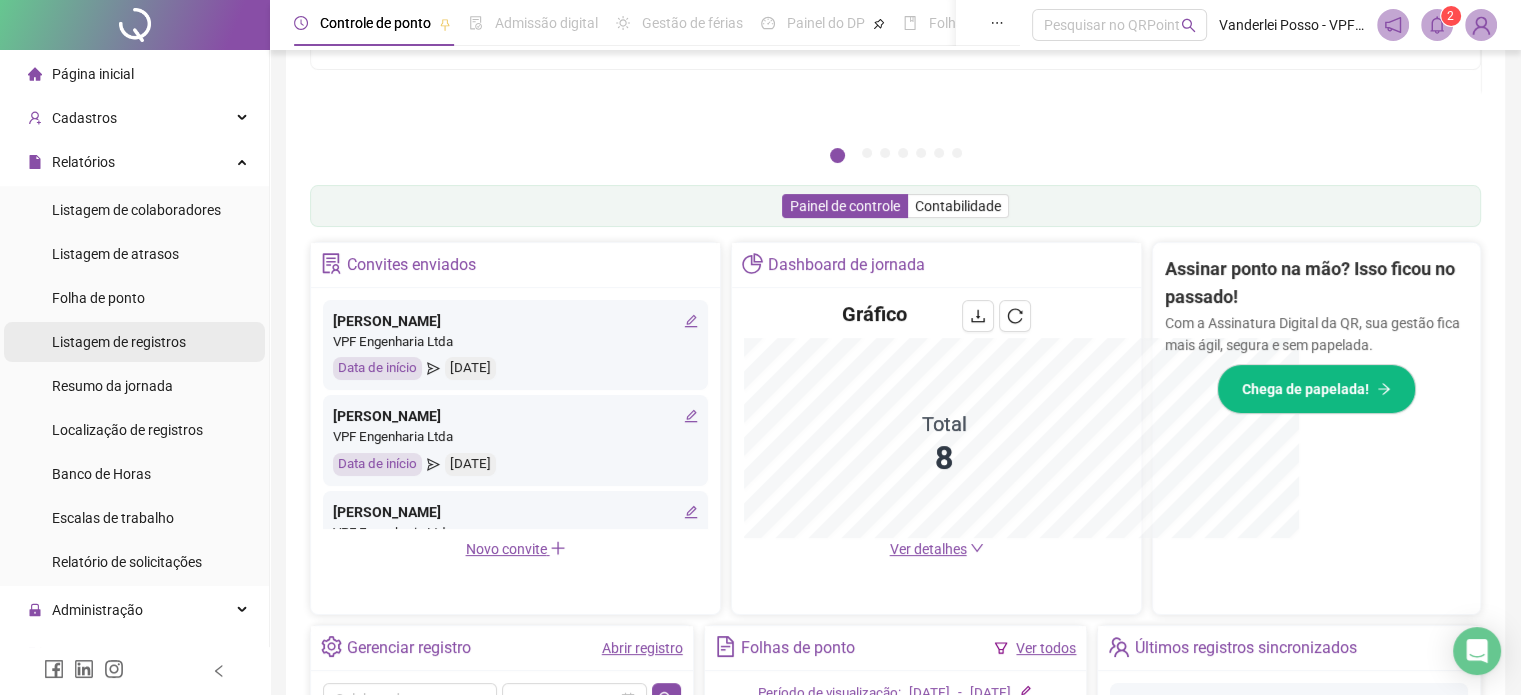 scroll, scrollTop: 494, scrollLeft: 0, axis: vertical 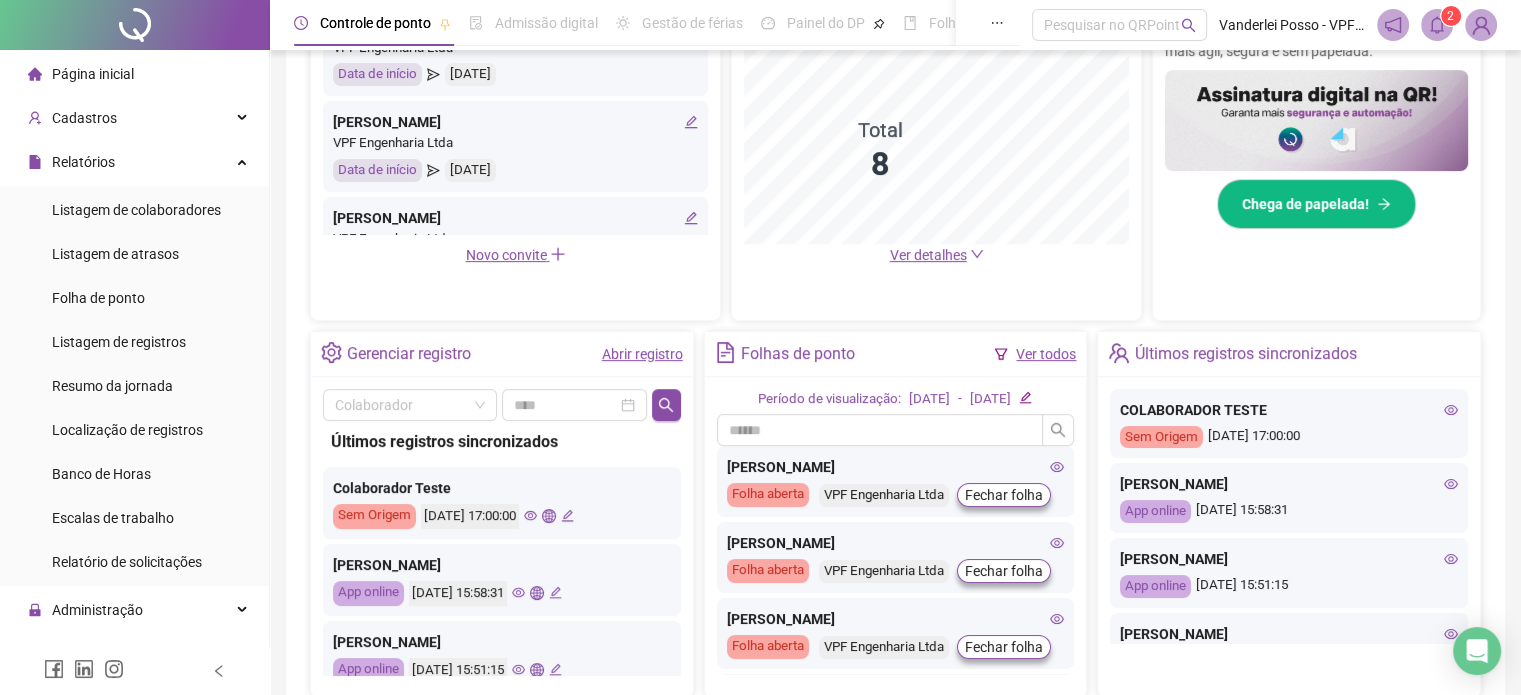 click on "Últimos registros sincronizados" at bounding box center (1246, 354) 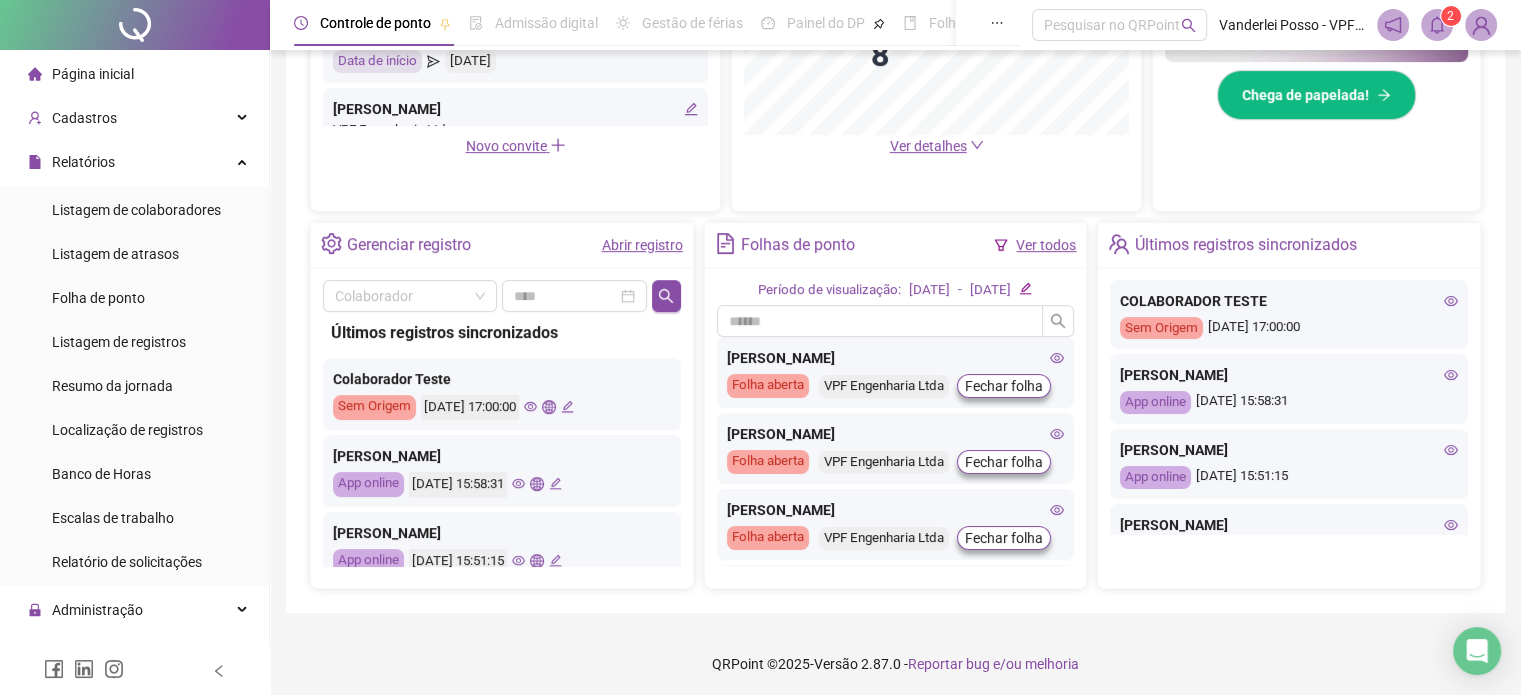 scroll, scrollTop: 604, scrollLeft: 0, axis: vertical 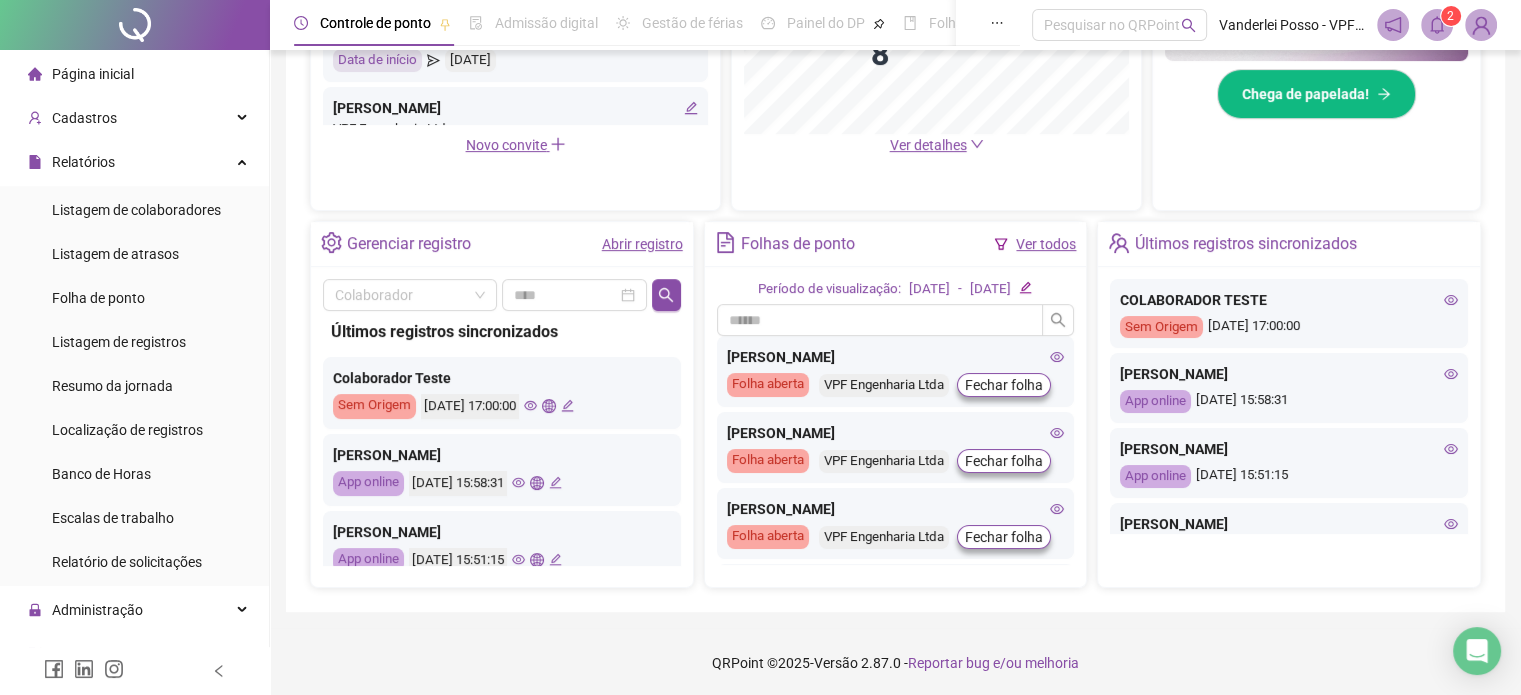 click on "Gerenciar registro Abrir registro Colaborador Últimos registros sincronizados Colaborador Teste Sem Origem [DATE] 17:00:00 [PERSON_NAME] App online [DATE] 15:58:31 [PERSON_NAME] App online [DATE] 15:51:15 [PERSON_NAME] App online [DATE] 15:44:41 [PERSON_NAME] App online [DATE] 13:58:40 [PERSON_NAME] App online [DATE] 13:58:27 Colaborador Teste Sem Origem [DATE] 13:00:00 Colaborador Teste Sem Origem [DATE] 12:00:00 Colaborador Teste Sem Origem [DATE] 08:00:00 Colaborador Teste Sem Origem [DATE] 18:18:00 Colaborador Teste Sem Origem [DATE] 13:08:00 Colaborador Teste Sem Origem [DATE] 12:10:00 Colaborador Teste Sem Origem [DATE] 08:23:00 Colaborador Teste Sem Origem [DATE] 17:00:00 Colaborador Teste Sem Origem [DATE] 13:15:00 Folhas de ponto Ver todos Período de visualização:  [DATE]  -  [DATE] [PERSON_NAME] aberta VPF Engenharia Ltda Fechar folha [PERSON_NAME]" at bounding box center (895, 404) 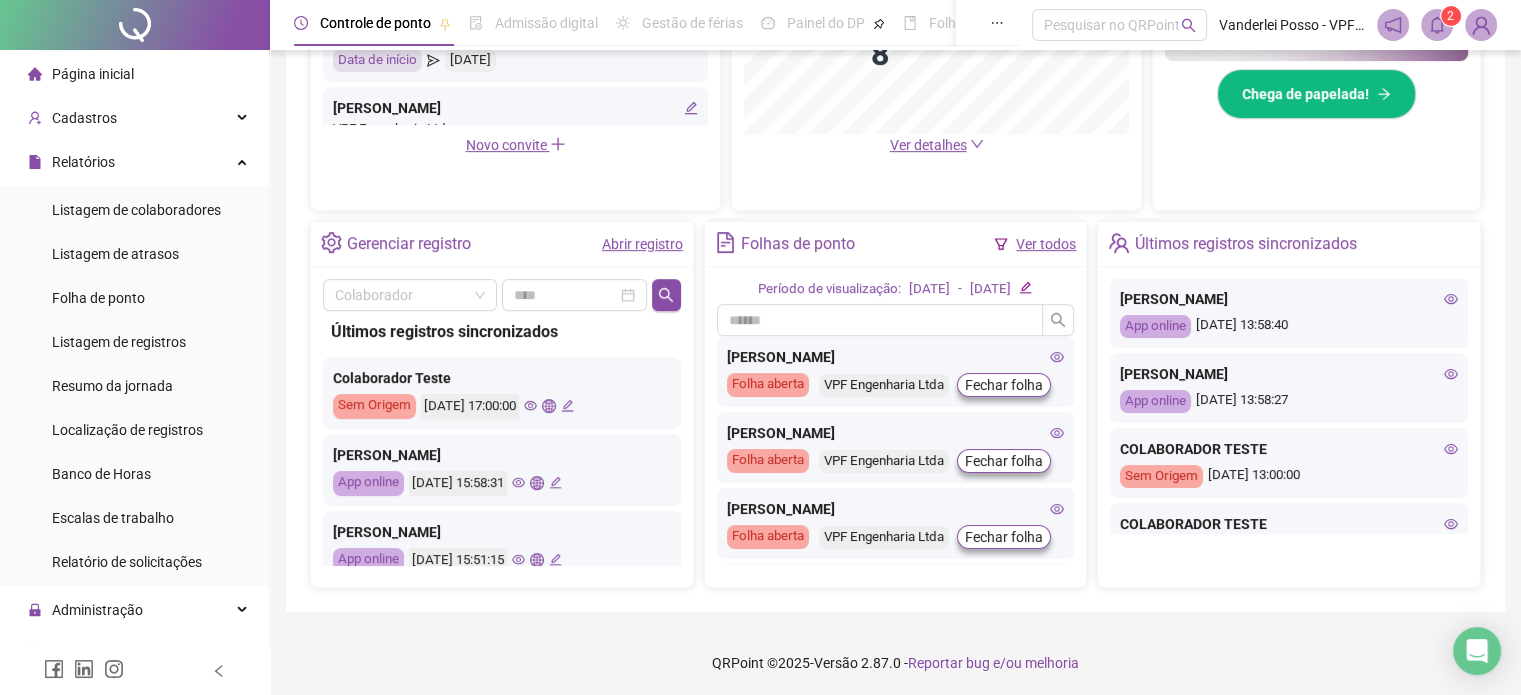 scroll, scrollTop: 400, scrollLeft: 0, axis: vertical 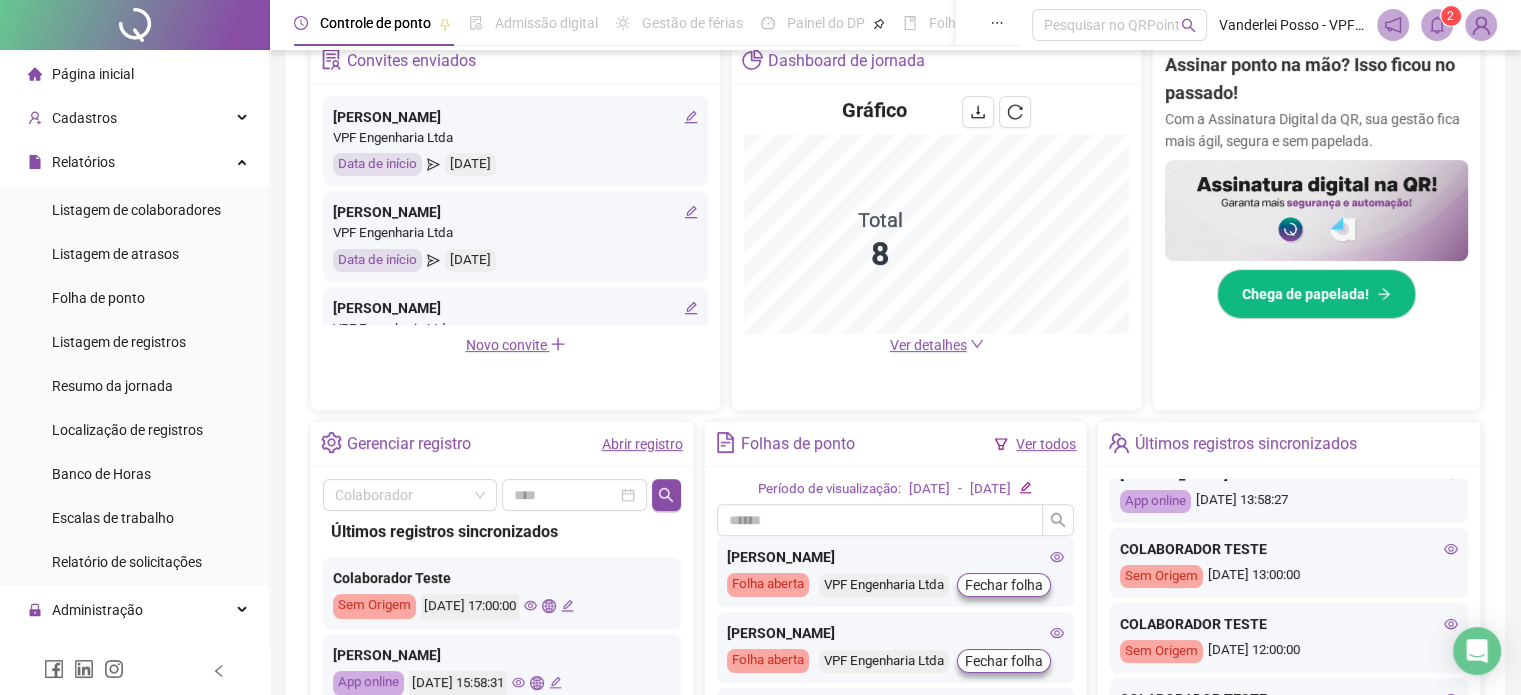 click on "Ver detalhes" at bounding box center (928, 345) 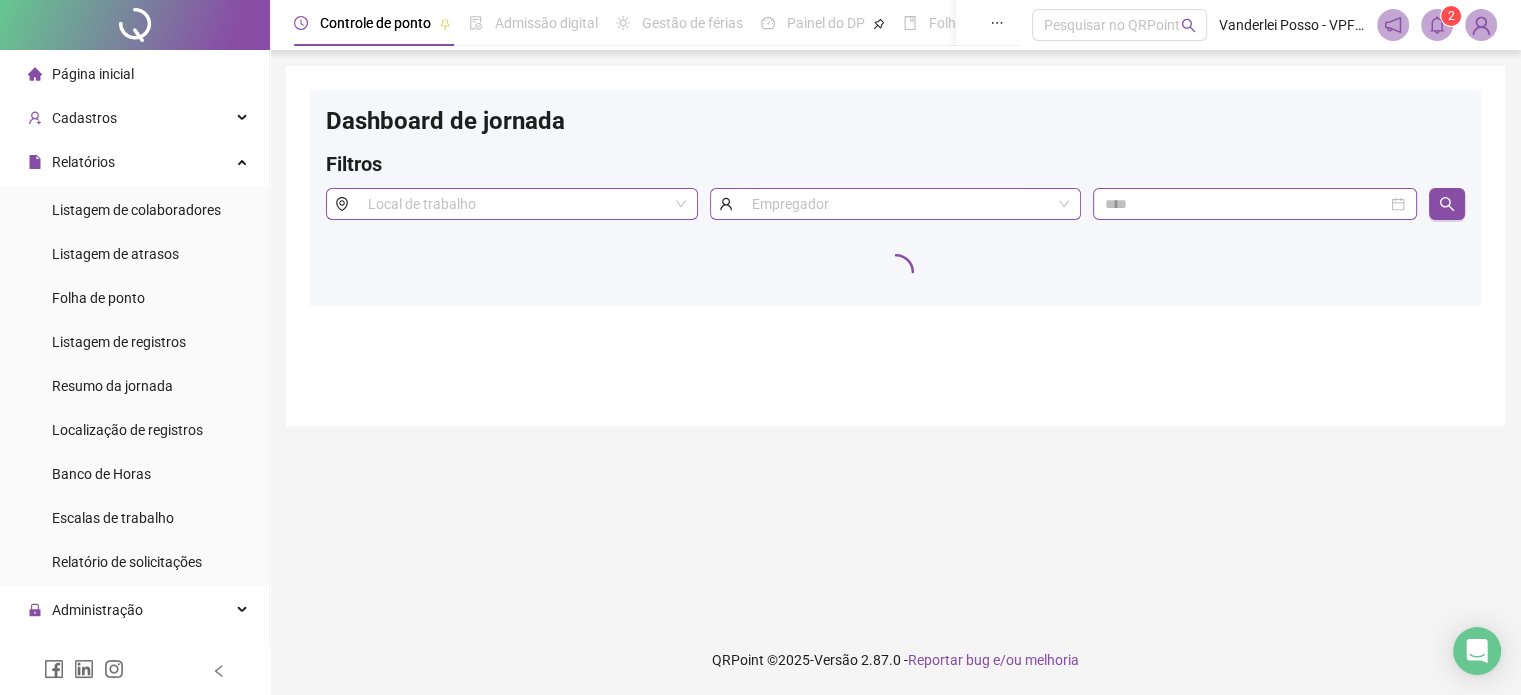 scroll, scrollTop: 0, scrollLeft: 0, axis: both 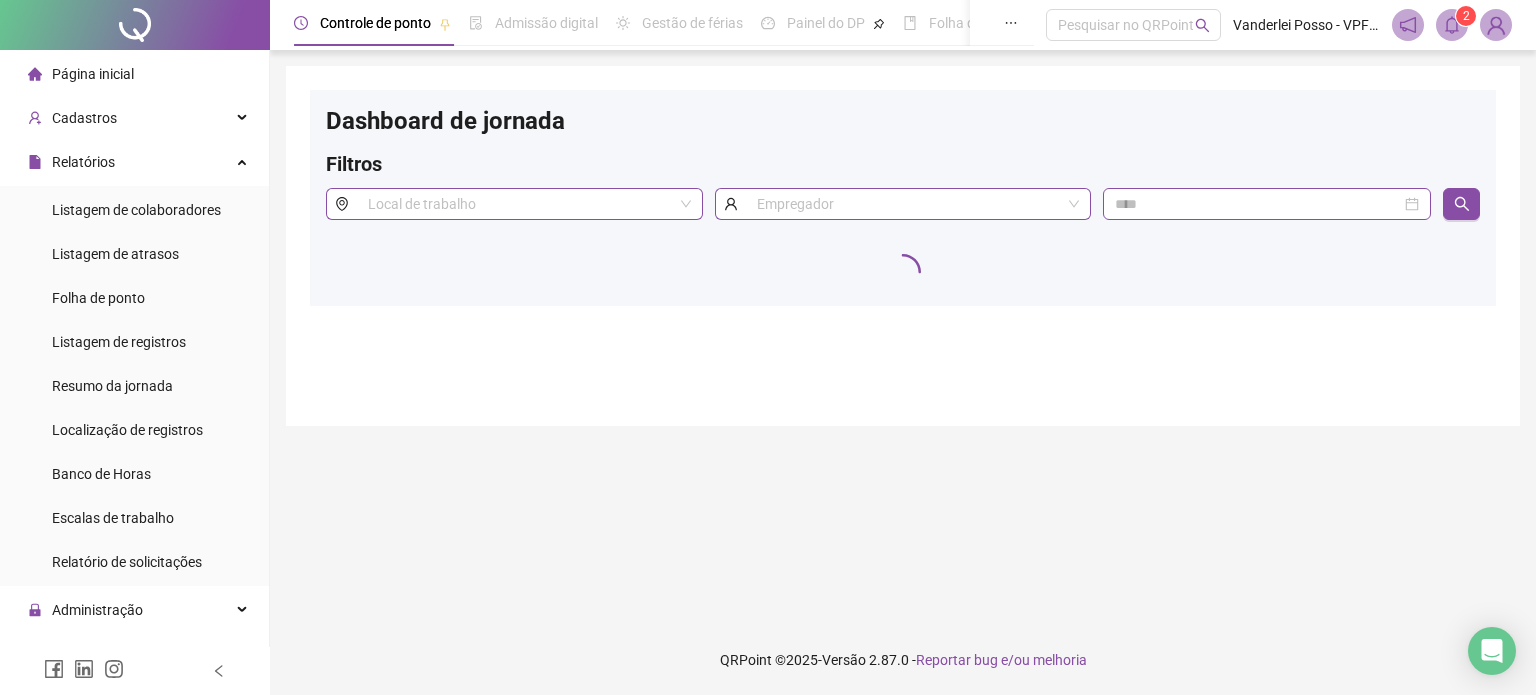 click on "Página inicial" at bounding box center (93, 74) 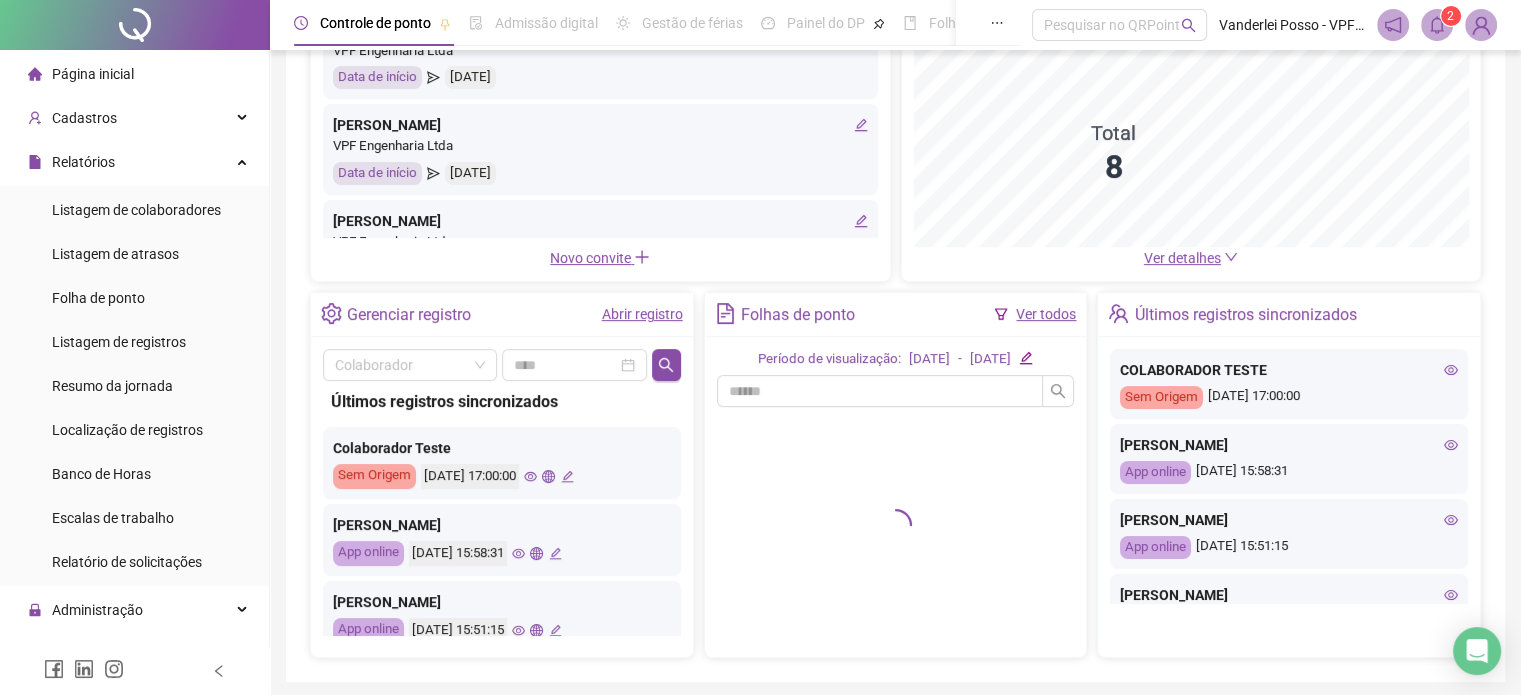 scroll, scrollTop: 200, scrollLeft: 0, axis: vertical 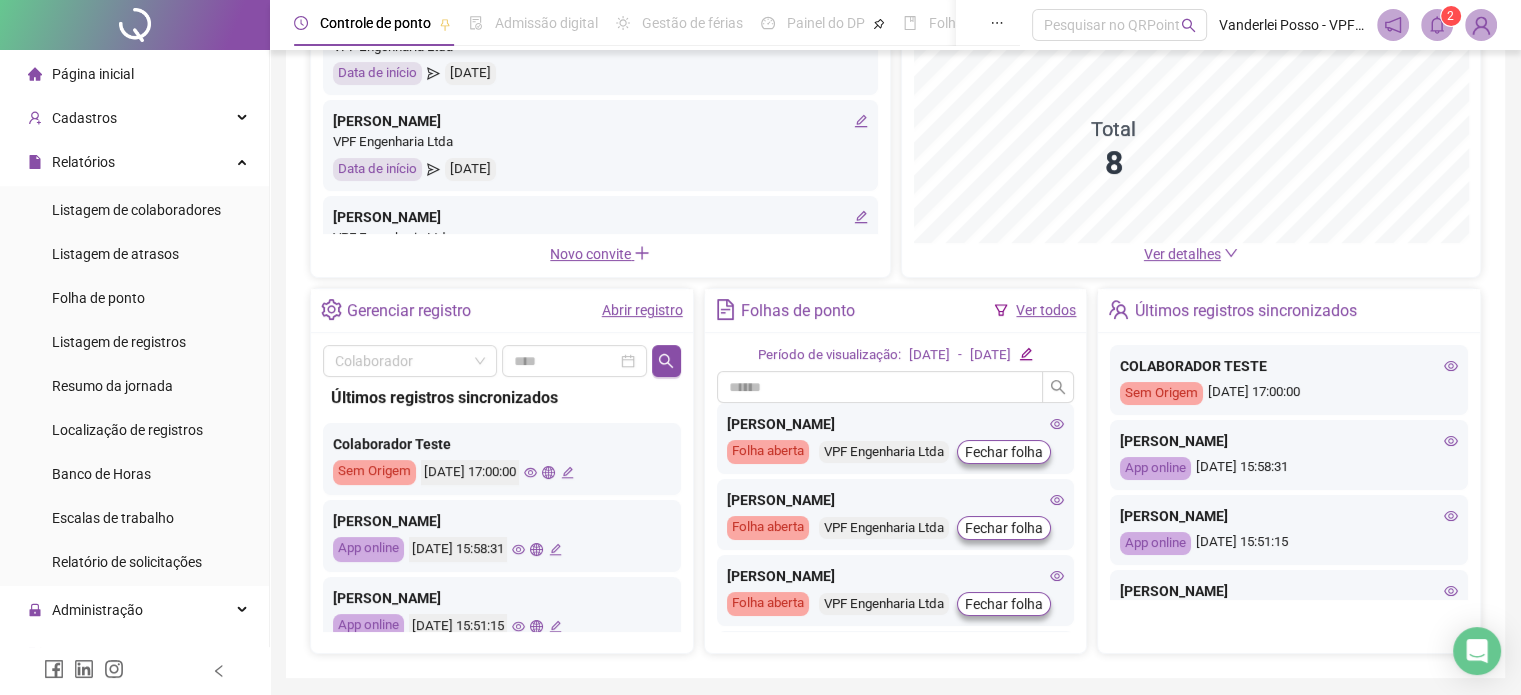 click on "Ver detalhes" at bounding box center [1182, 254] 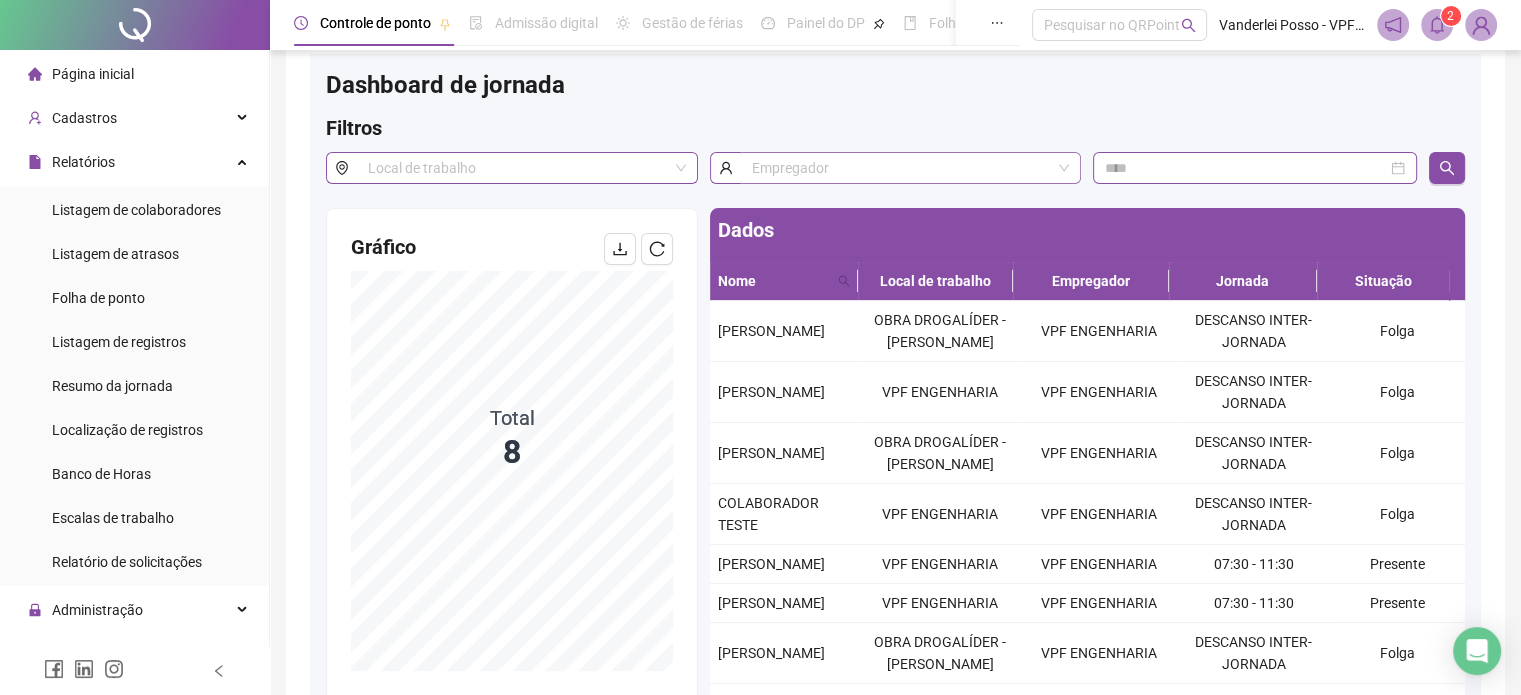 scroll, scrollTop: 100, scrollLeft: 0, axis: vertical 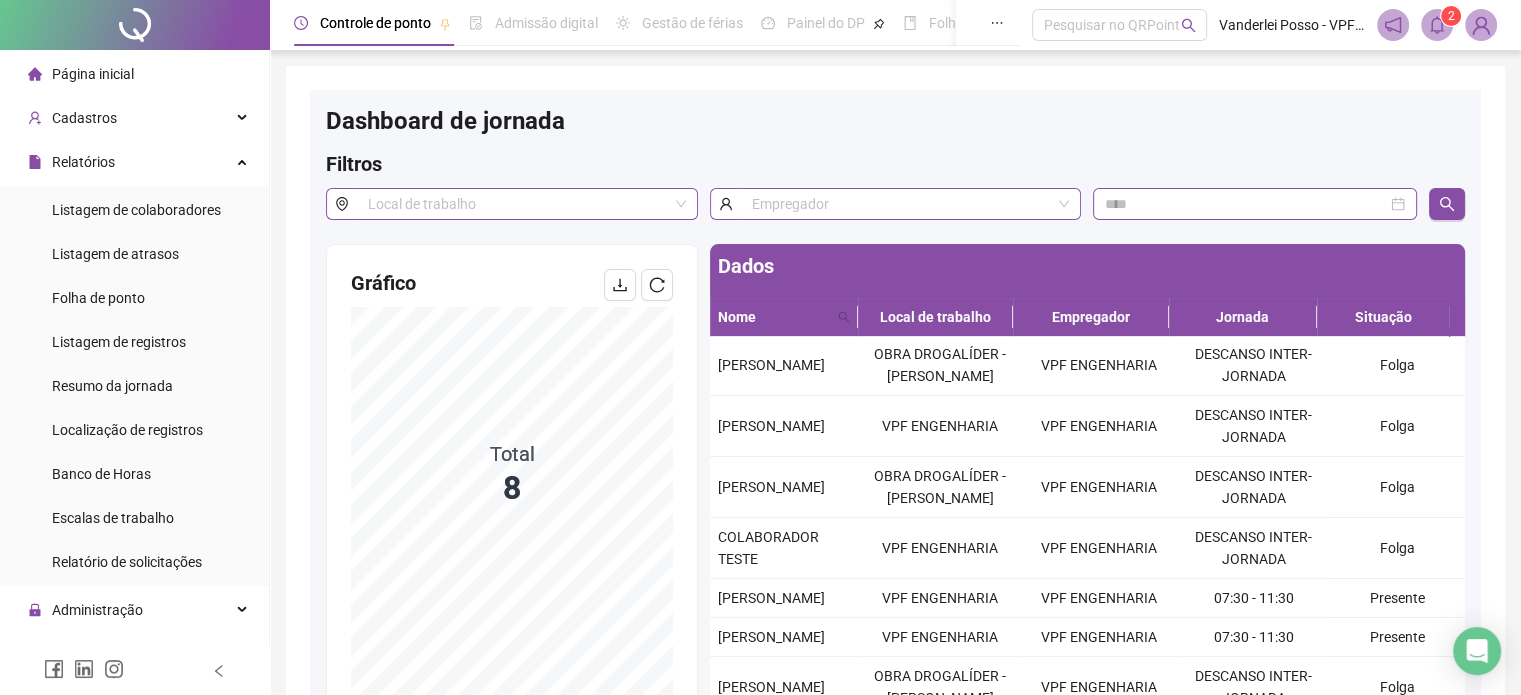 click on "Página inicial" at bounding box center (81, 74) 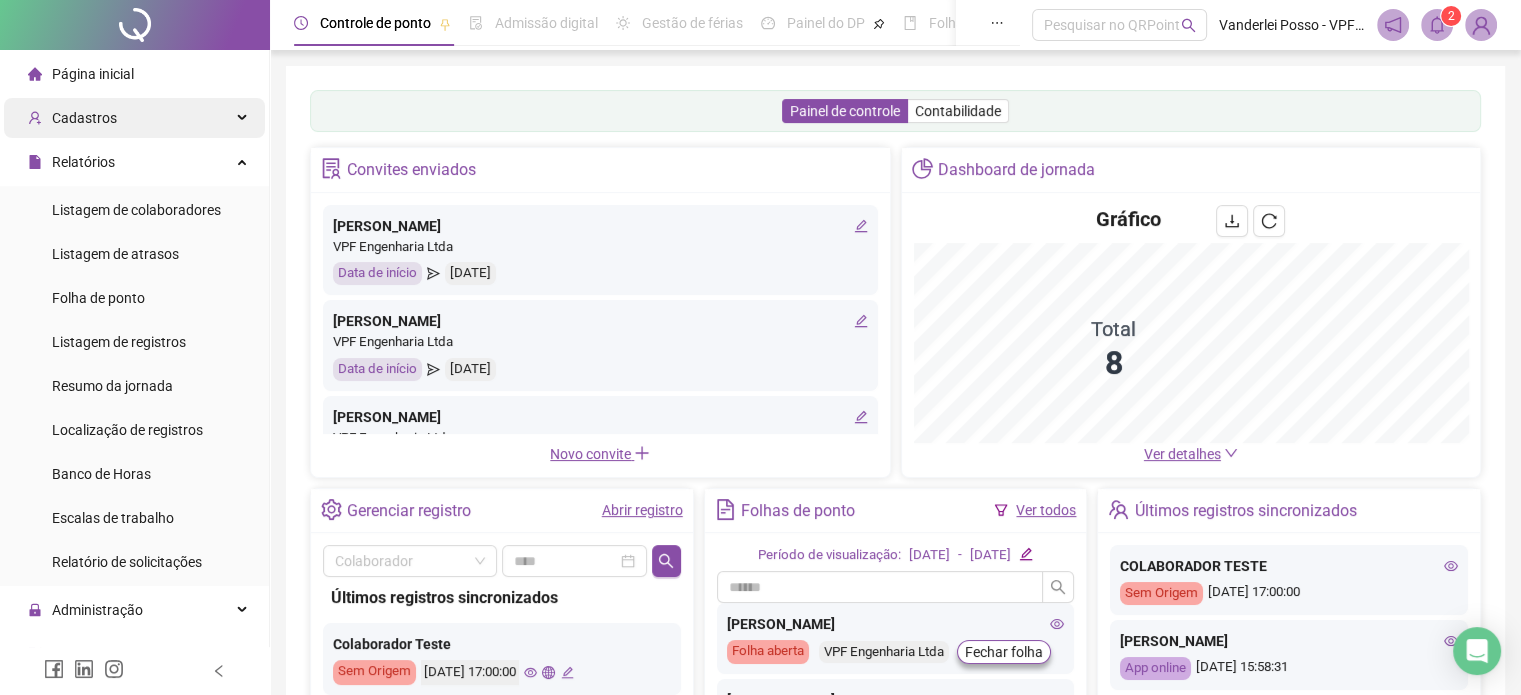 click on "Cadastros" at bounding box center (134, 118) 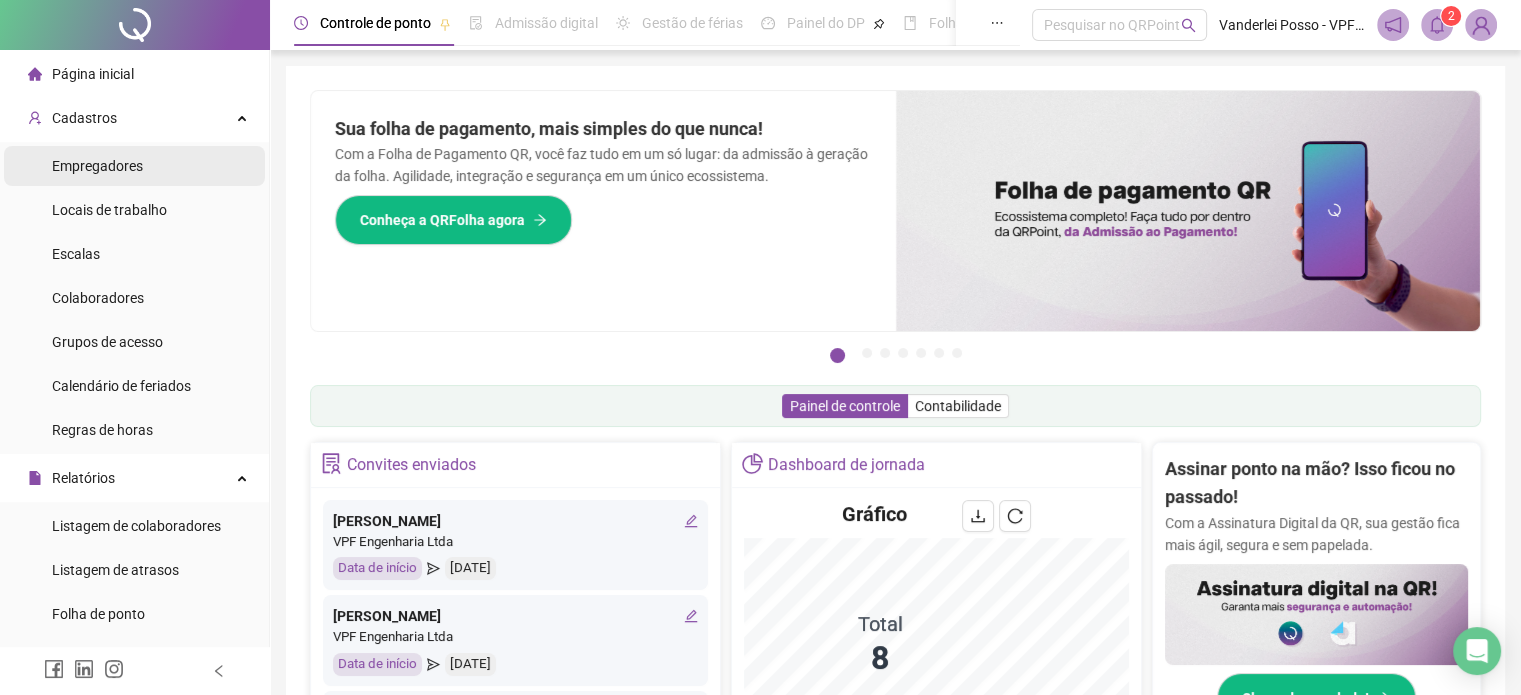 click on "Empregadores" at bounding box center [97, 166] 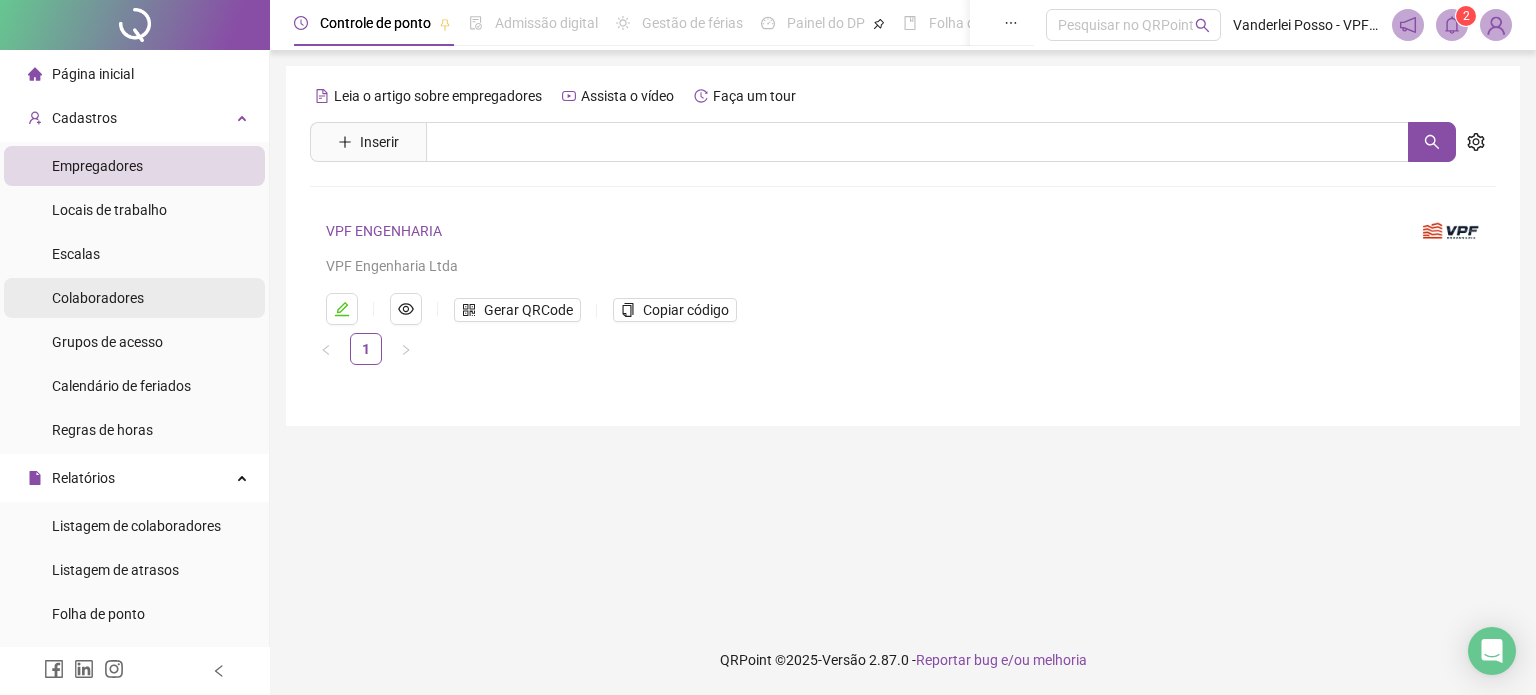 click on "Colaboradores" at bounding box center (98, 298) 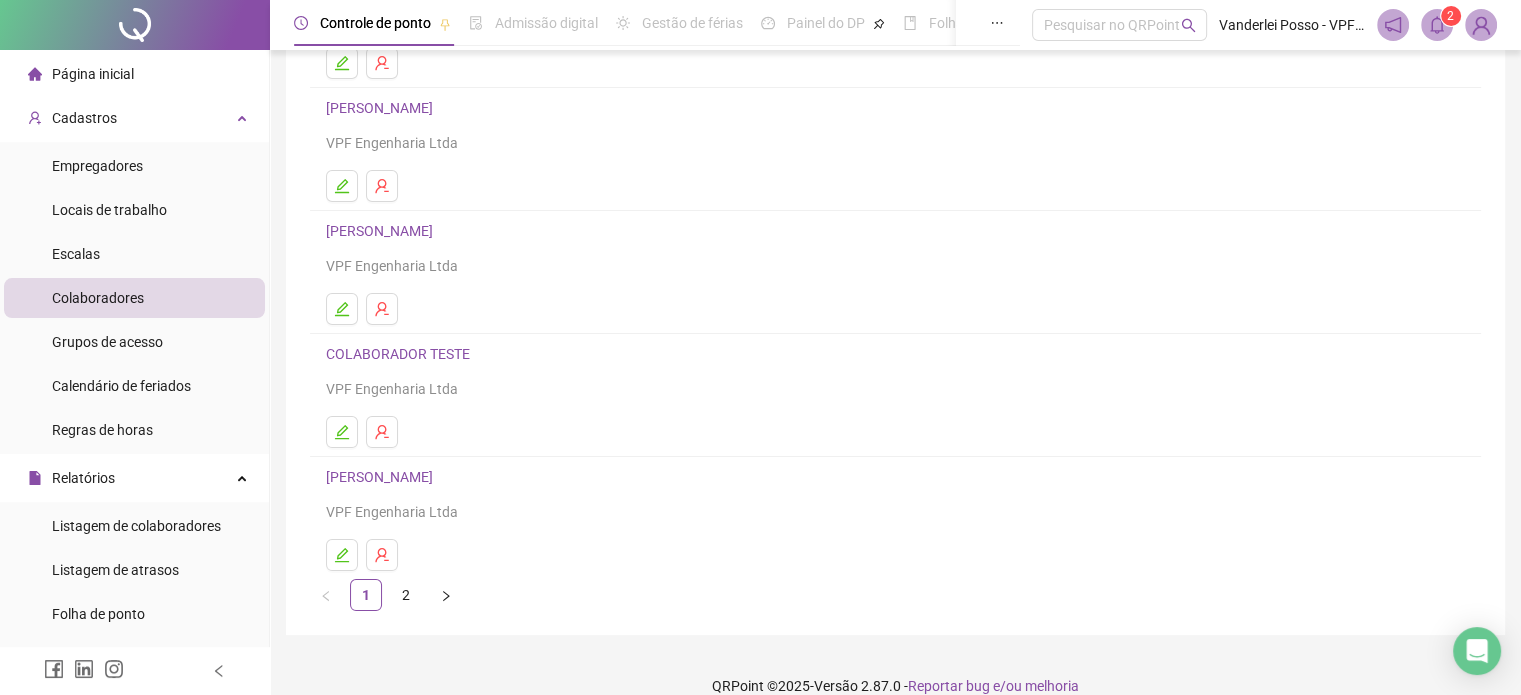scroll, scrollTop: 271, scrollLeft: 0, axis: vertical 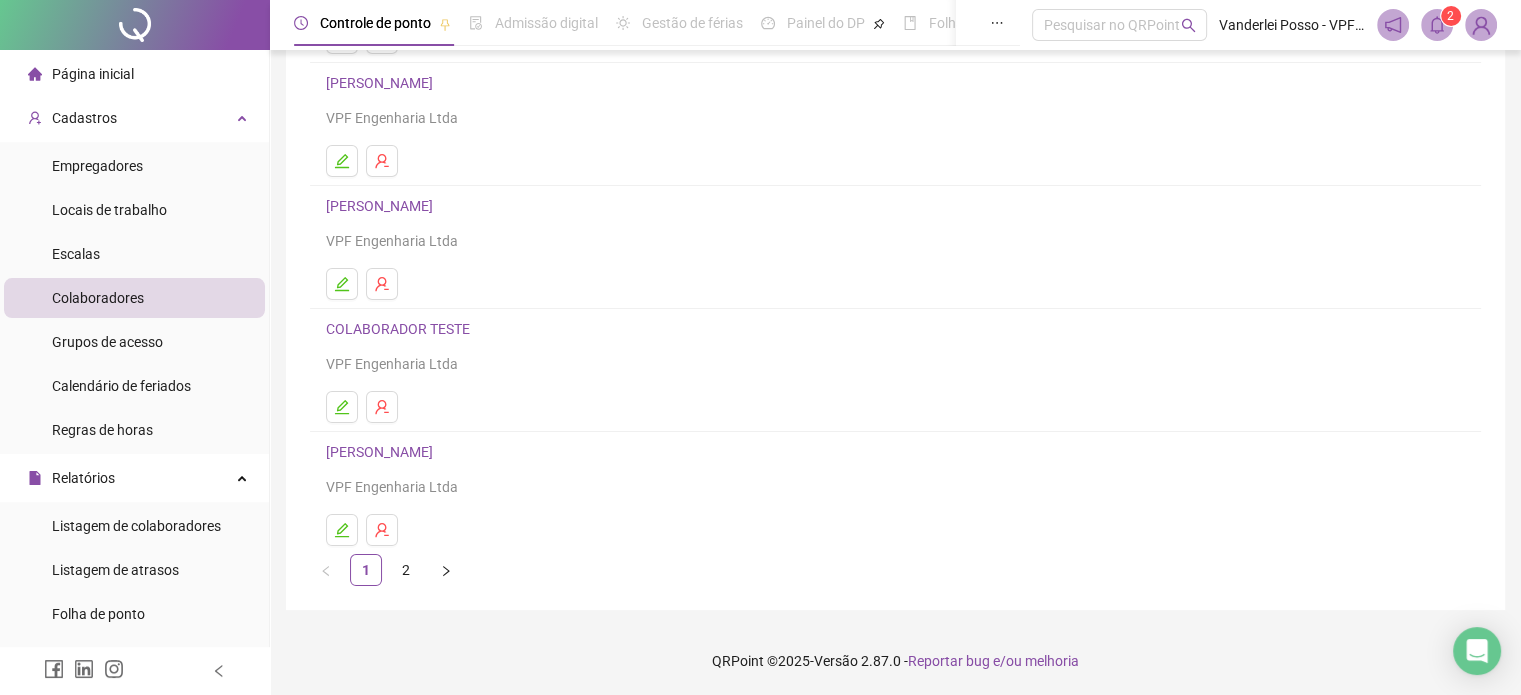 click on "2" at bounding box center [406, 570] 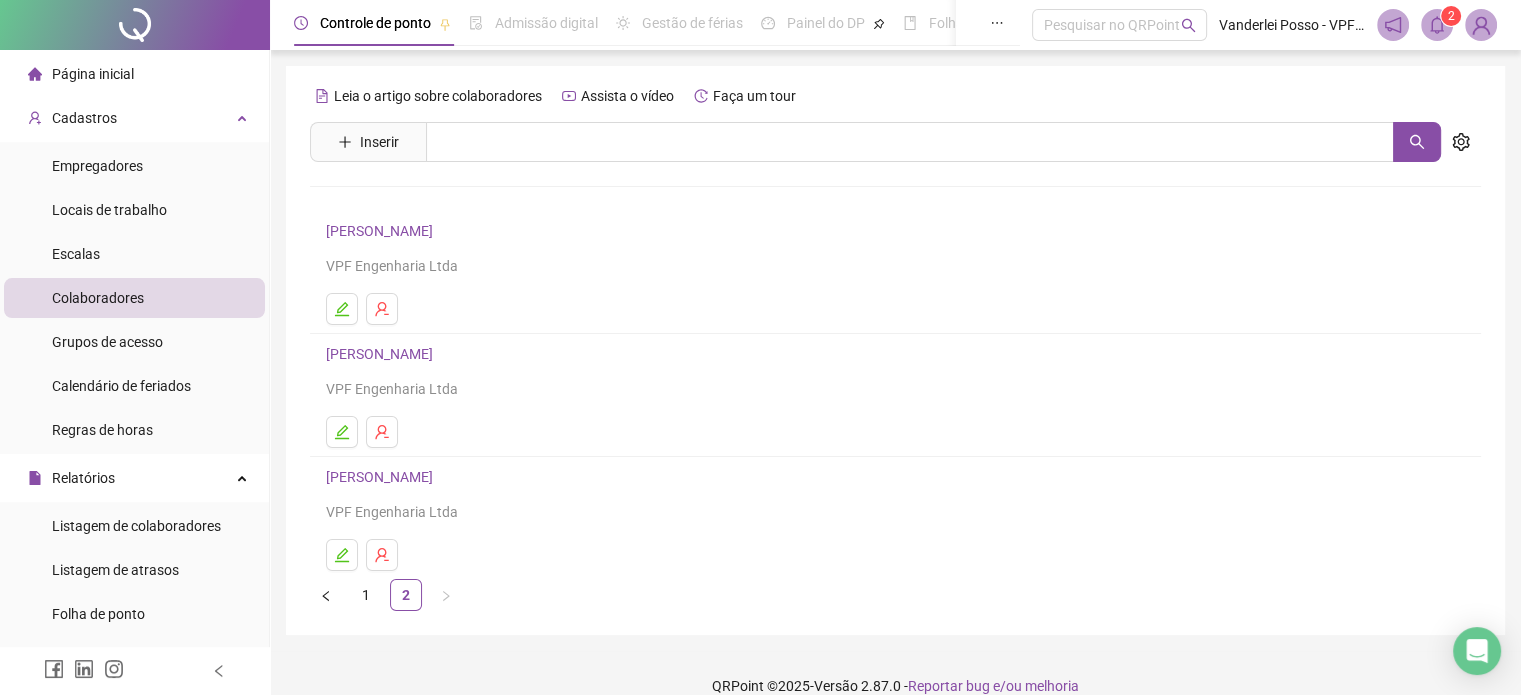 click on "[PERSON_NAME]" at bounding box center (382, 354) 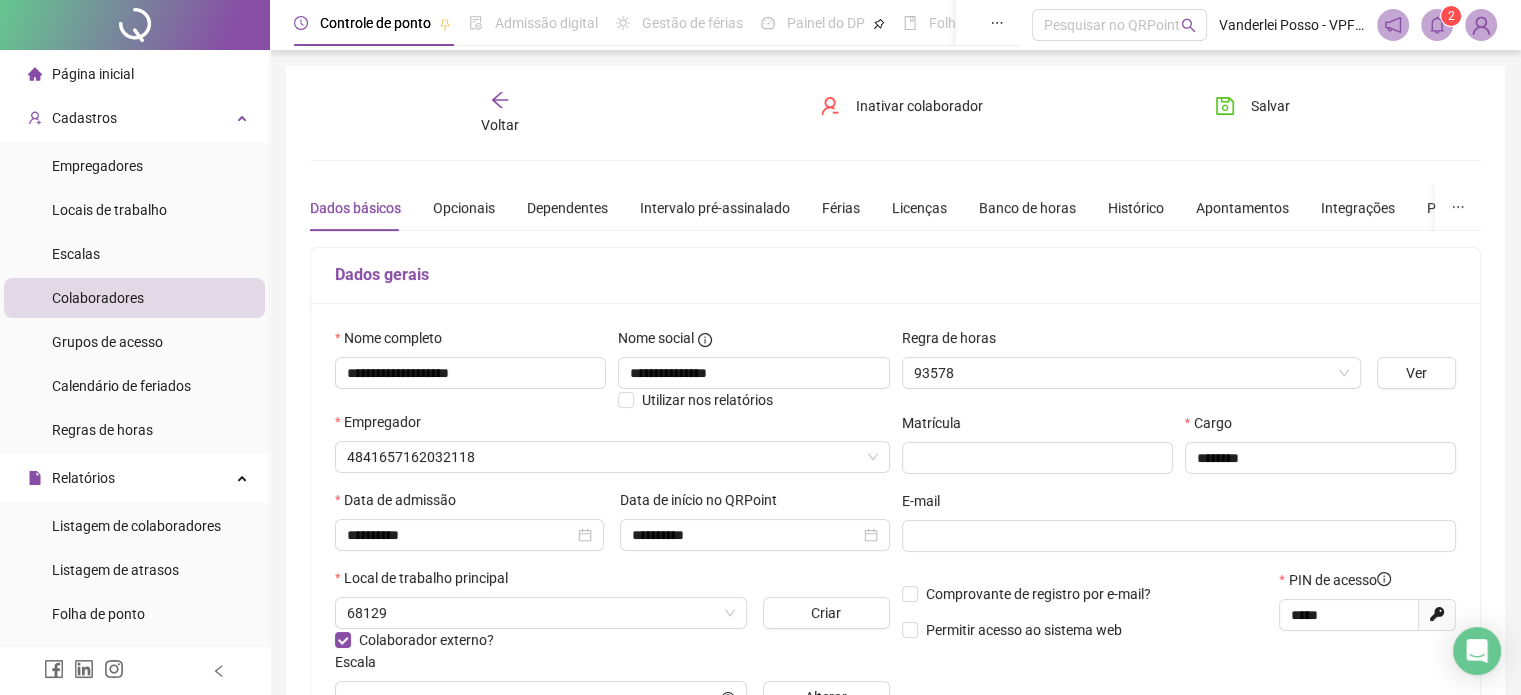 type on "*****" 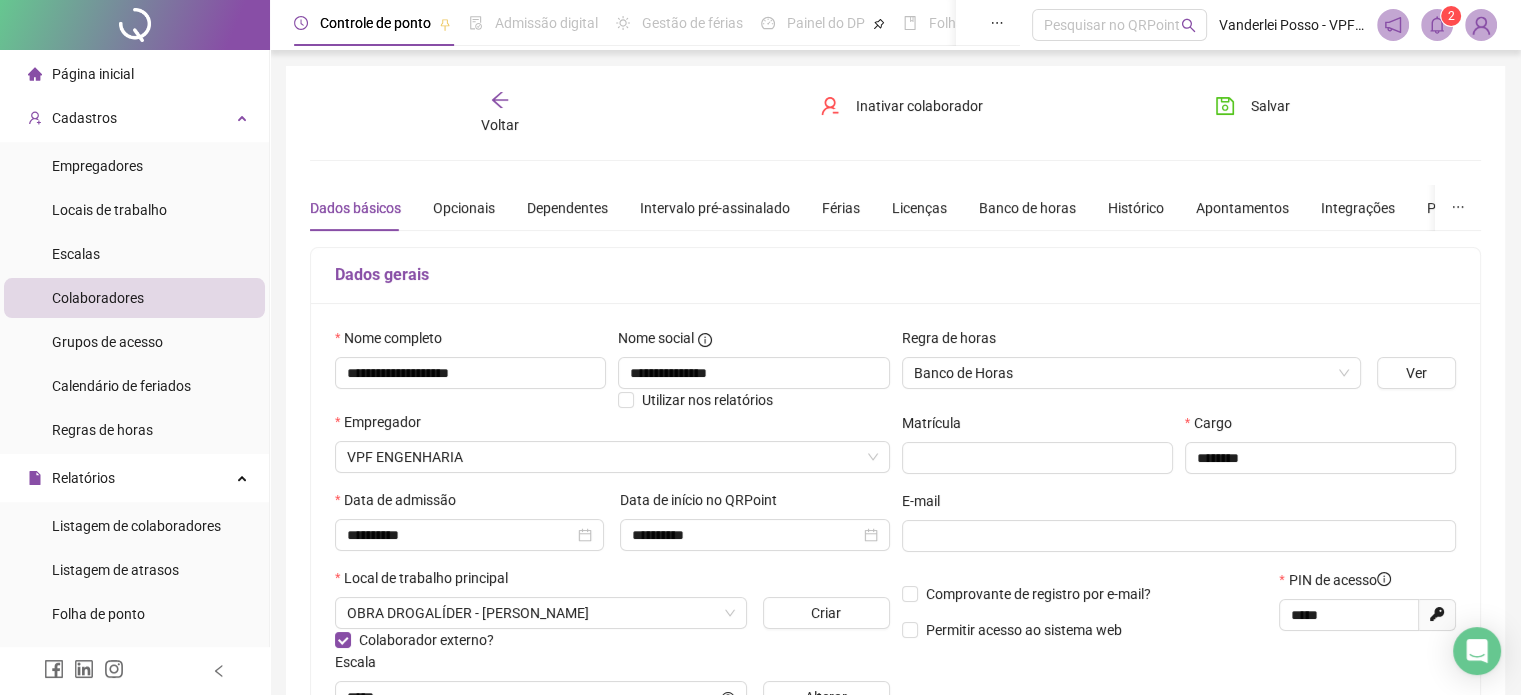 click on "Voltar" at bounding box center (500, 113) 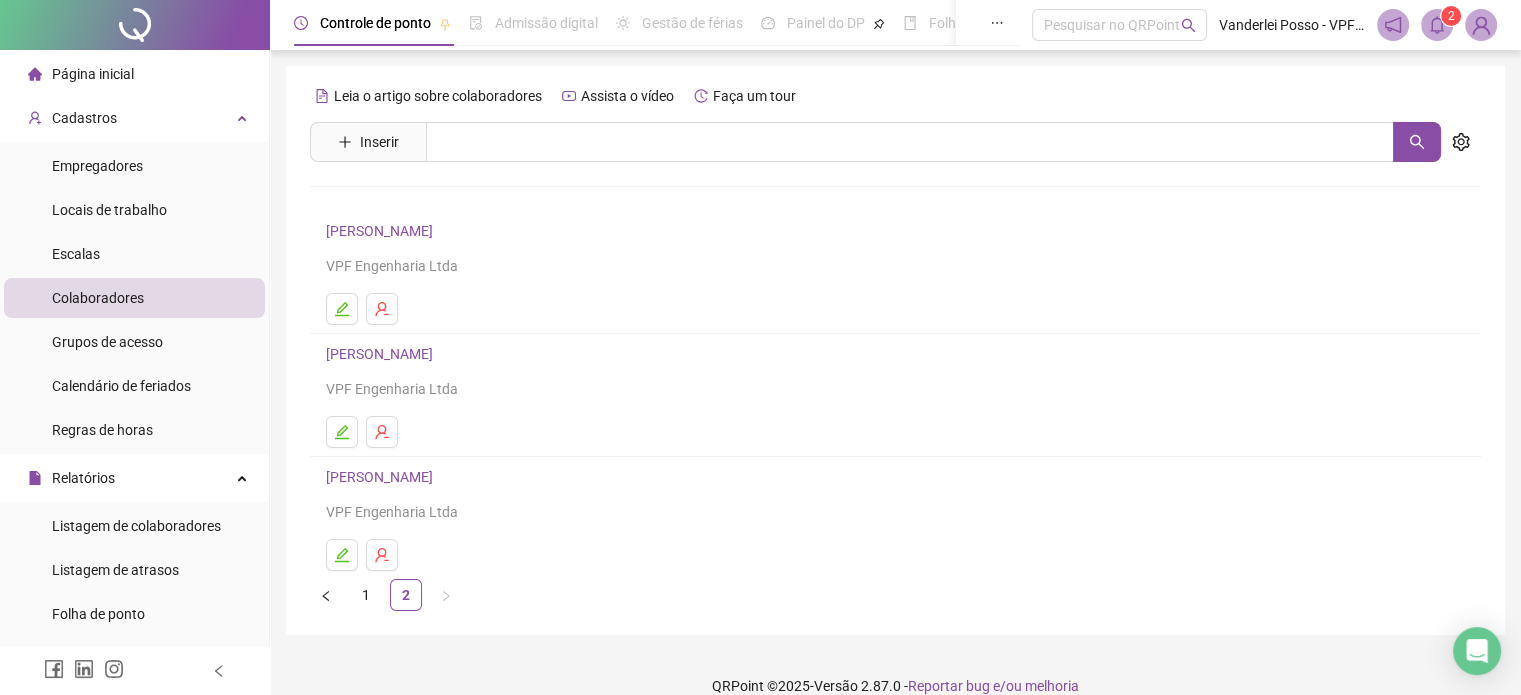 click on "[PERSON_NAME]" at bounding box center (895, 231) 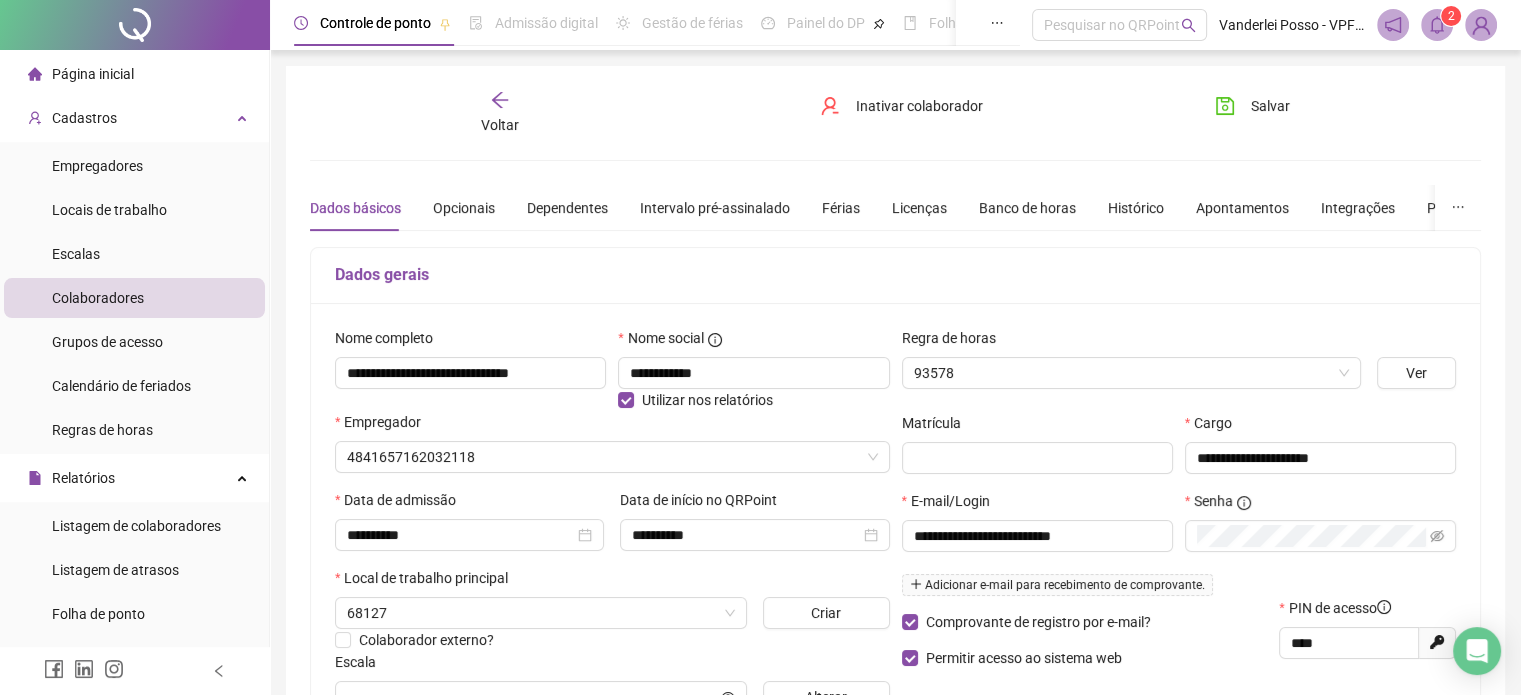type on "**********" 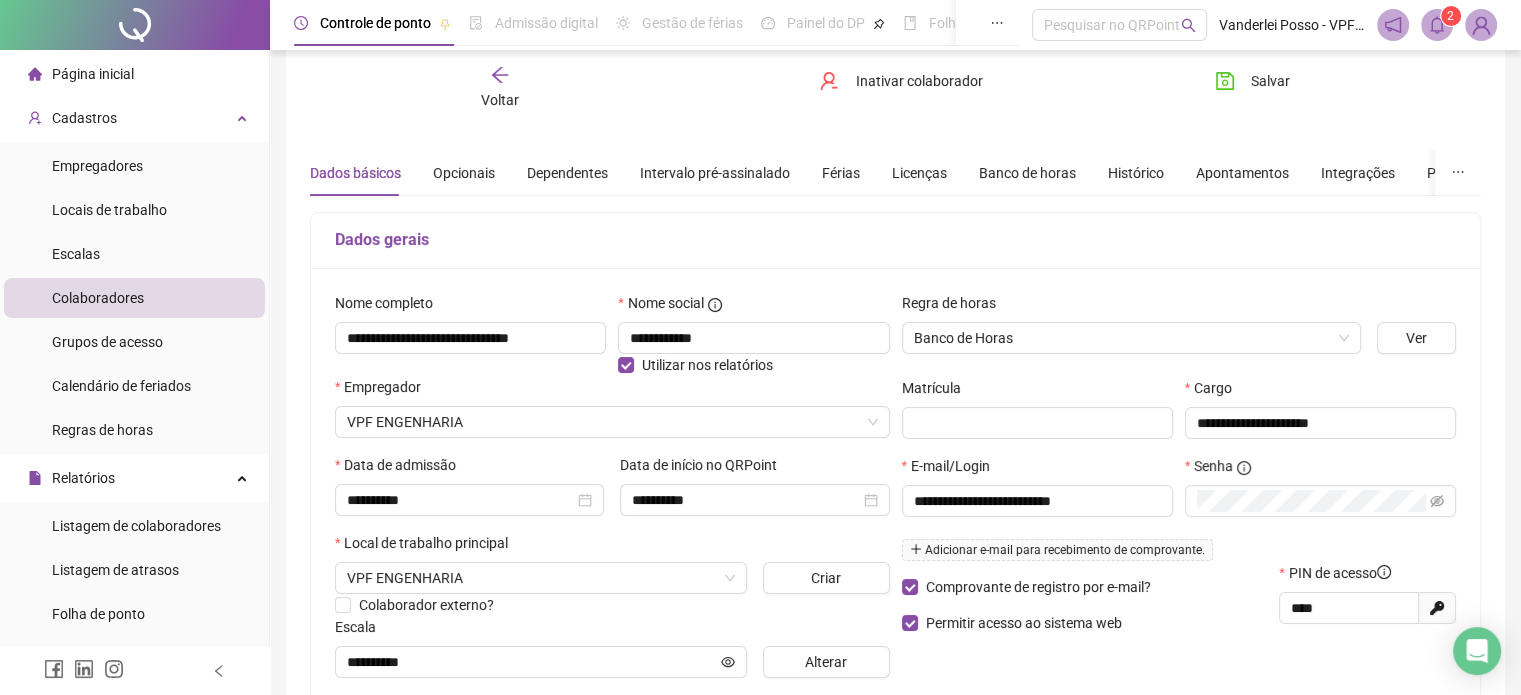 scroll, scrollTop: 0, scrollLeft: 0, axis: both 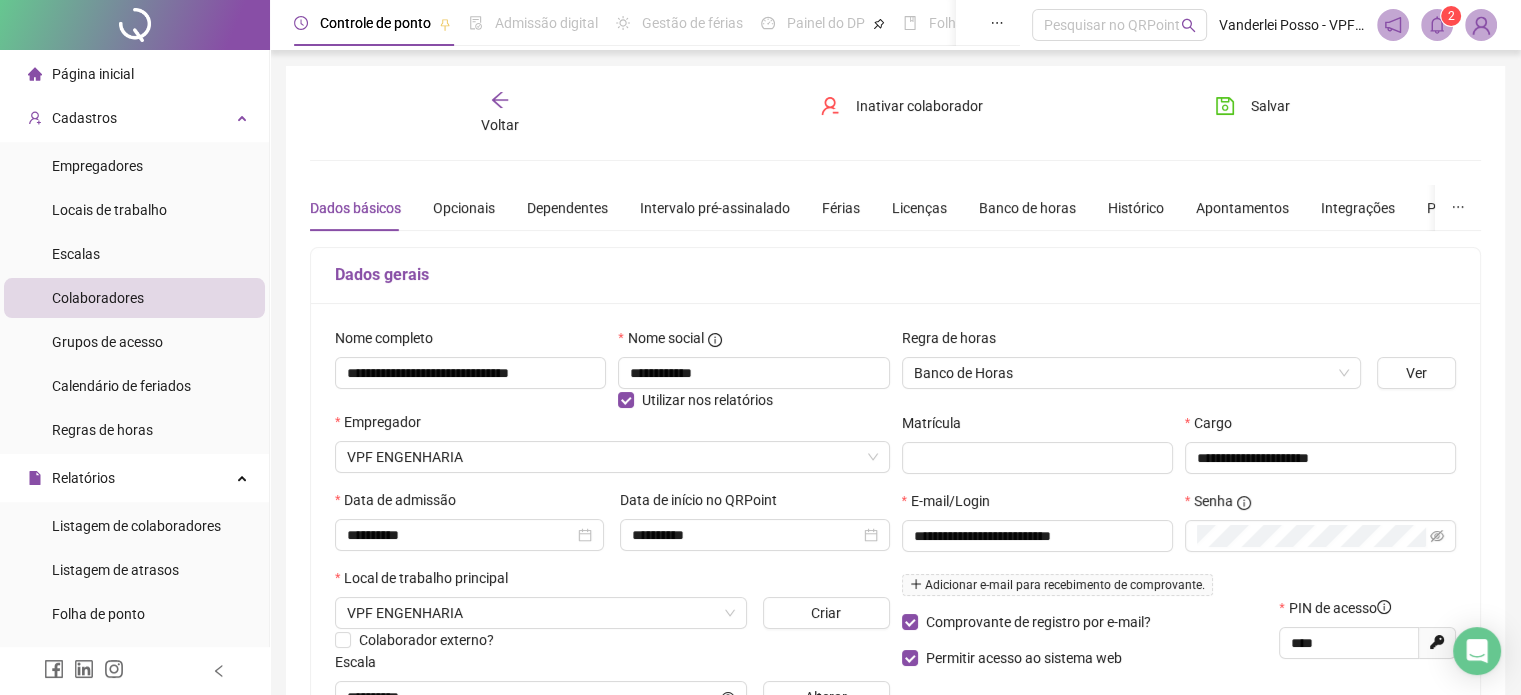 click 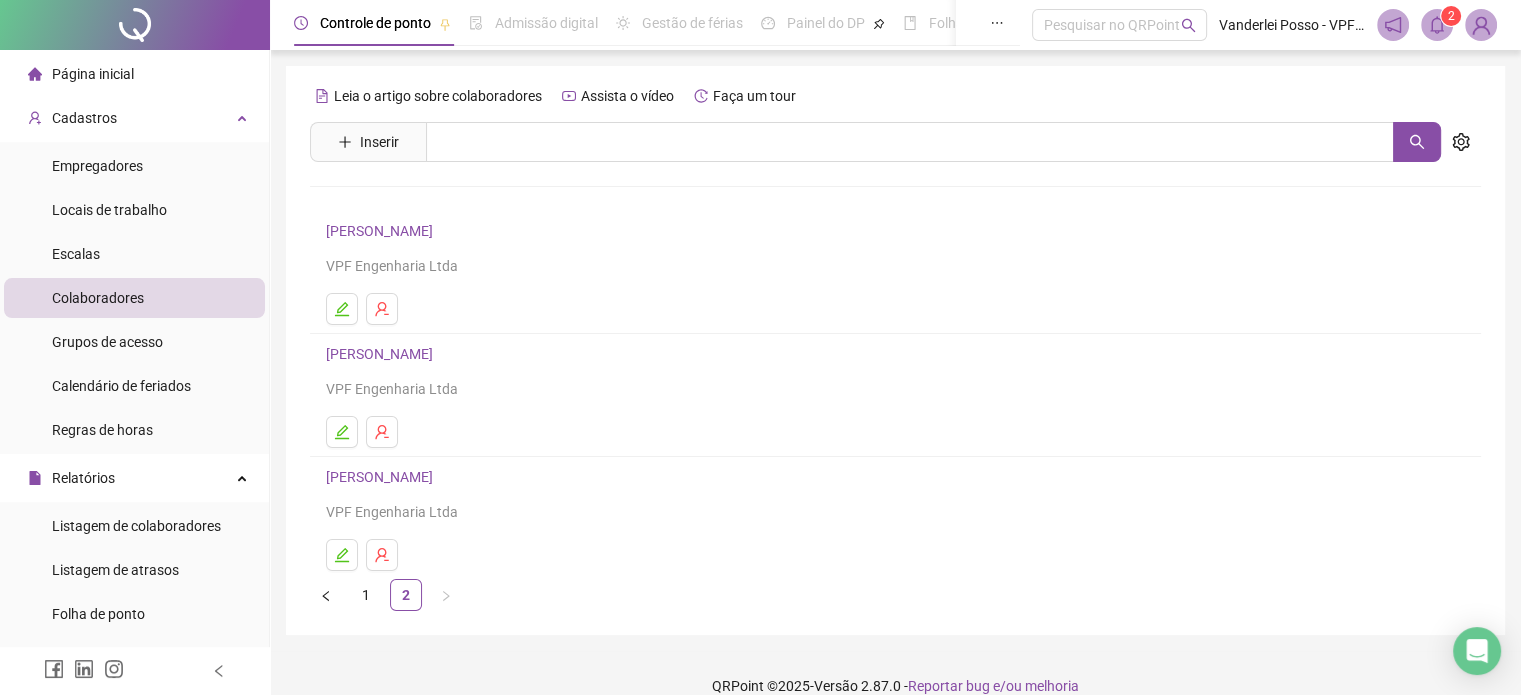 click on "Página inicial" at bounding box center (93, 74) 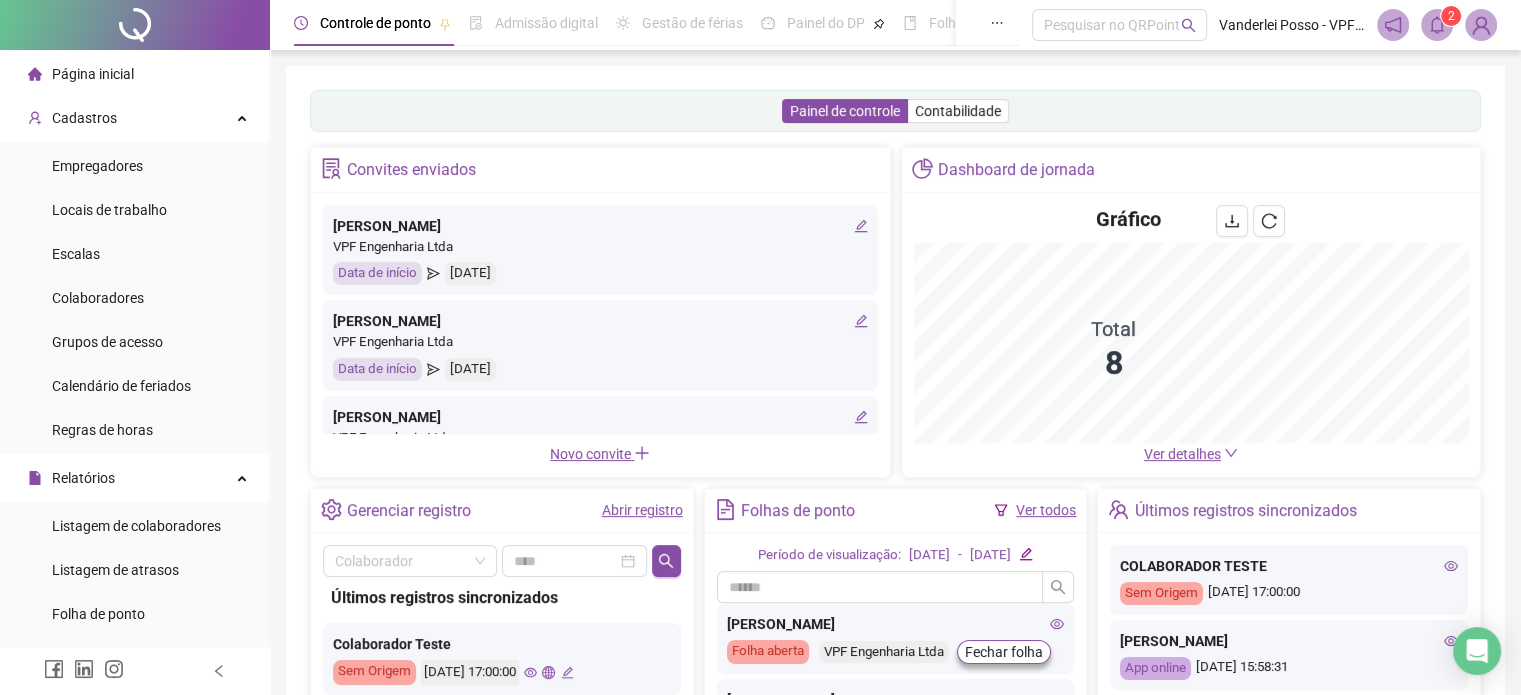 click on "Painel de controle Contabilidade Convites enviados [PERSON_NAME] VPF Engenharia Ltda Data de início [DATE] [PERSON_NAME] VPF Engenharia Ltda Data de início [DATE] [PERSON_NAME] VPF Engenharia Ltda Data de início [DATE] [PERSON_NAME] VPF Engenharia Ltda Data de início [DATE] [PERSON_NAME] VPF Engenharia Ltda Data de início [DATE] [PERSON_NAME] VPF Engenharia Ltda Data de início [DATE] Novo convite   Dashboard de jornada Gráfico Total 8 Ver detalhes   Gerenciar registro Abrir registro Colaborador Últimos registros sincronizados Colaborador Teste Sem Origem [DATE] 17:00:00 [PERSON_NAME] App online [DATE] 15:58:31 [PERSON_NAME] App online [DATE] 15:51:15 [PERSON_NAME] App online [DATE] 15:44:41 [PERSON_NAME] App online [DATE] 13:58:40 [PERSON_NAME] App online [DATE] 13:58:27 Colaborador Teste Sem Origem [DATE] 13:00:00 Colaborador Teste Sem Origem Sem Origem" at bounding box center [895, 472] 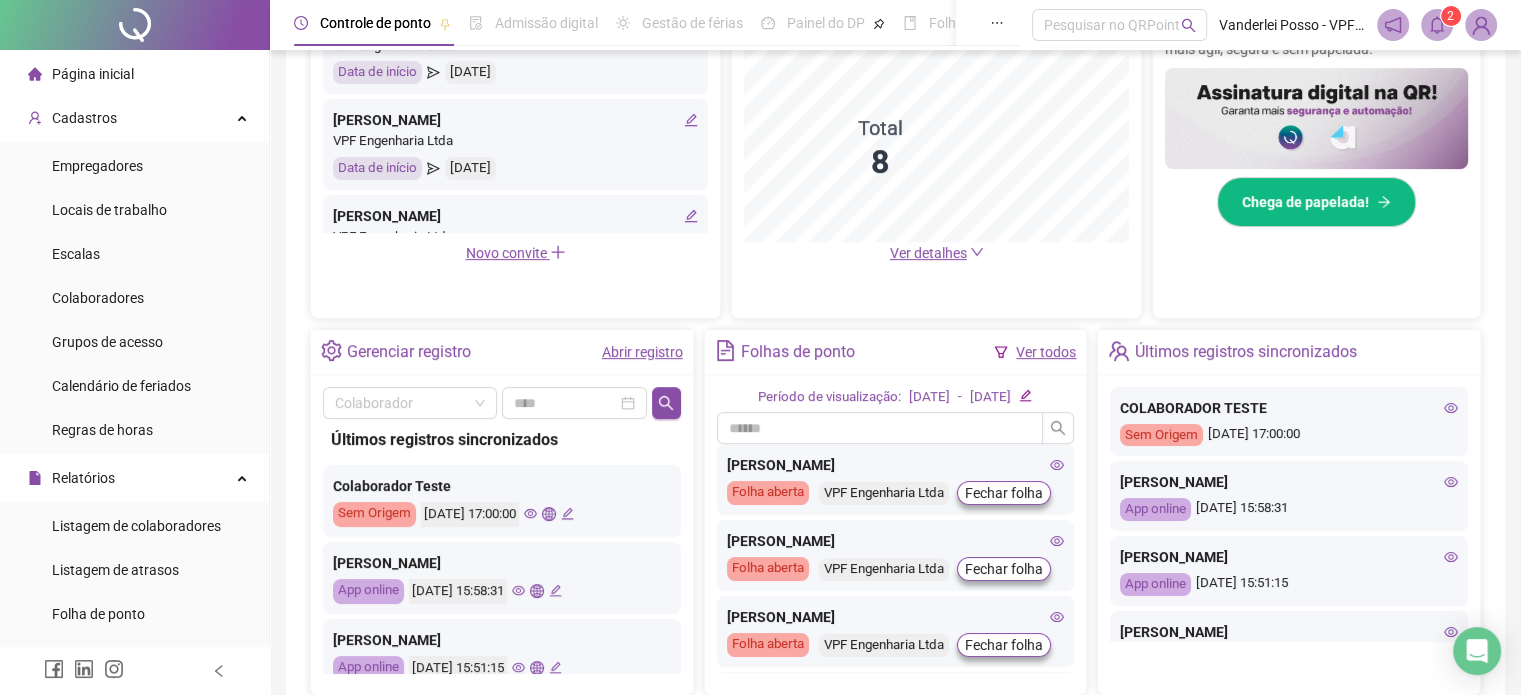 scroll, scrollTop: 500, scrollLeft: 0, axis: vertical 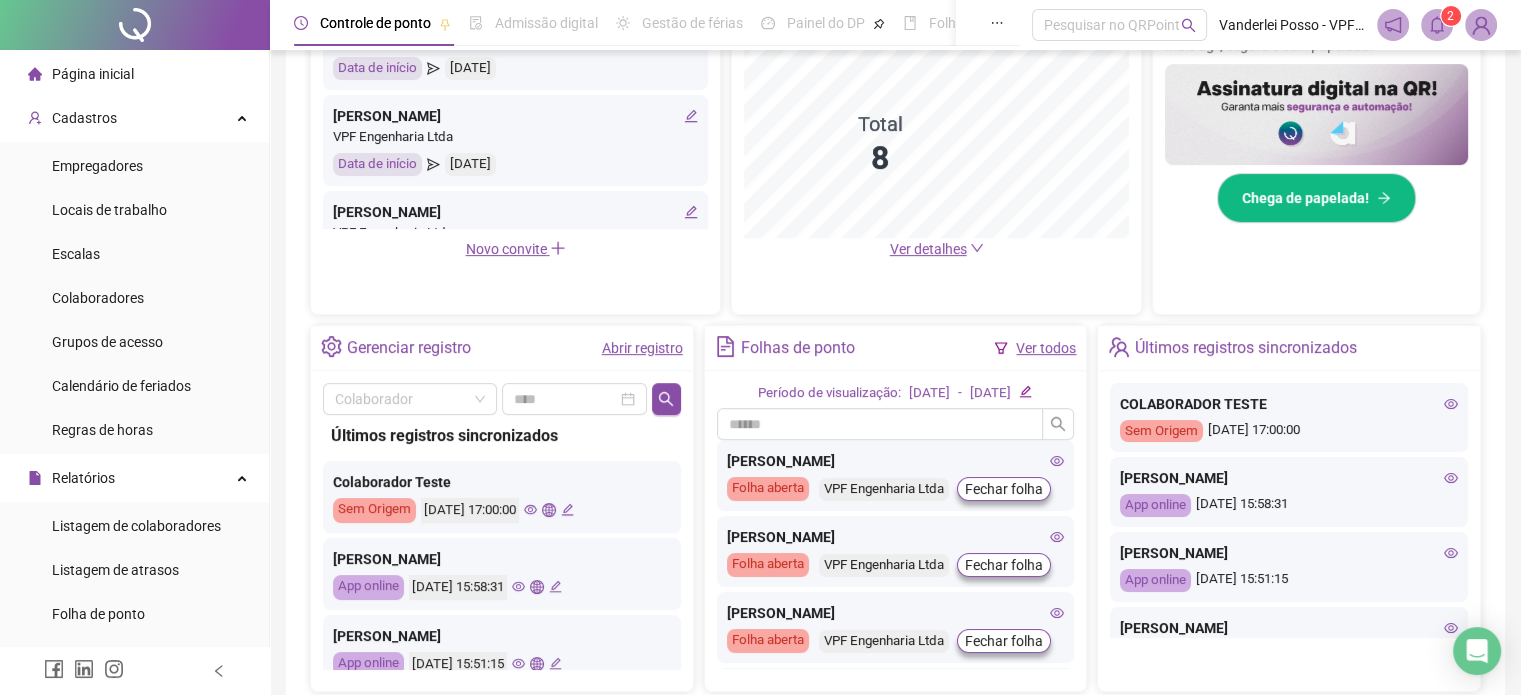 click on "Ver detalhes" at bounding box center [928, 249] 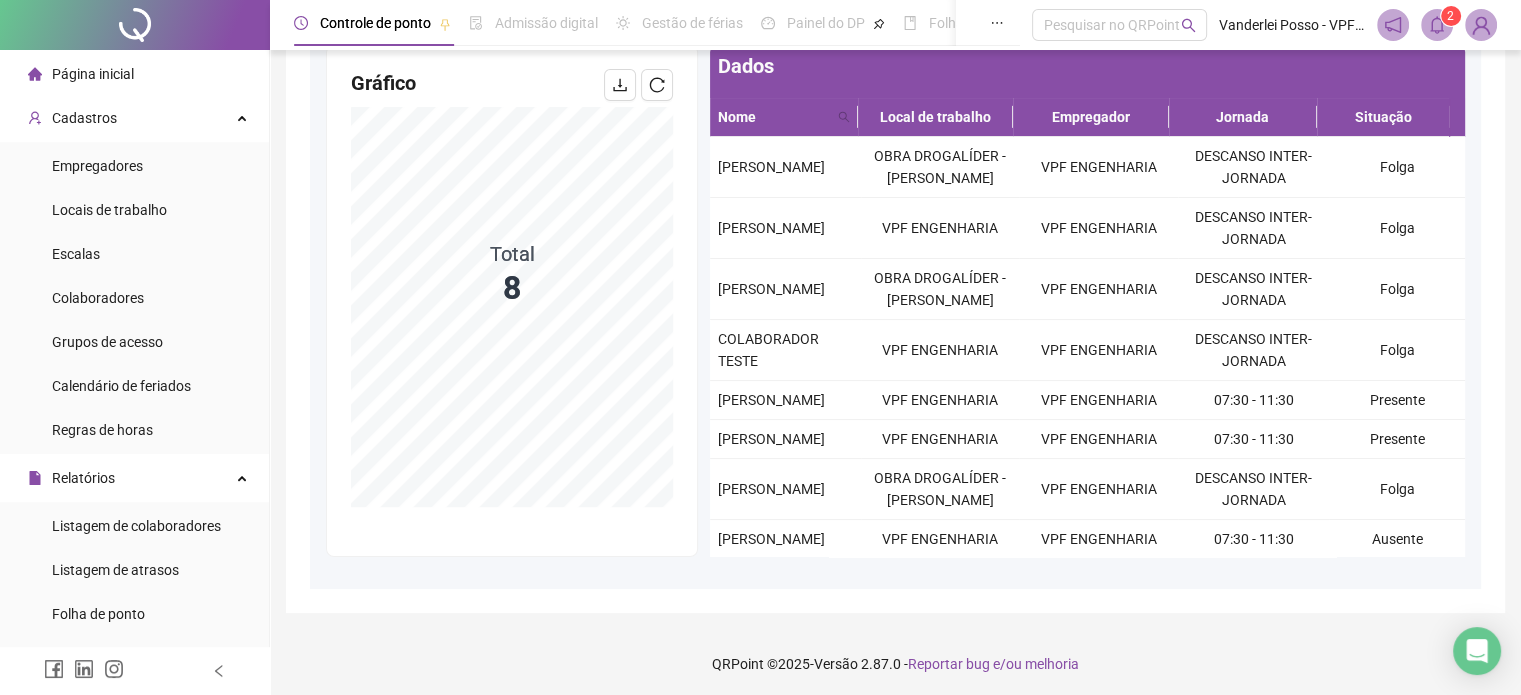 scroll, scrollTop: 203, scrollLeft: 0, axis: vertical 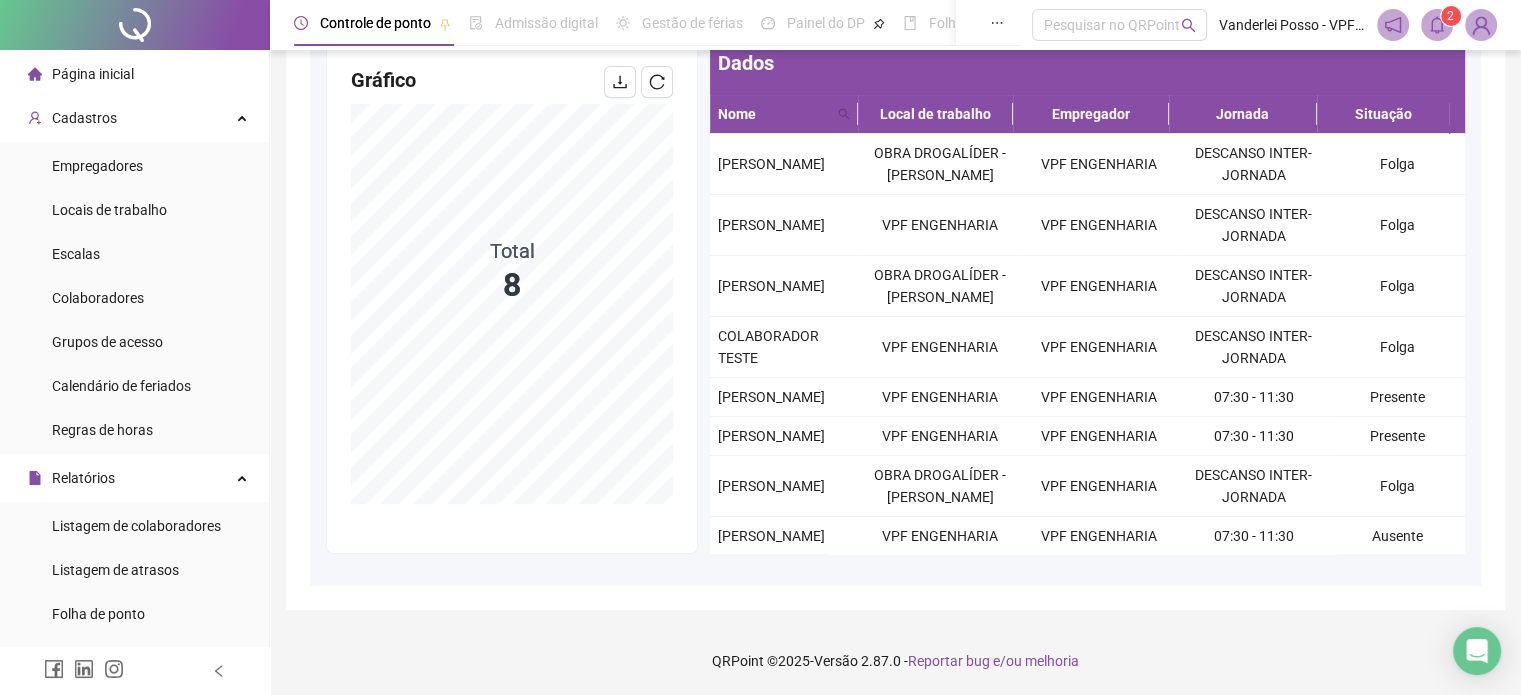 click on "Página inicial" at bounding box center [93, 74] 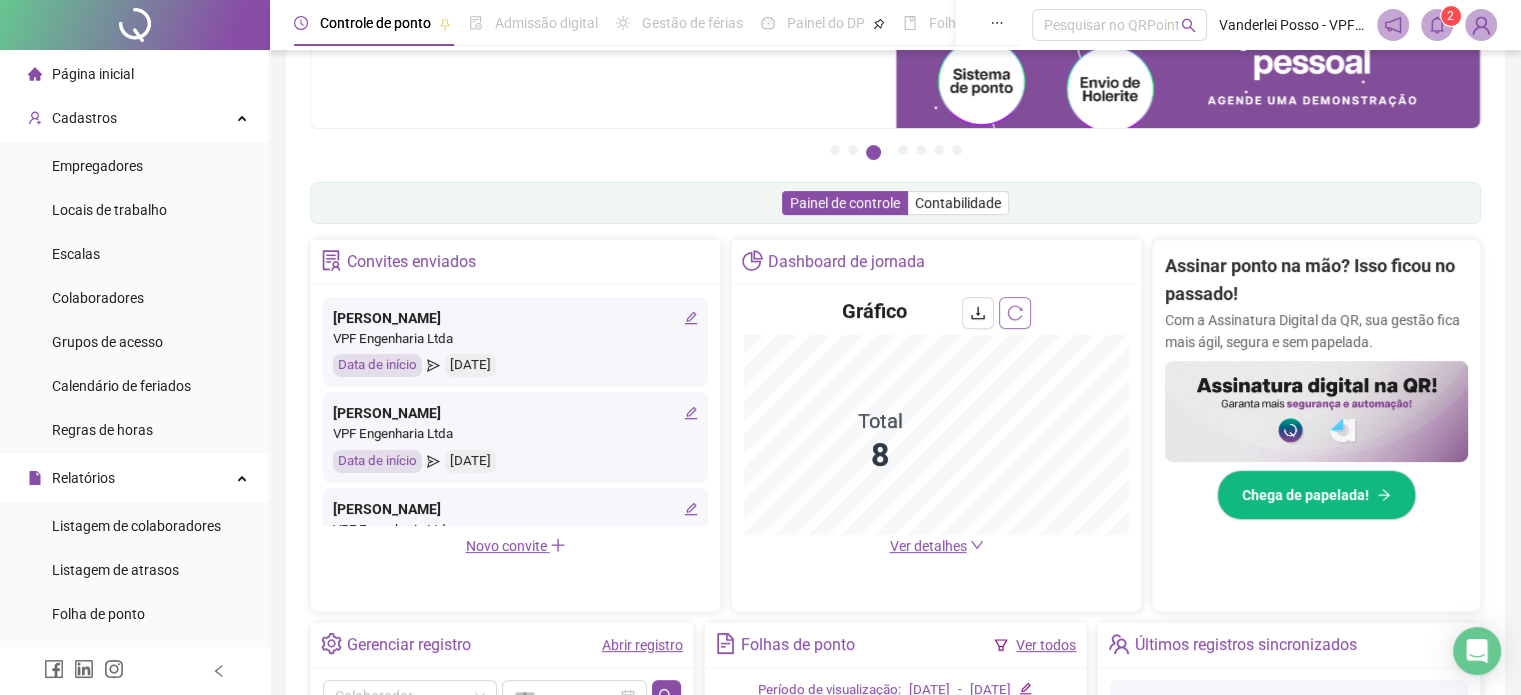 click at bounding box center (1015, 313) 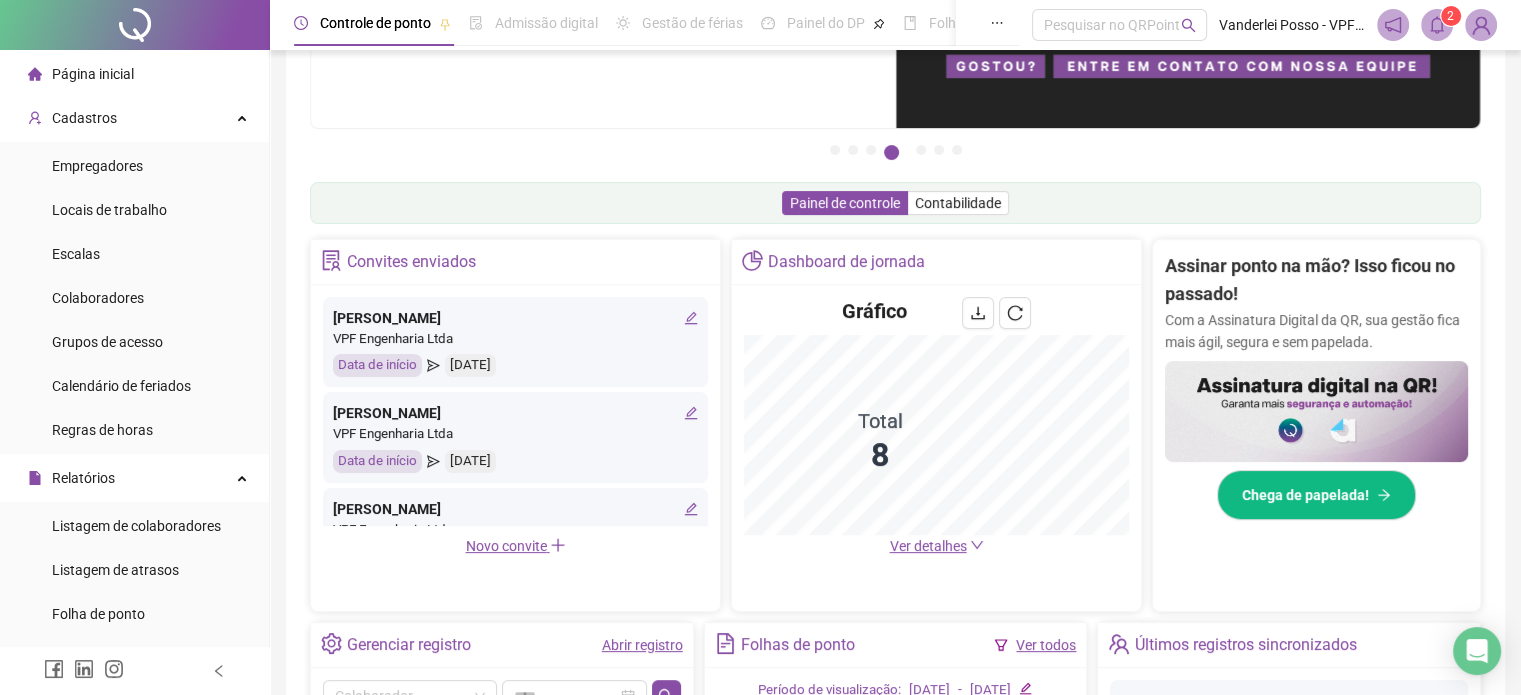 click on "Página inicial" at bounding box center (134, 74) 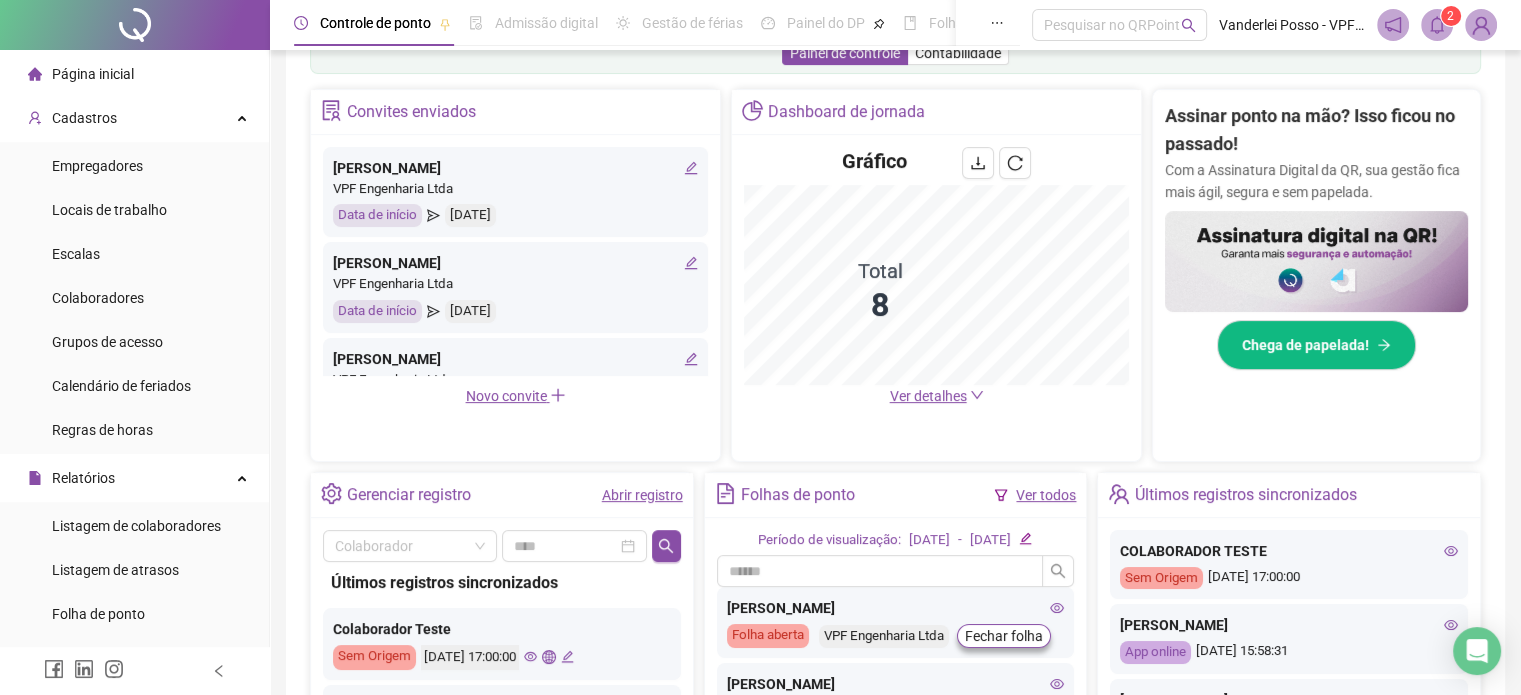 scroll, scrollTop: 403, scrollLeft: 0, axis: vertical 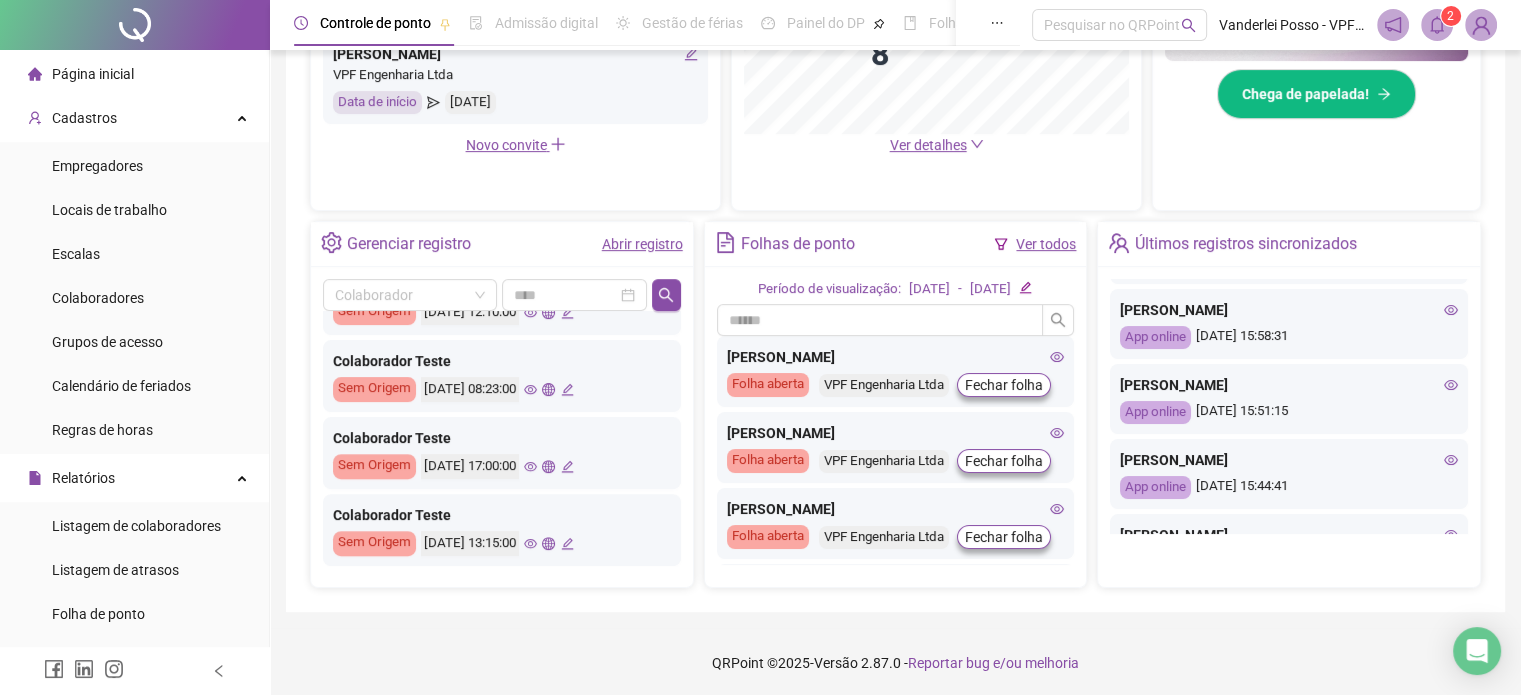 click on "Abrir registro" at bounding box center (642, 244) 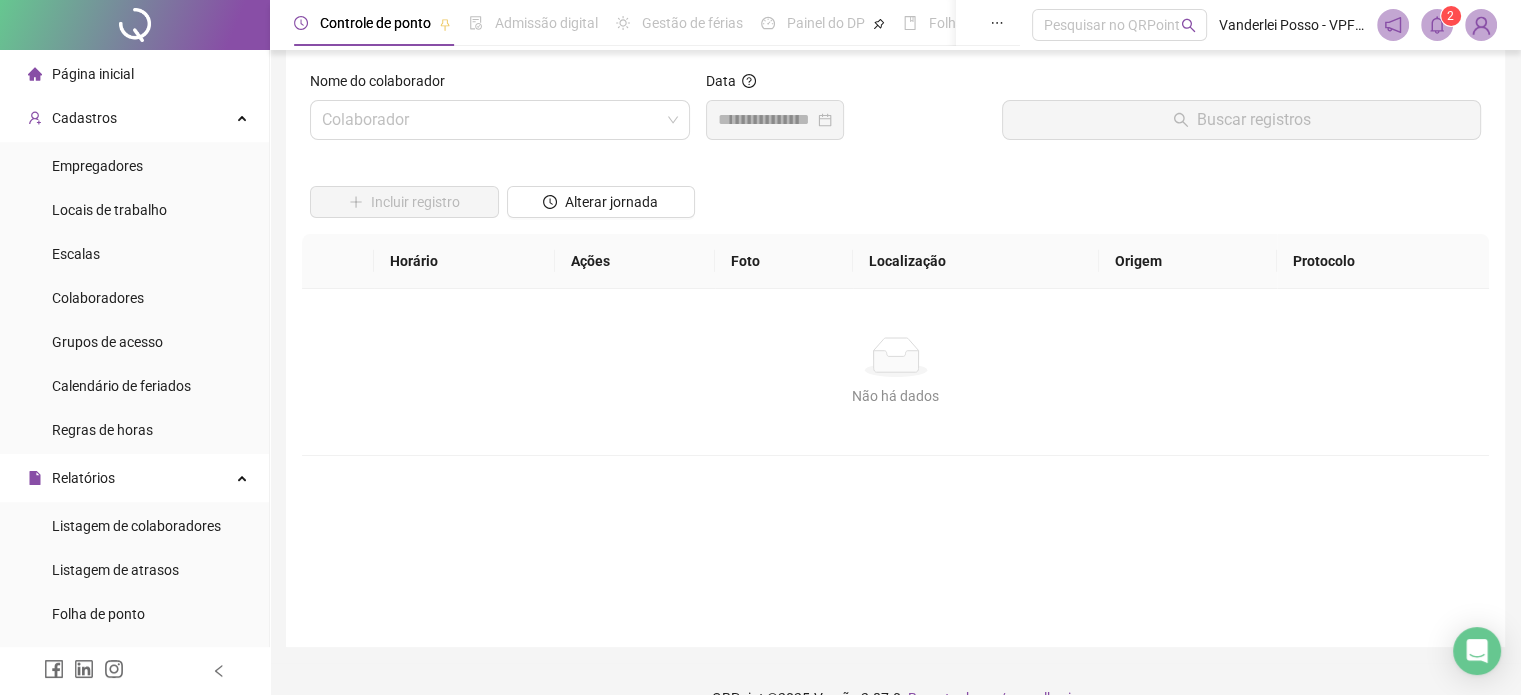 scroll, scrollTop: 0, scrollLeft: 0, axis: both 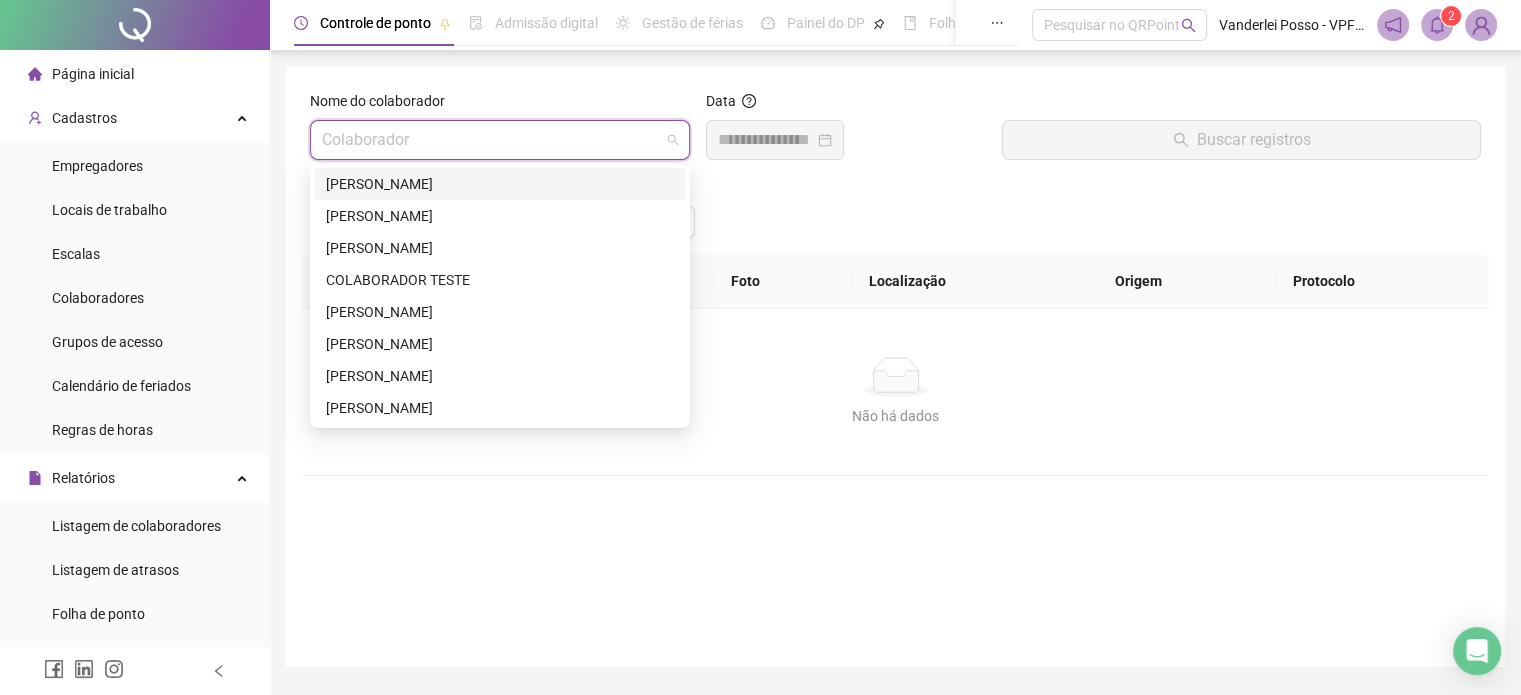 click at bounding box center [494, 140] 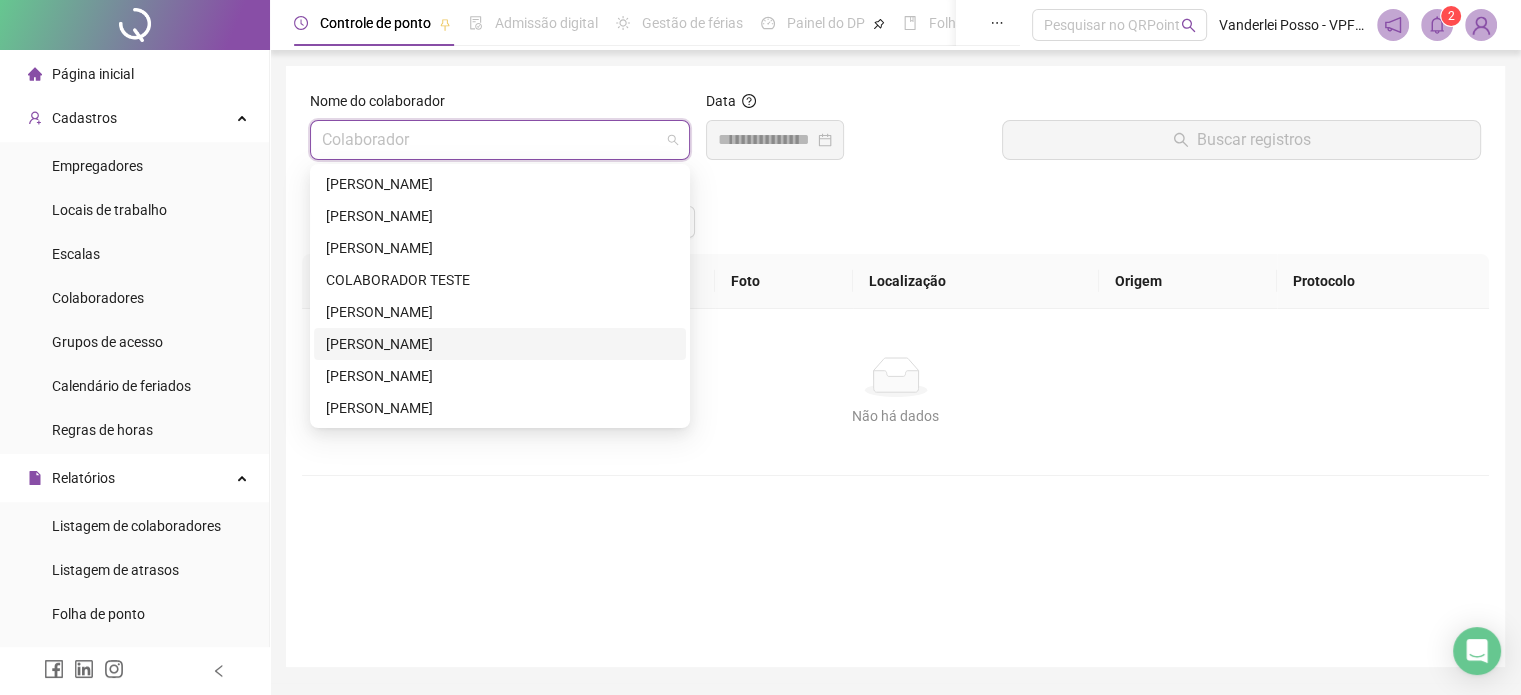 click on "[PERSON_NAME]" at bounding box center [500, 344] 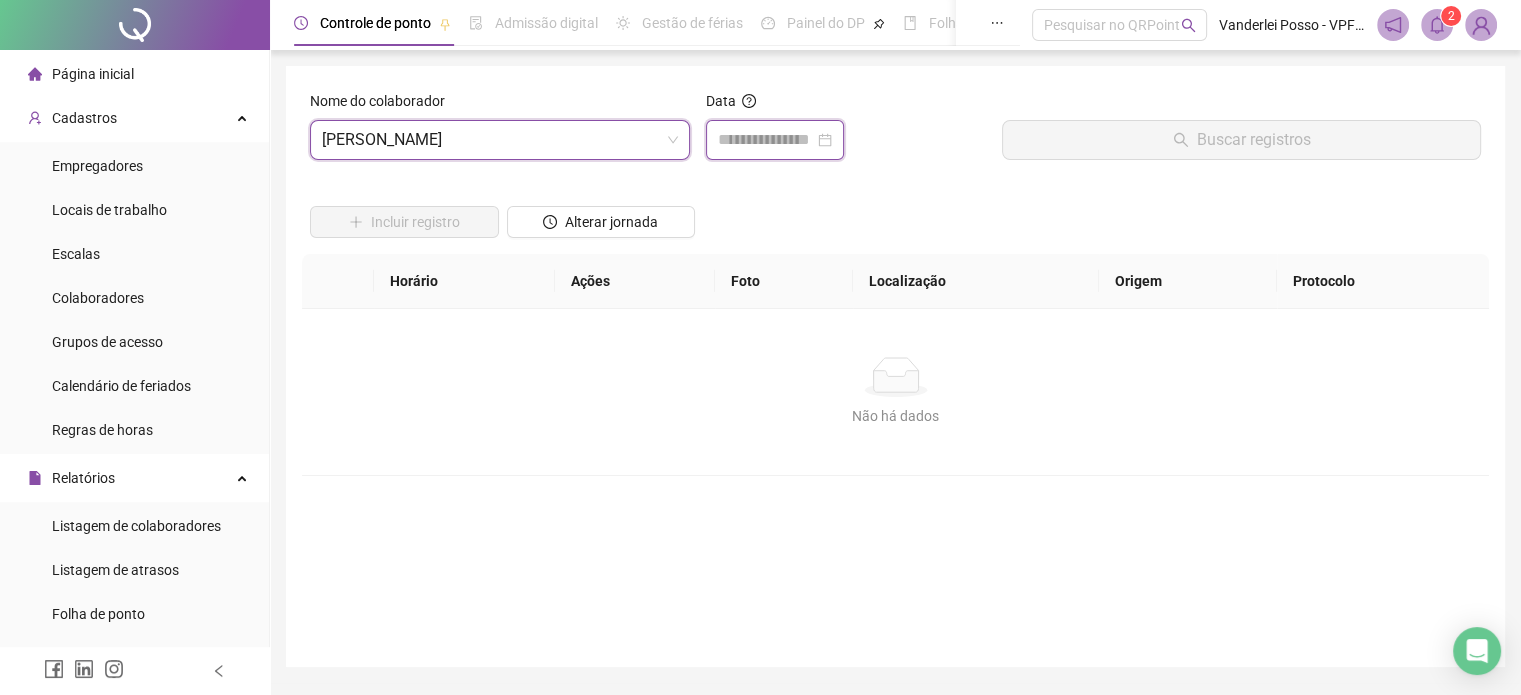 click at bounding box center (766, 140) 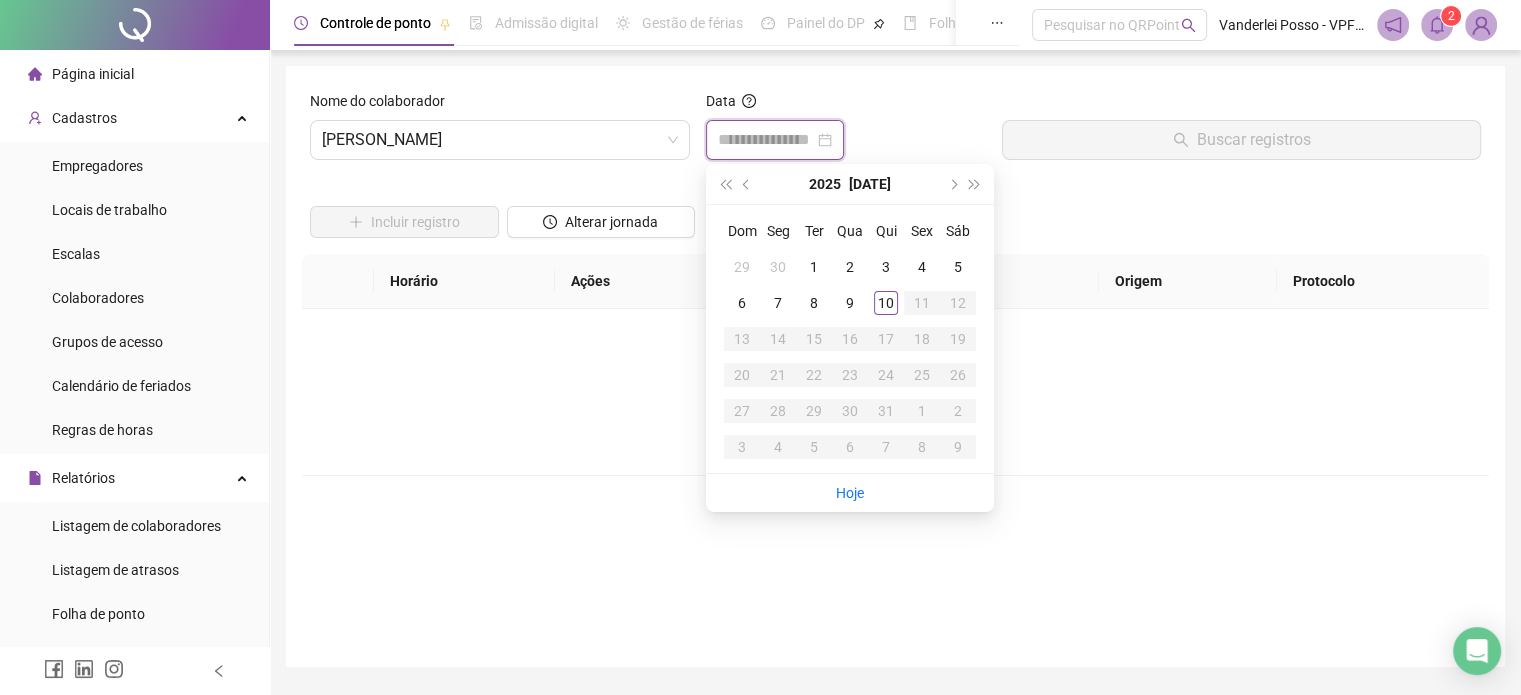 click at bounding box center [775, 140] 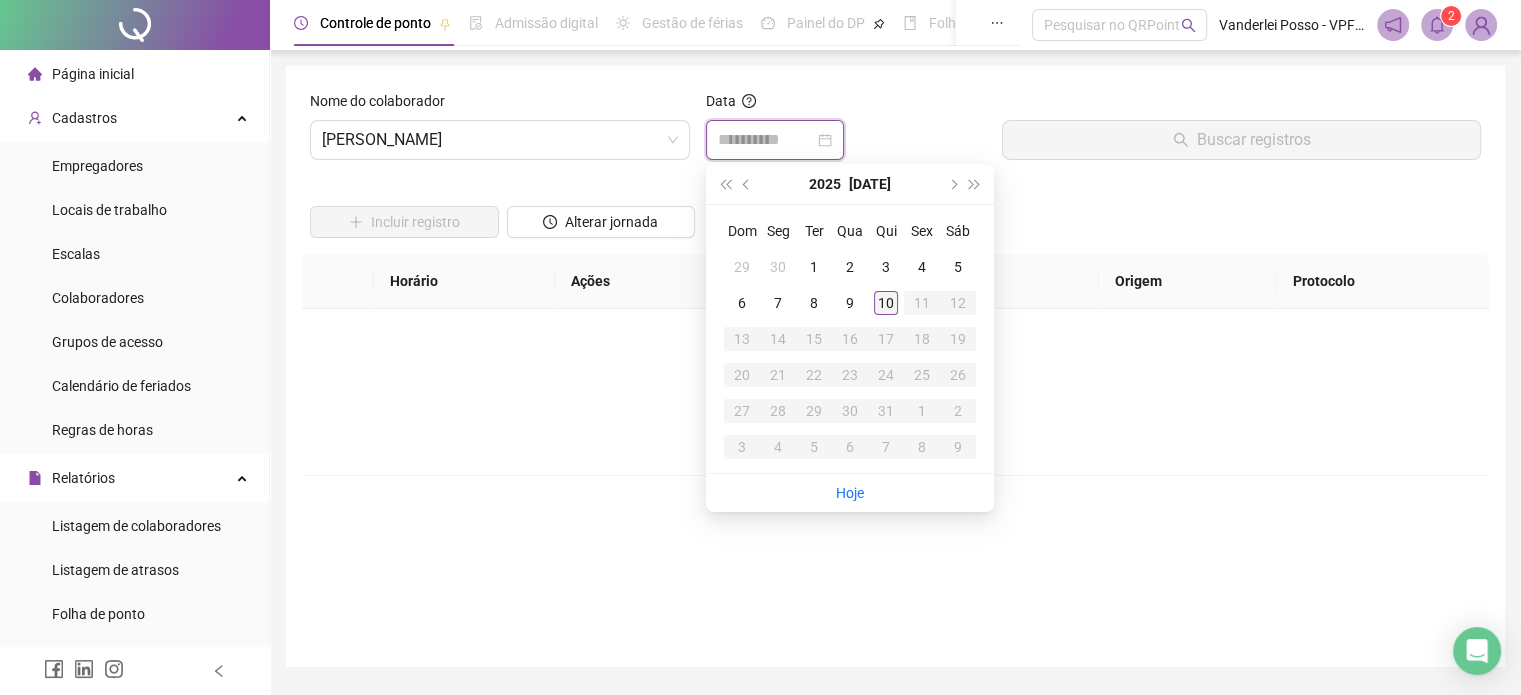 type on "**********" 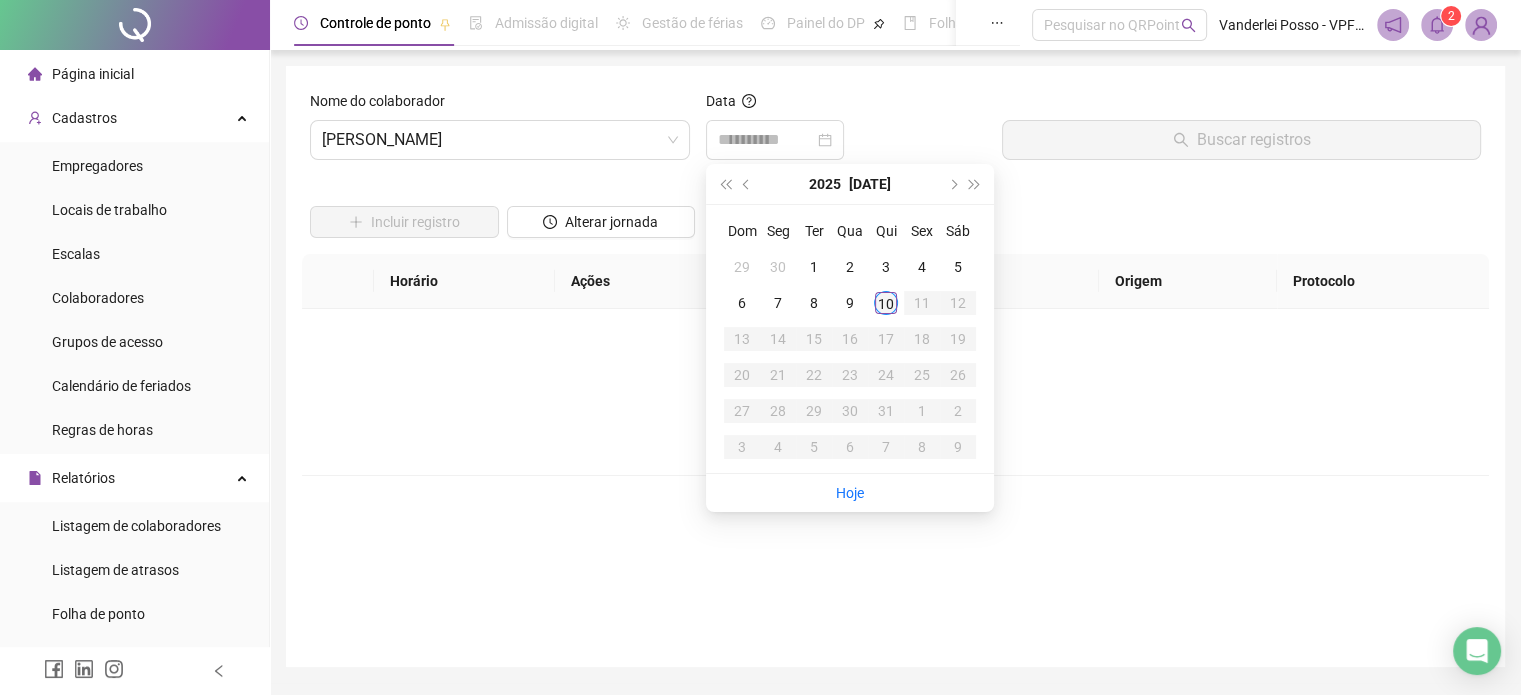click on "10" at bounding box center [886, 303] 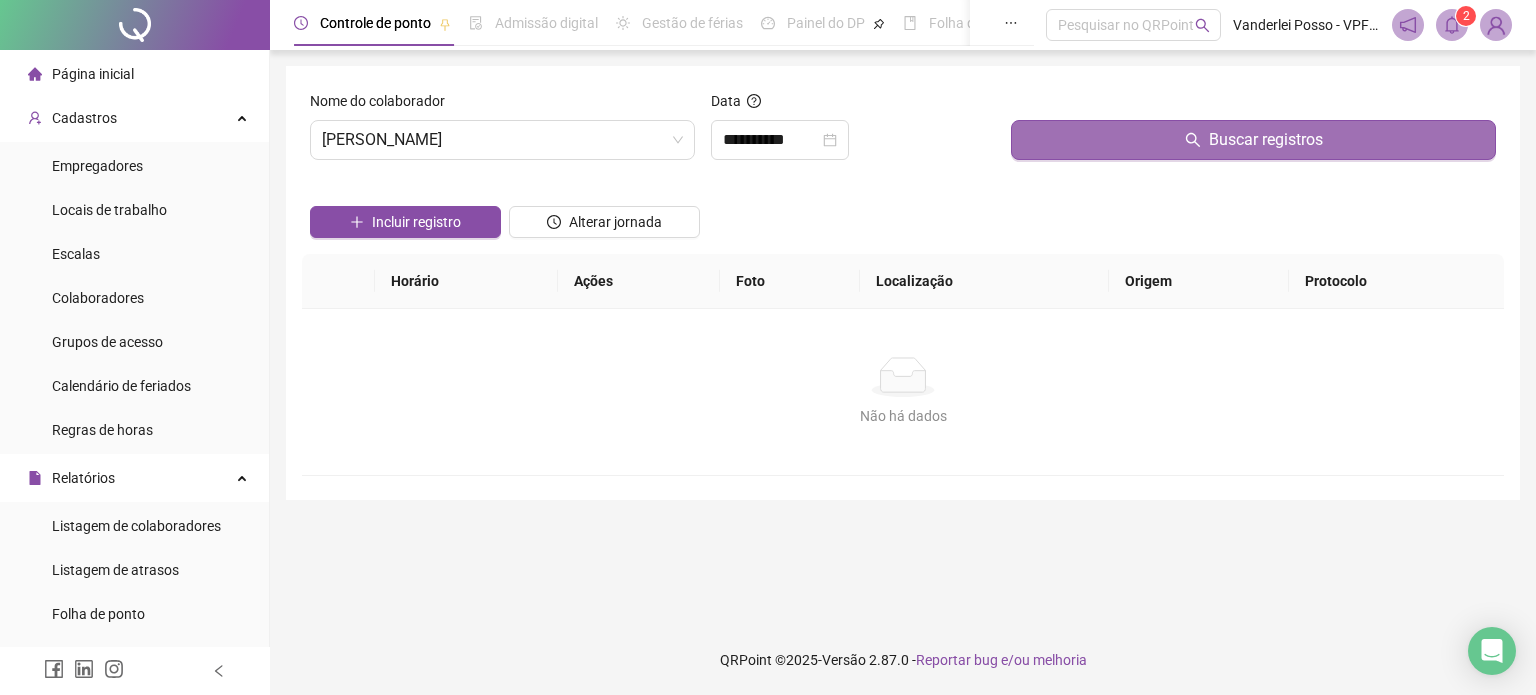 click on "Buscar registros" at bounding box center [1253, 140] 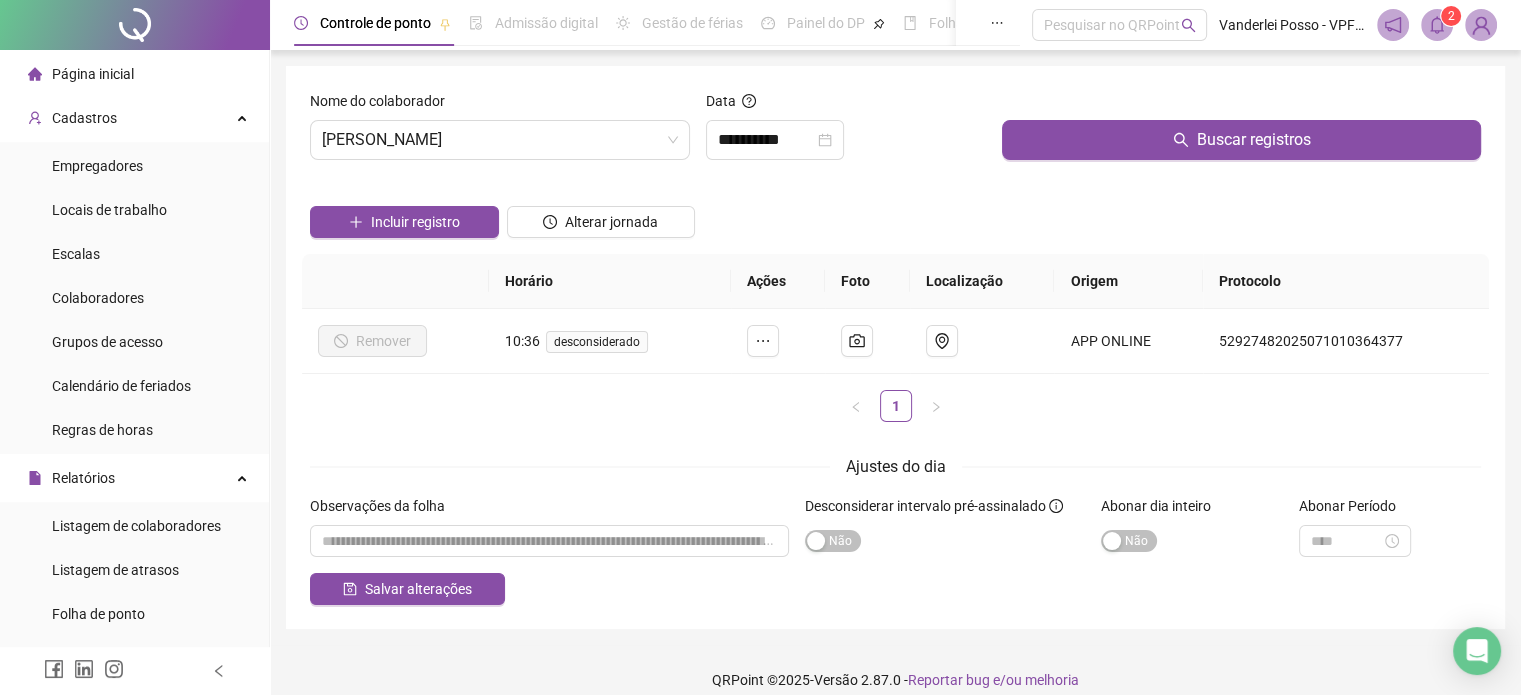 click on "Página inicial" at bounding box center (93, 74) 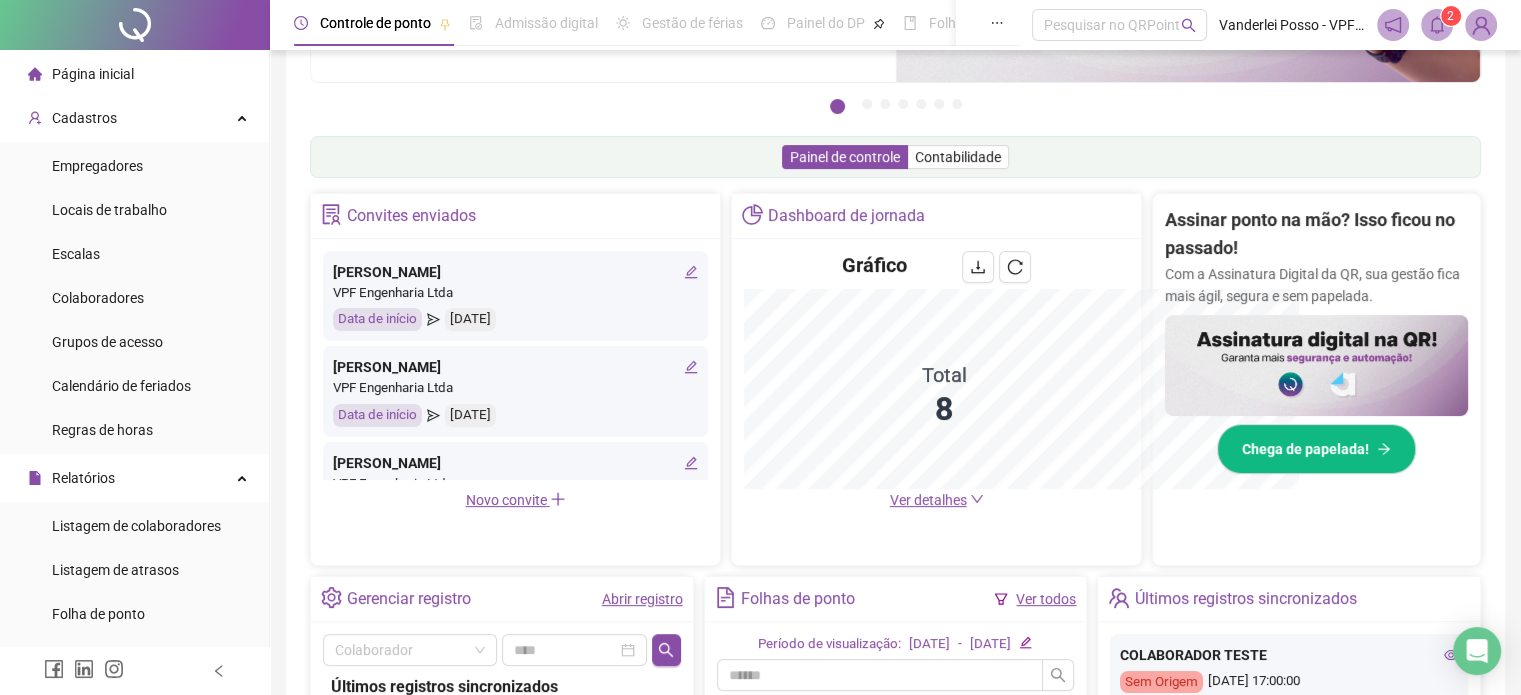 scroll, scrollTop: 267, scrollLeft: 0, axis: vertical 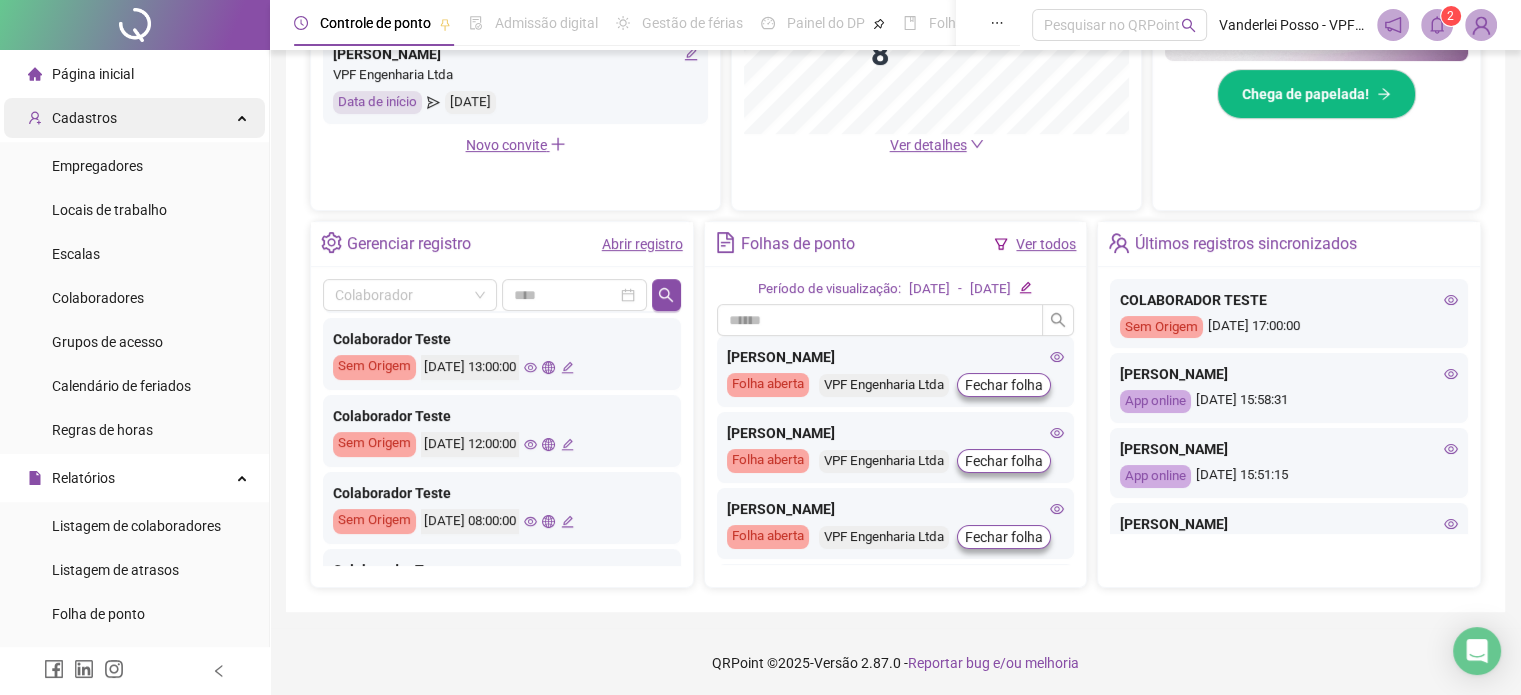 click on "Cadastros" at bounding box center (134, 118) 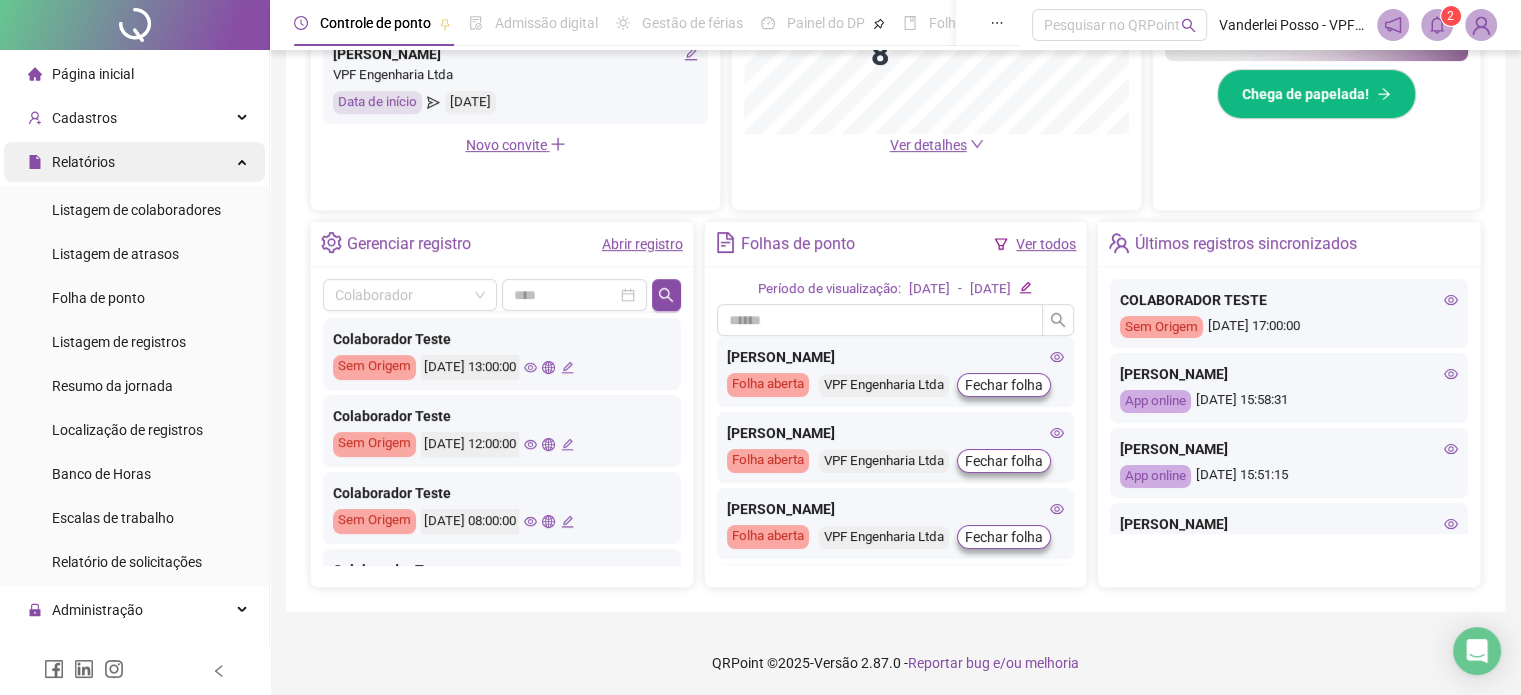 click on "Relatórios" at bounding box center [134, 162] 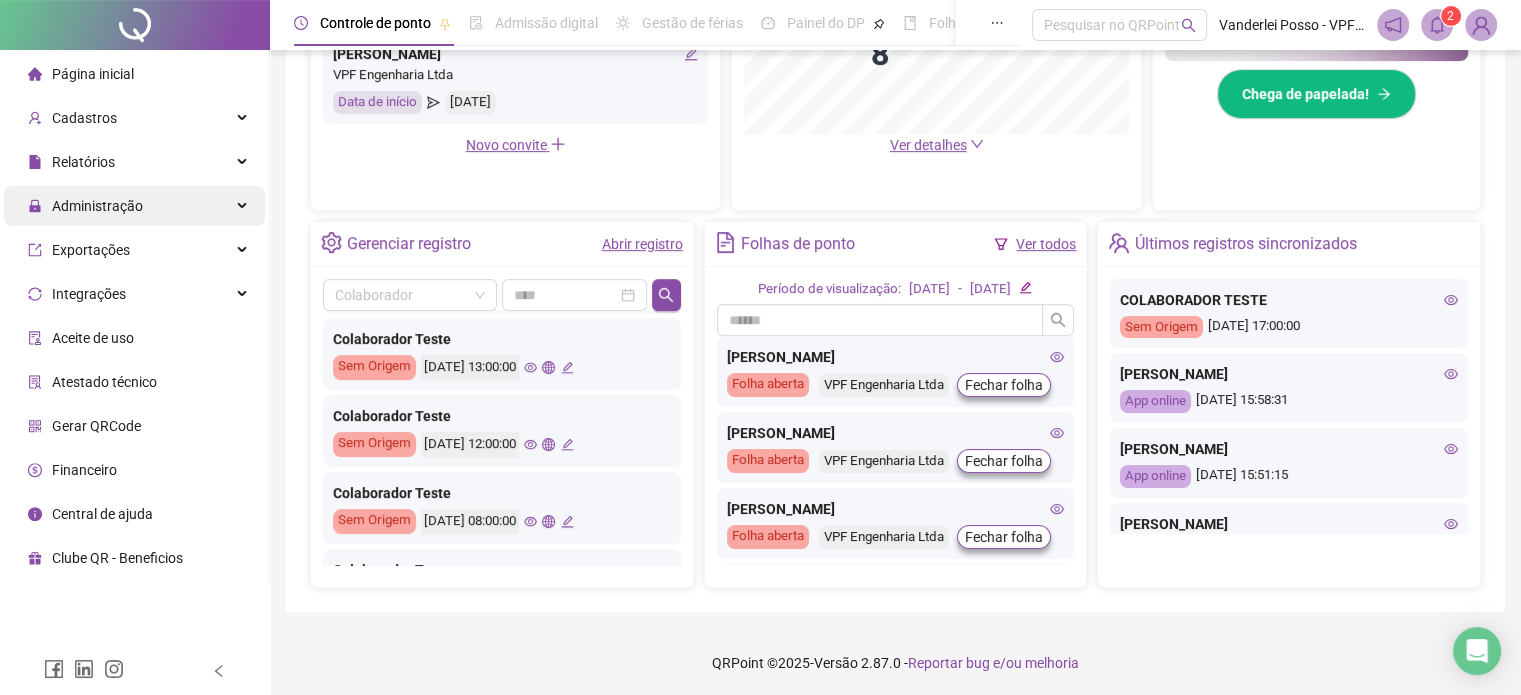 click on "Administração" at bounding box center [97, 206] 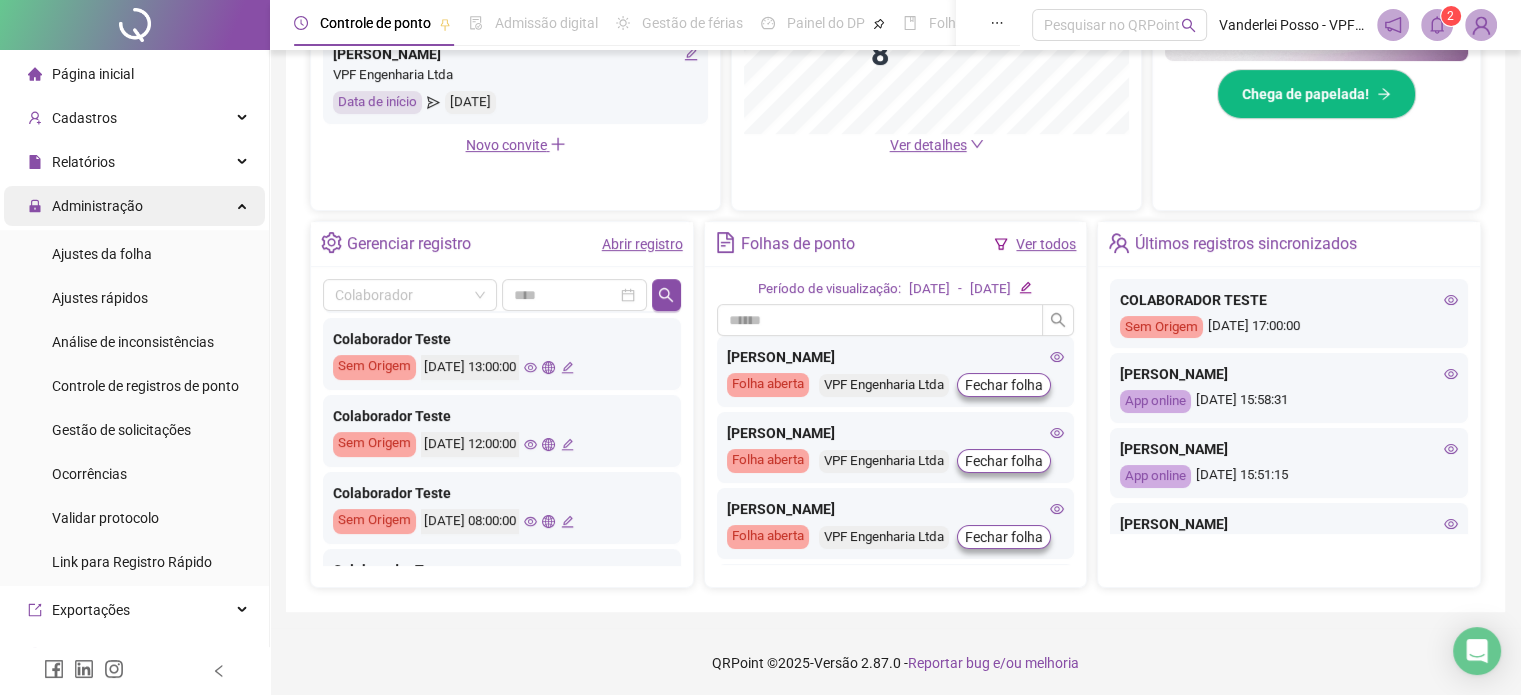 click on "Administração" at bounding box center (97, 206) 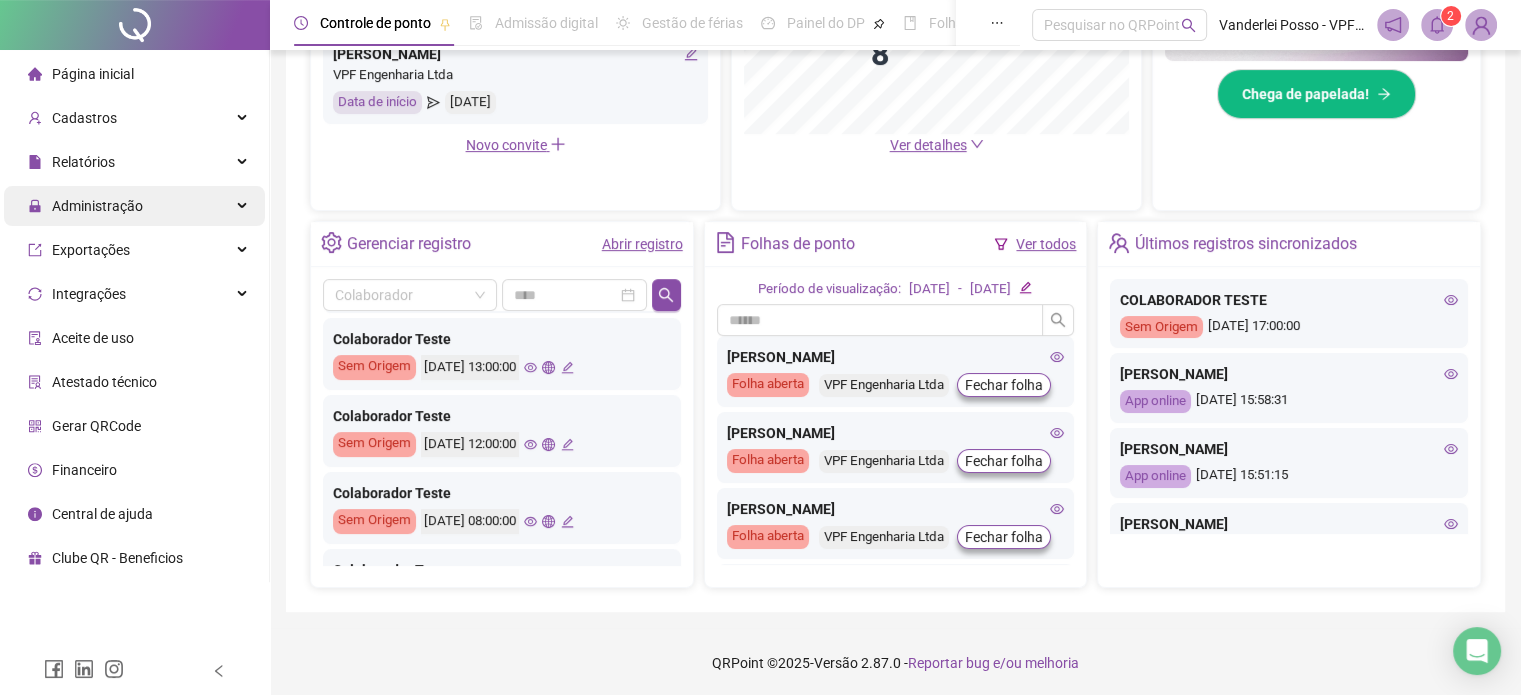 click on "Administração" at bounding box center [97, 206] 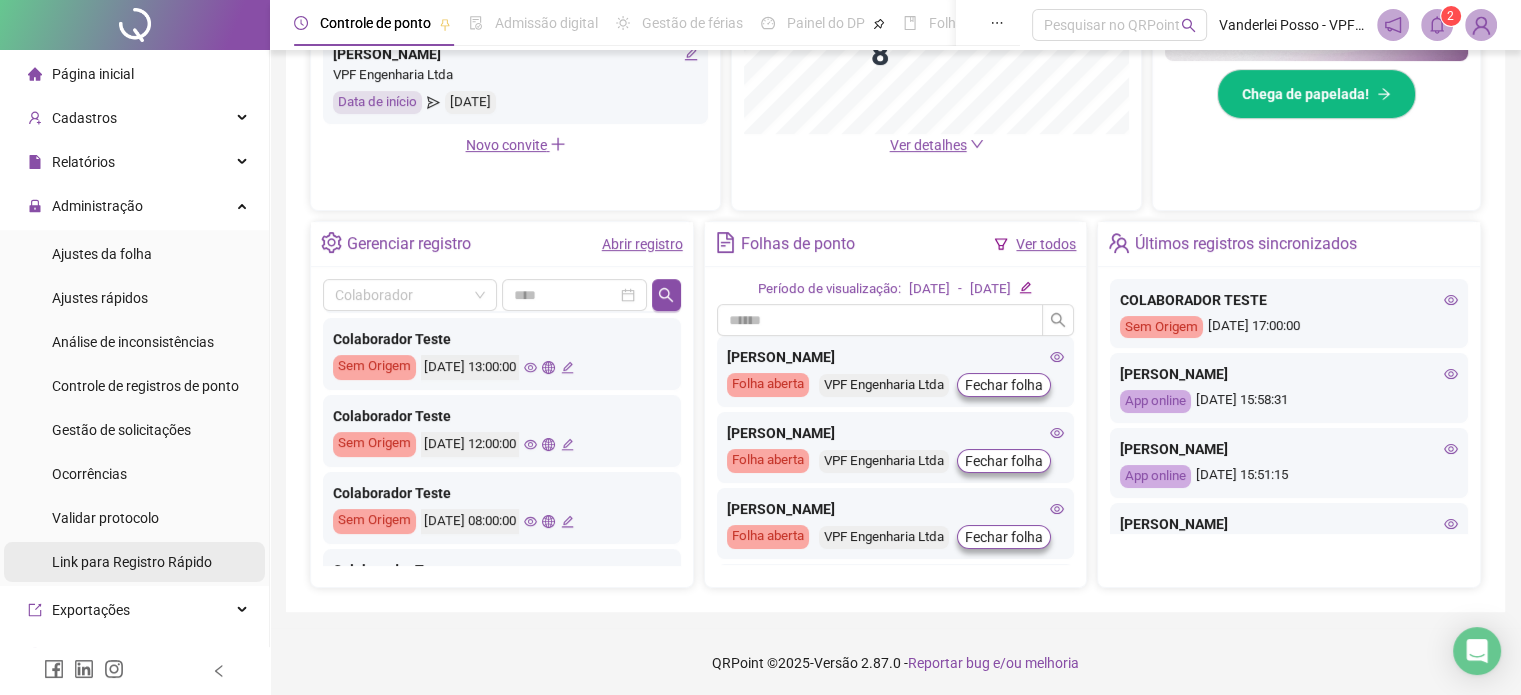 click on "Link para Registro Rápido" at bounding box center (132, 562) 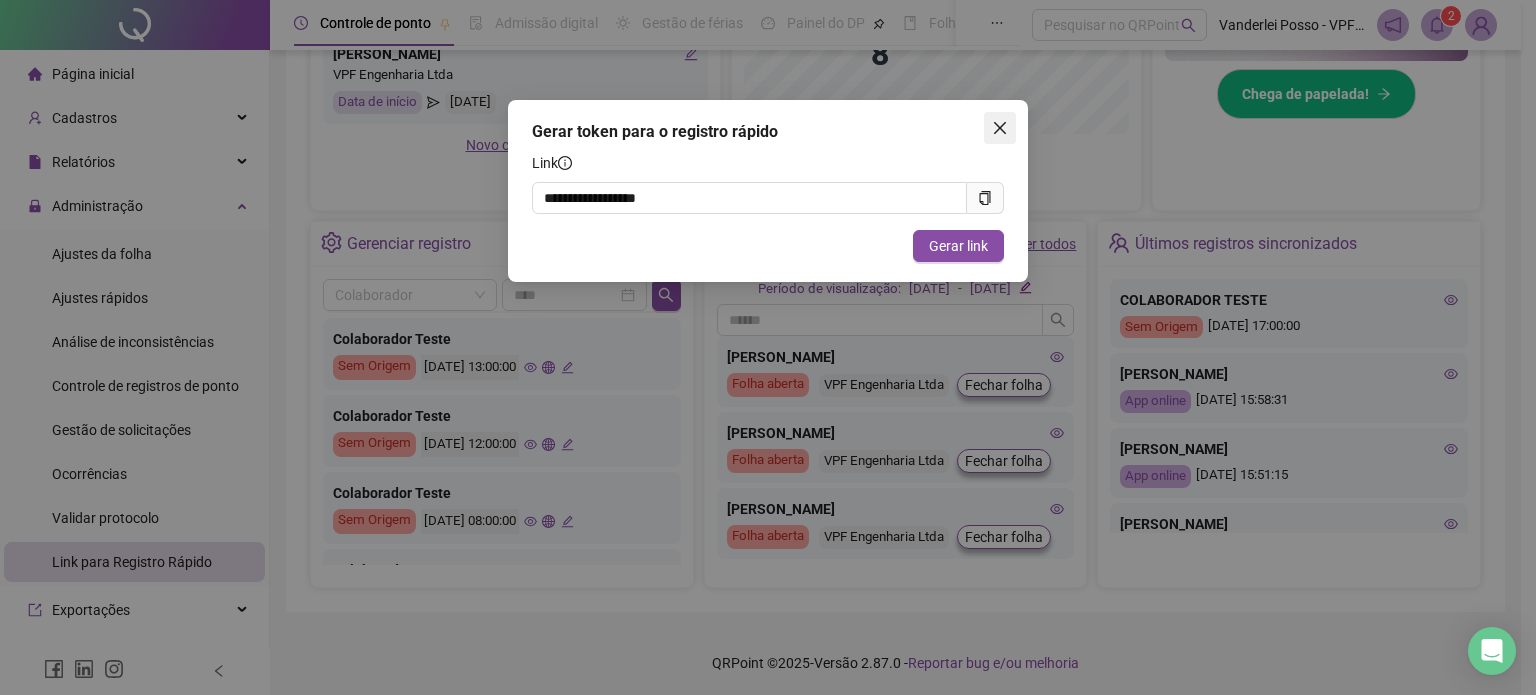 click 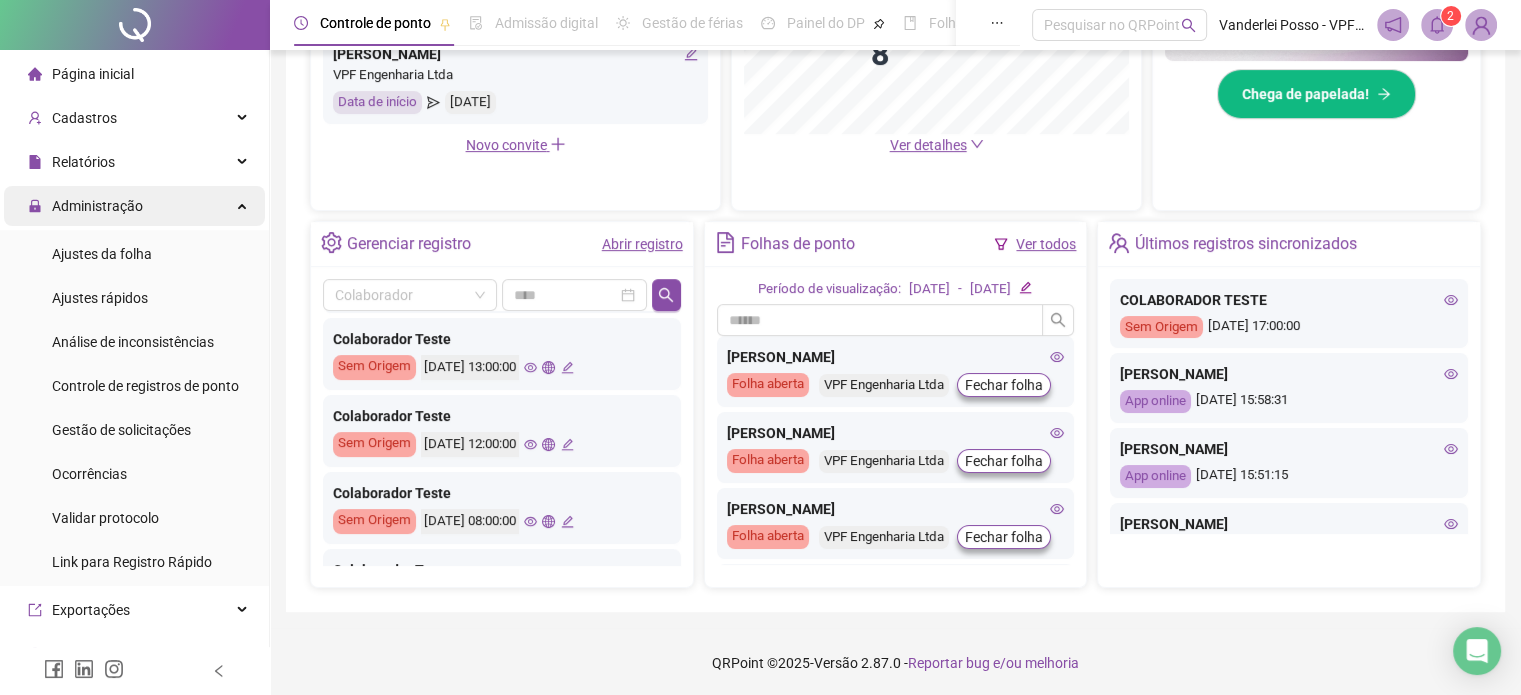 click on "Administração" at bounding box center [85, 206] 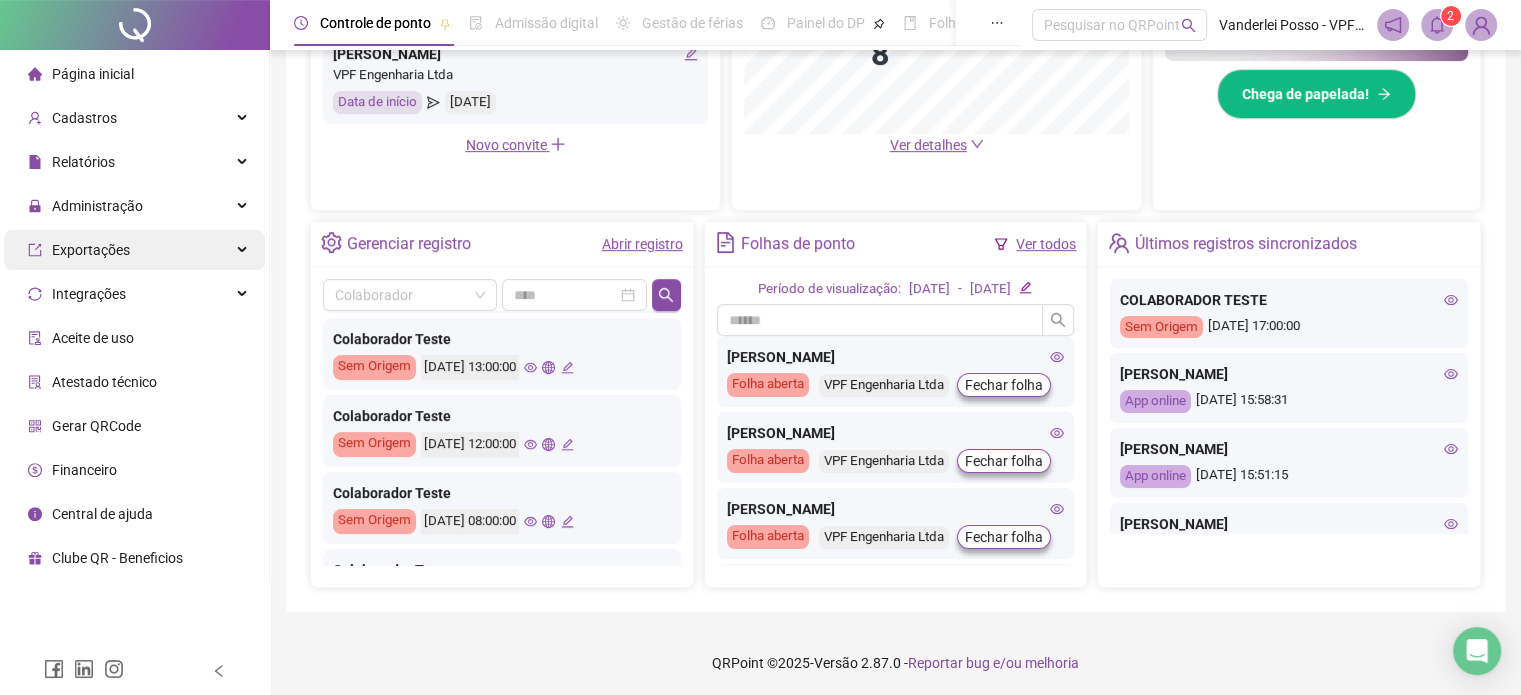click on "Exportações" at bounding box center (91, 250) 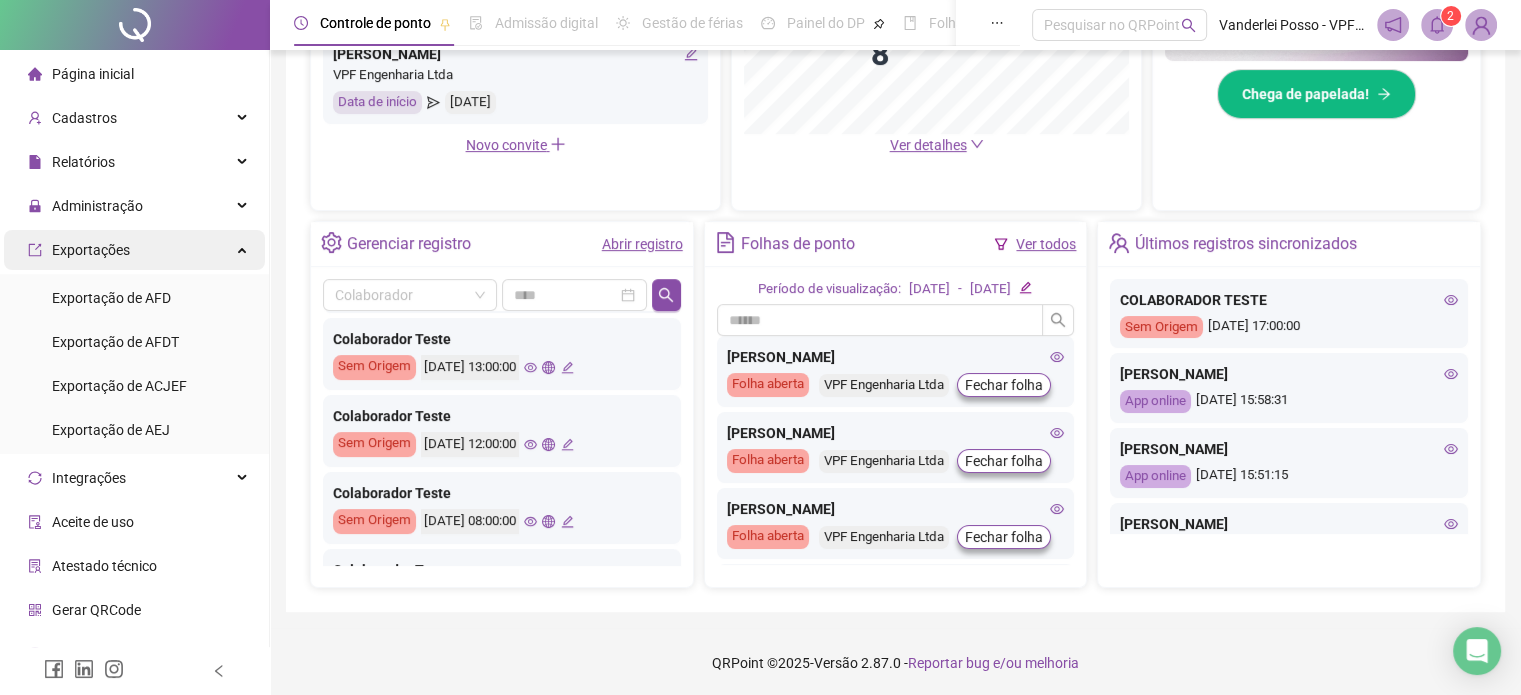 click on "Exportações" at bounding box center (134, 250) 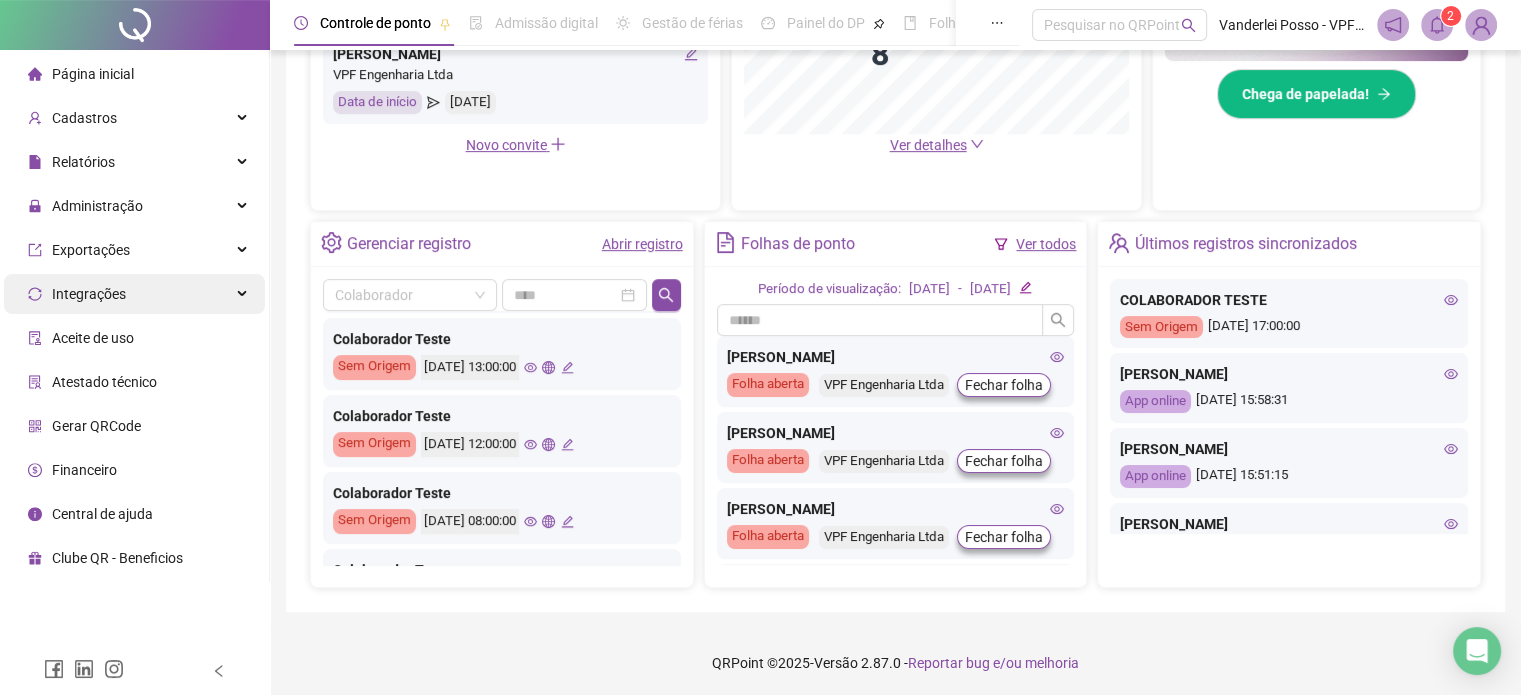 click on "Integrações" at bounding box center [134, 294] 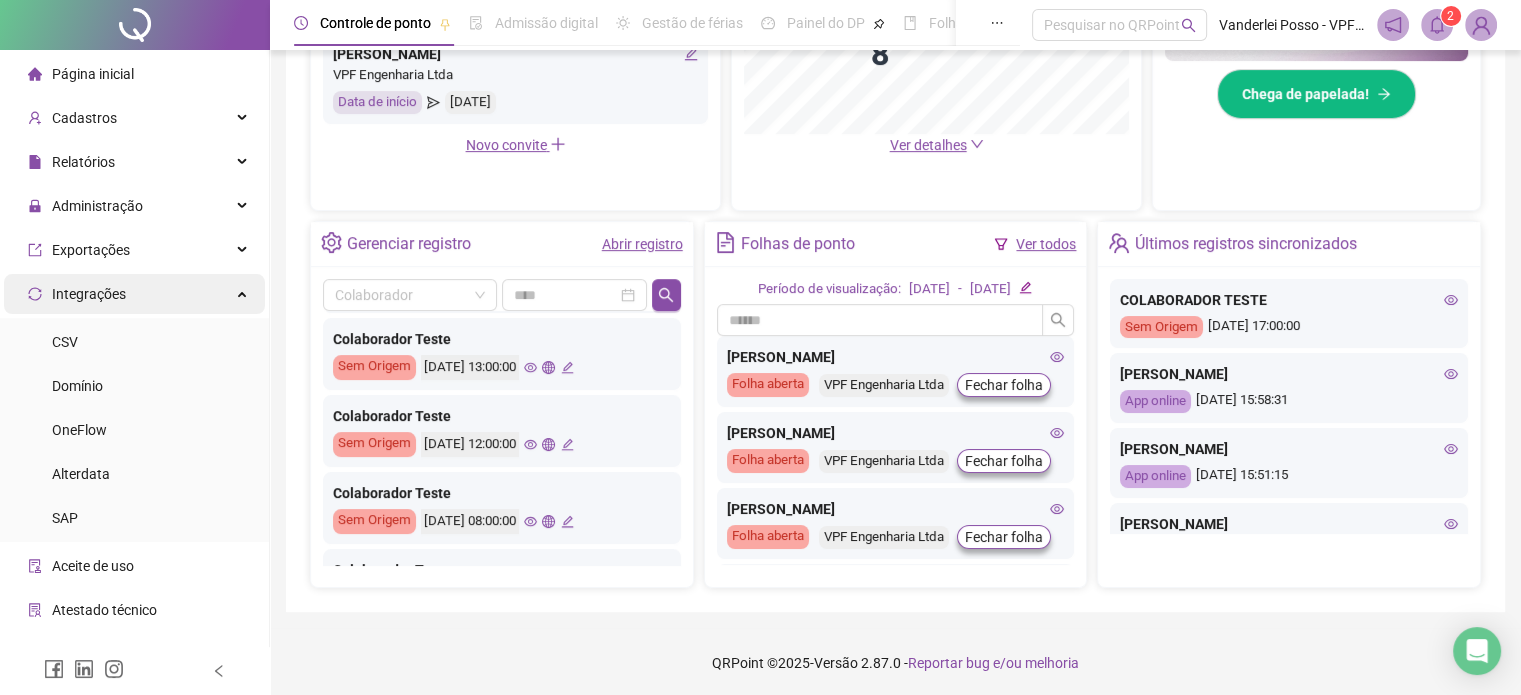 click on "Integrações" at bounding box center (134, 294) 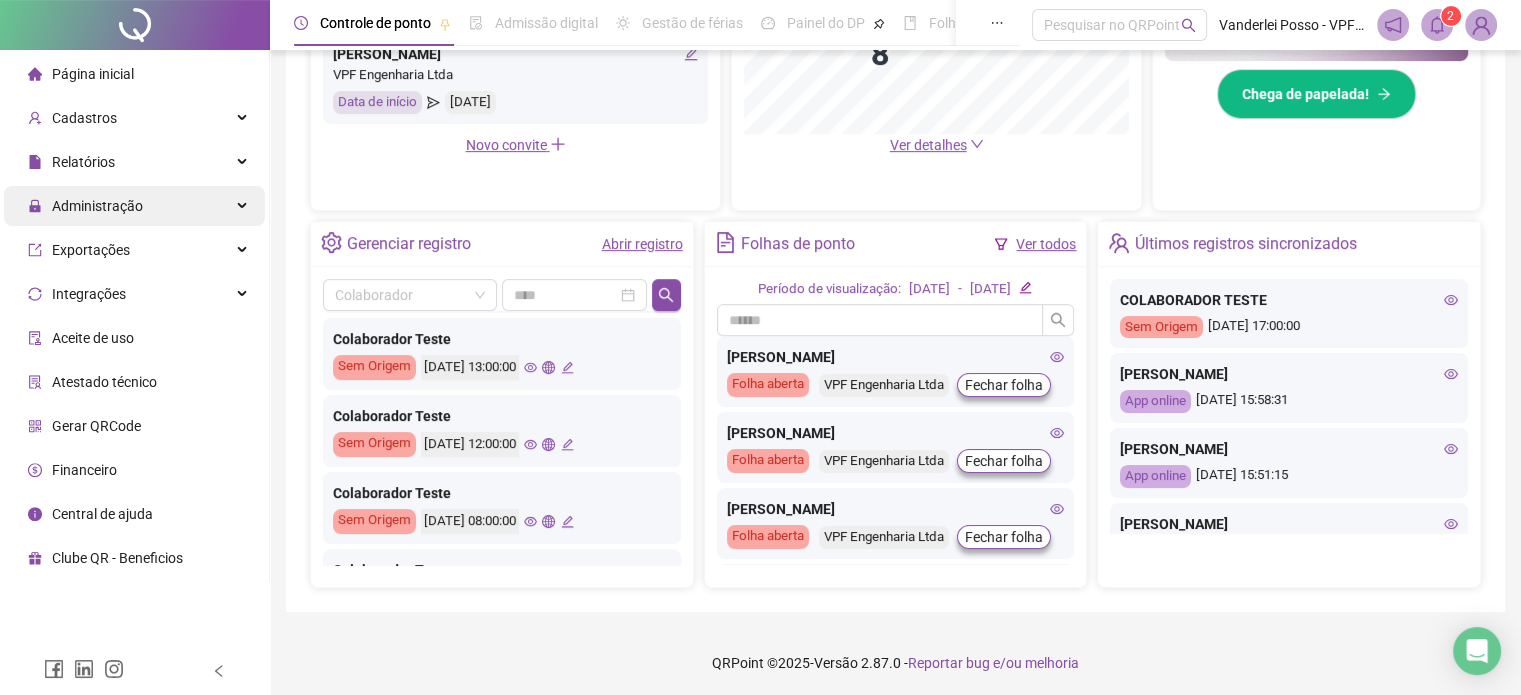 click on "Administração" at bounding box center [97, 206] 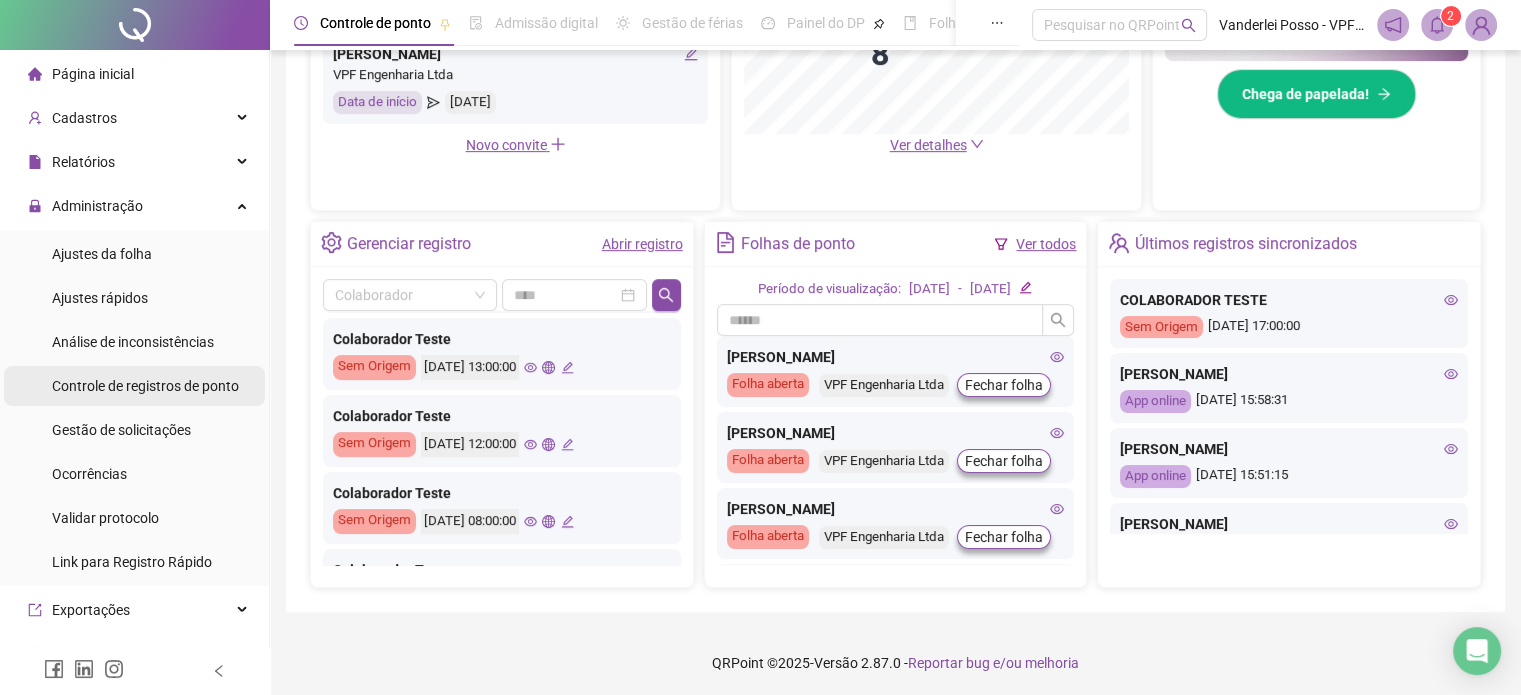 click on "Controle de registros de ponto" at bounding box center [145, 386] 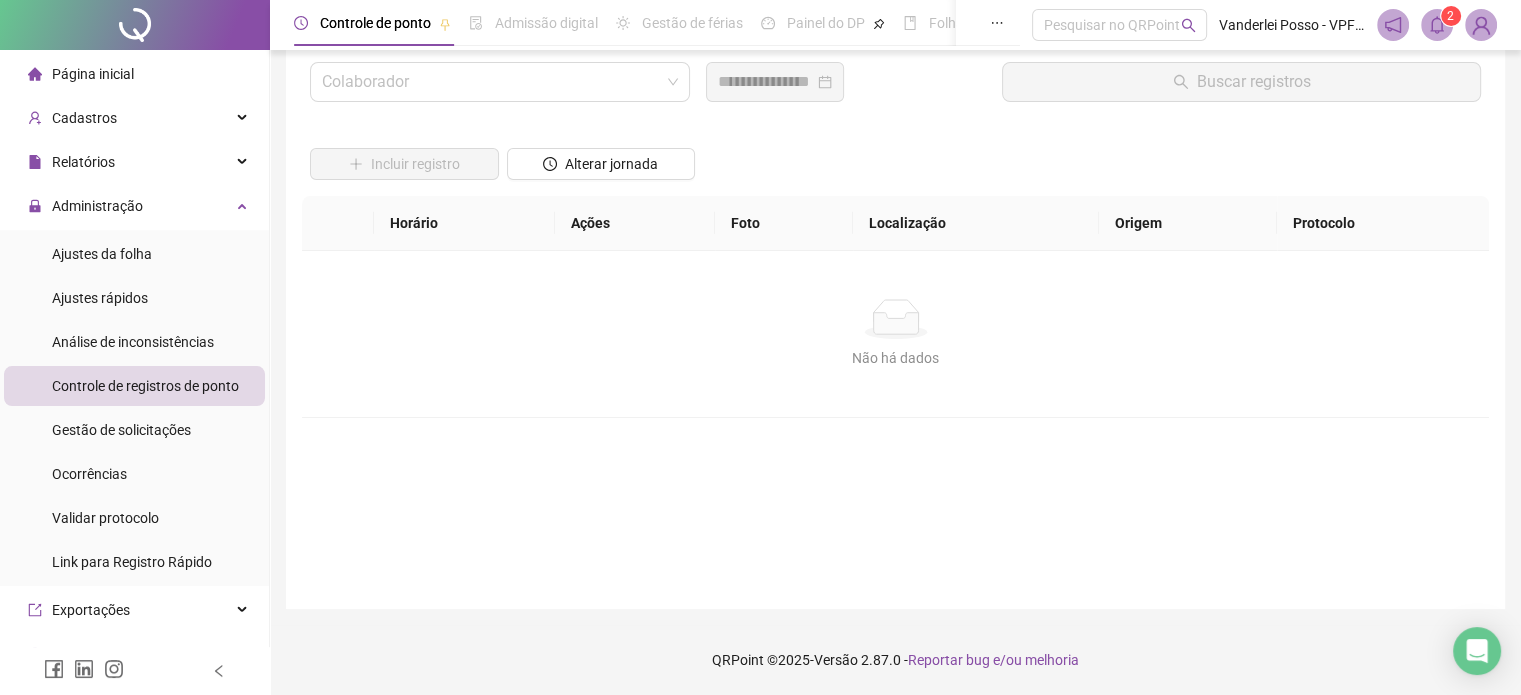 scroll, scrollTop: 57, scrollLeft: 0, axis: vertical 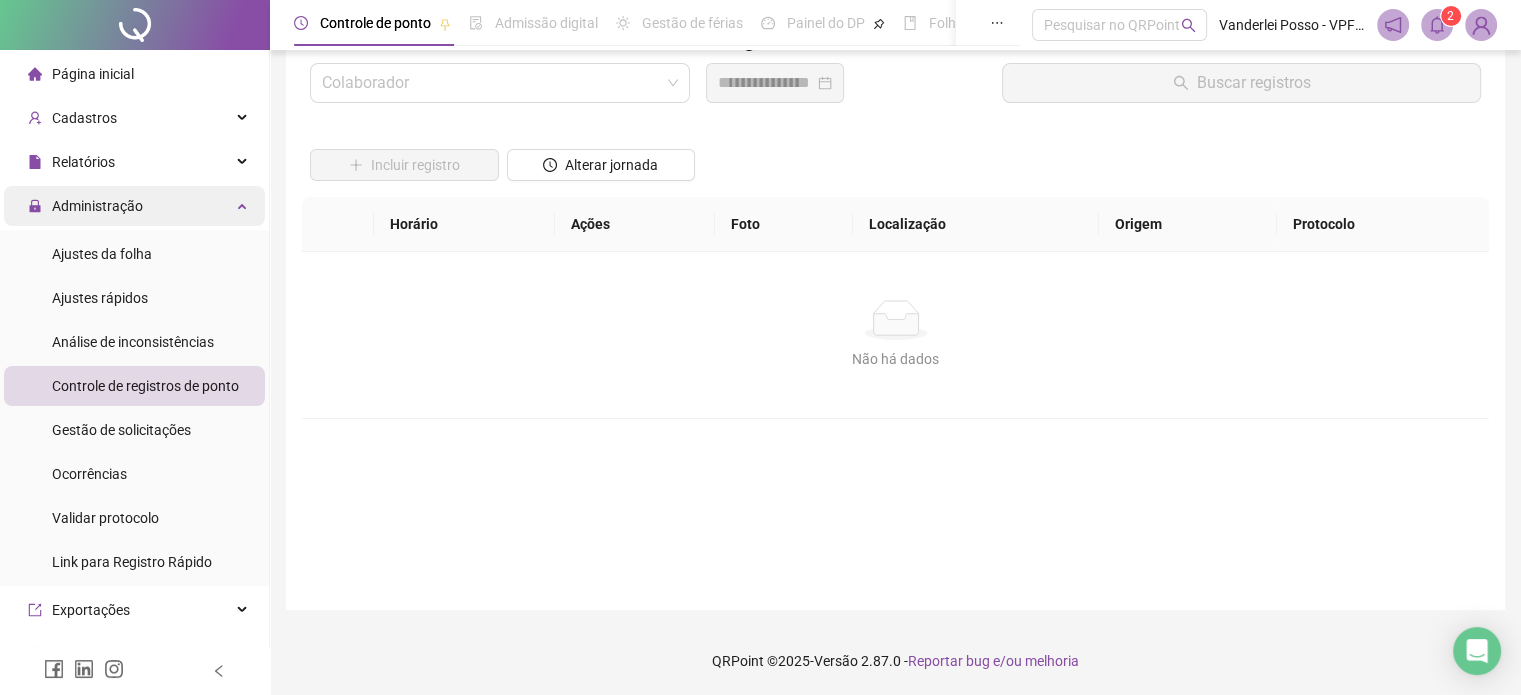 click on "Administração" at bounding box center (134, 206) 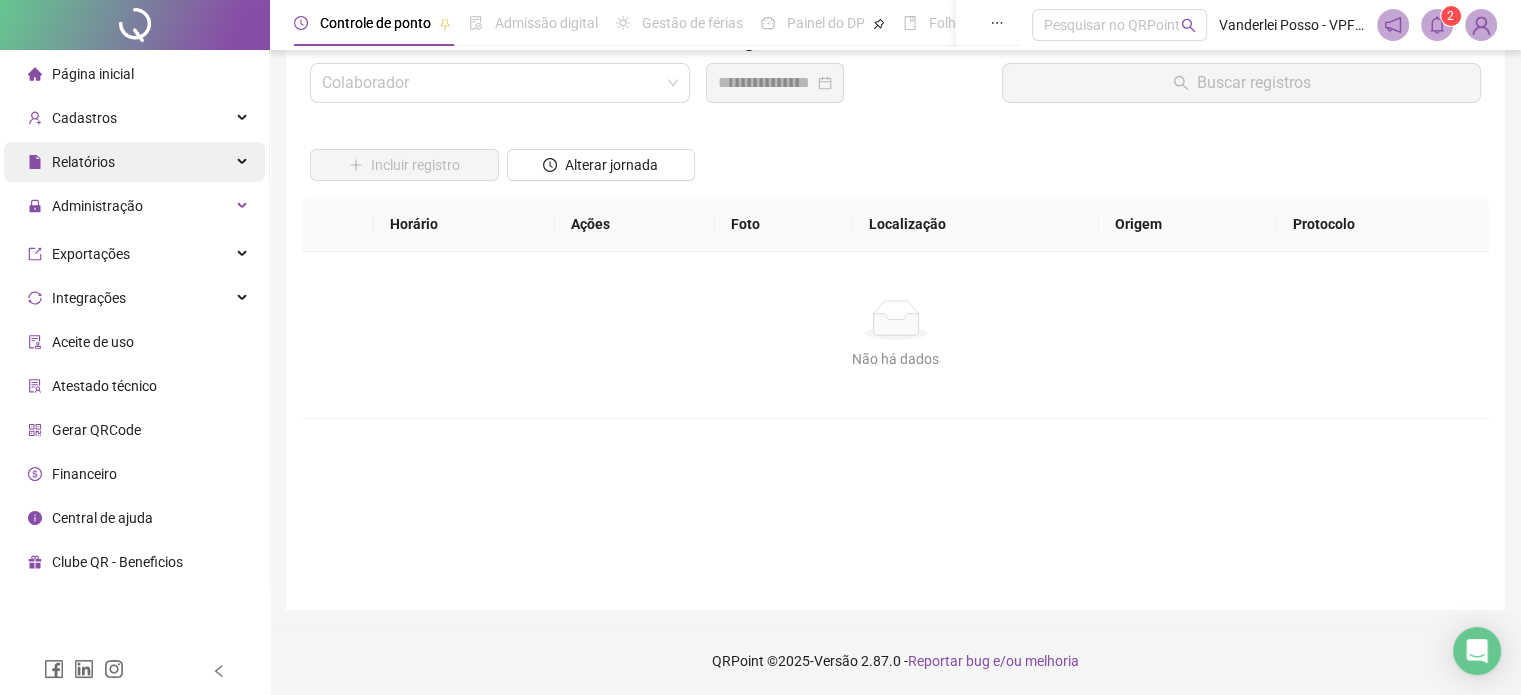 click on "Relatórios" at bounding box center (134, 162) 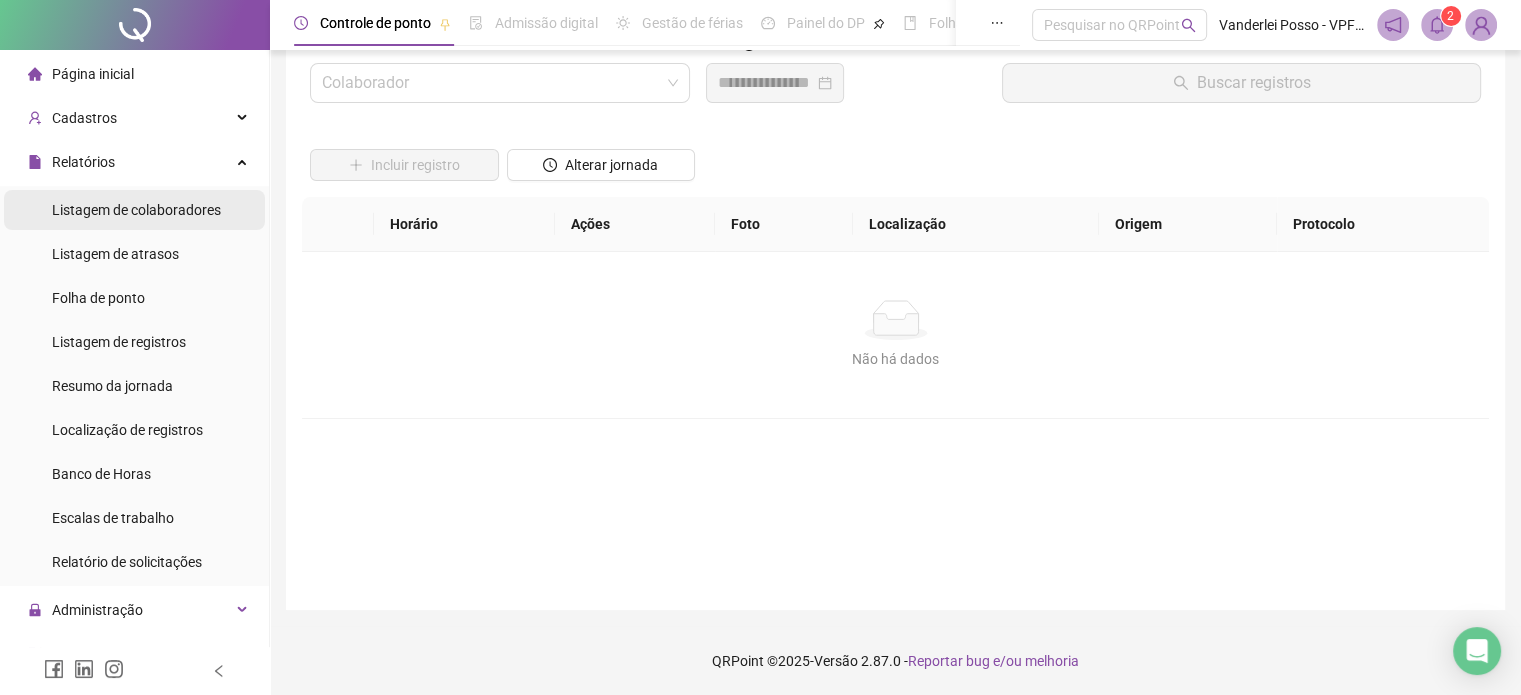 click on "Listagem de colaboradores" at bounding box center [136, 210] 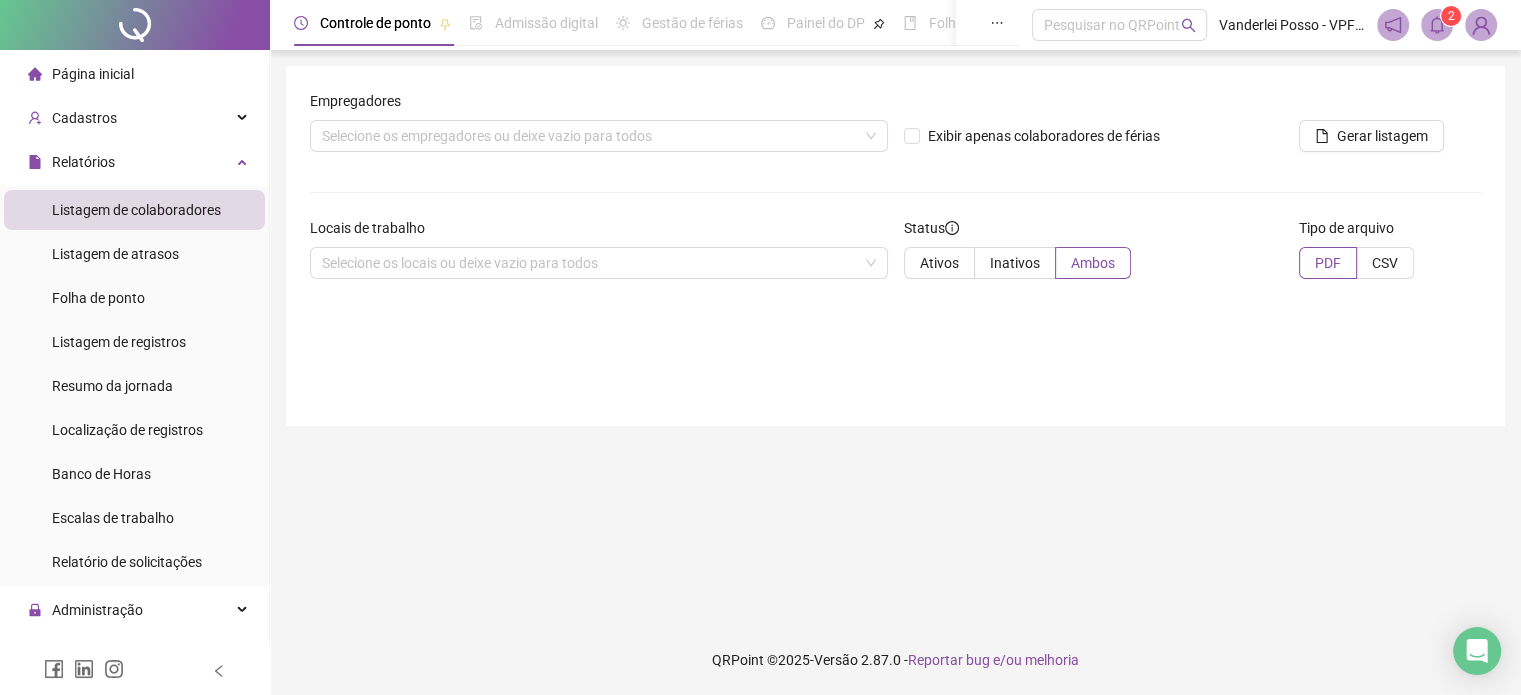 scroll, scrollTop: 0, scrollLeft: 0, axis: both 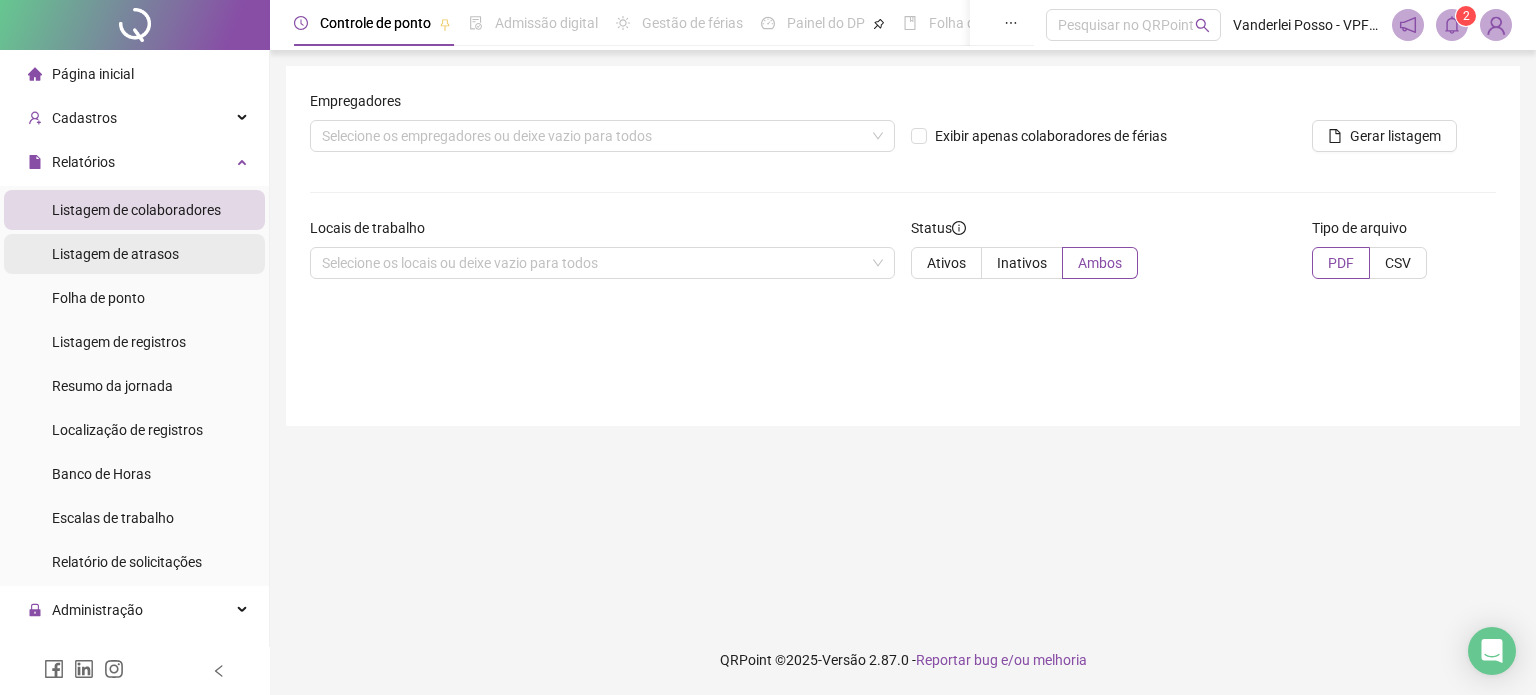 click on "Listagem de atrasos" at bounding box center [115, 254] 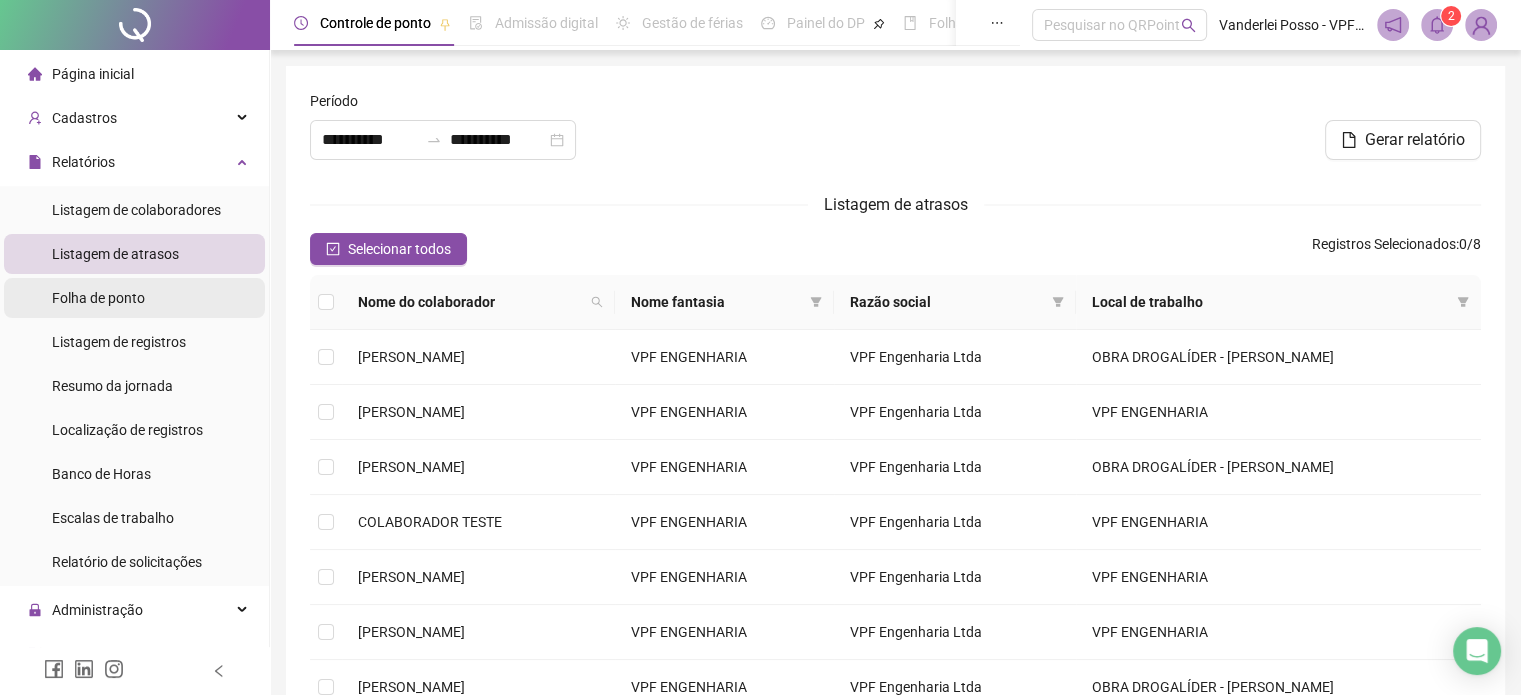click on "Folha de ponto" at bounding box center [98, 298] 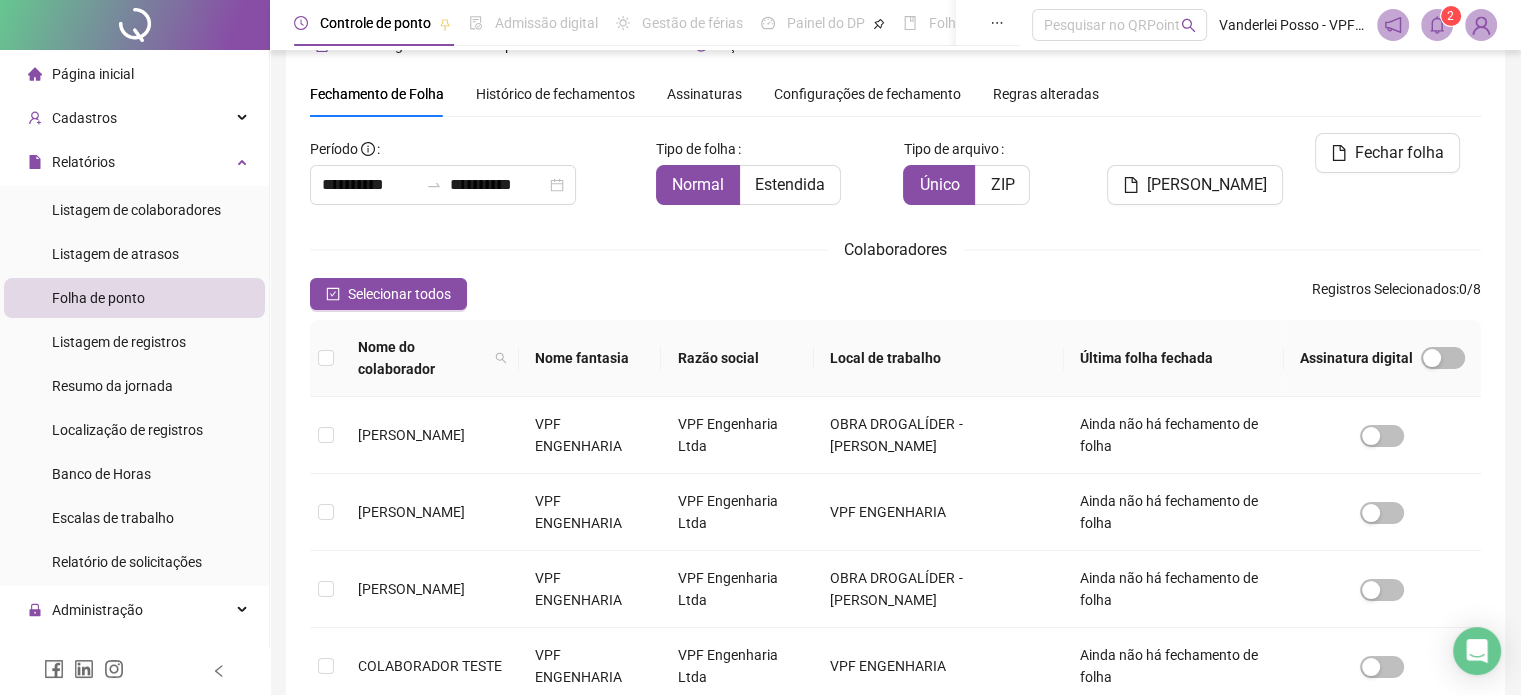 scroll, scrollTop: 61, scrollLeft: 0, axis: vertical 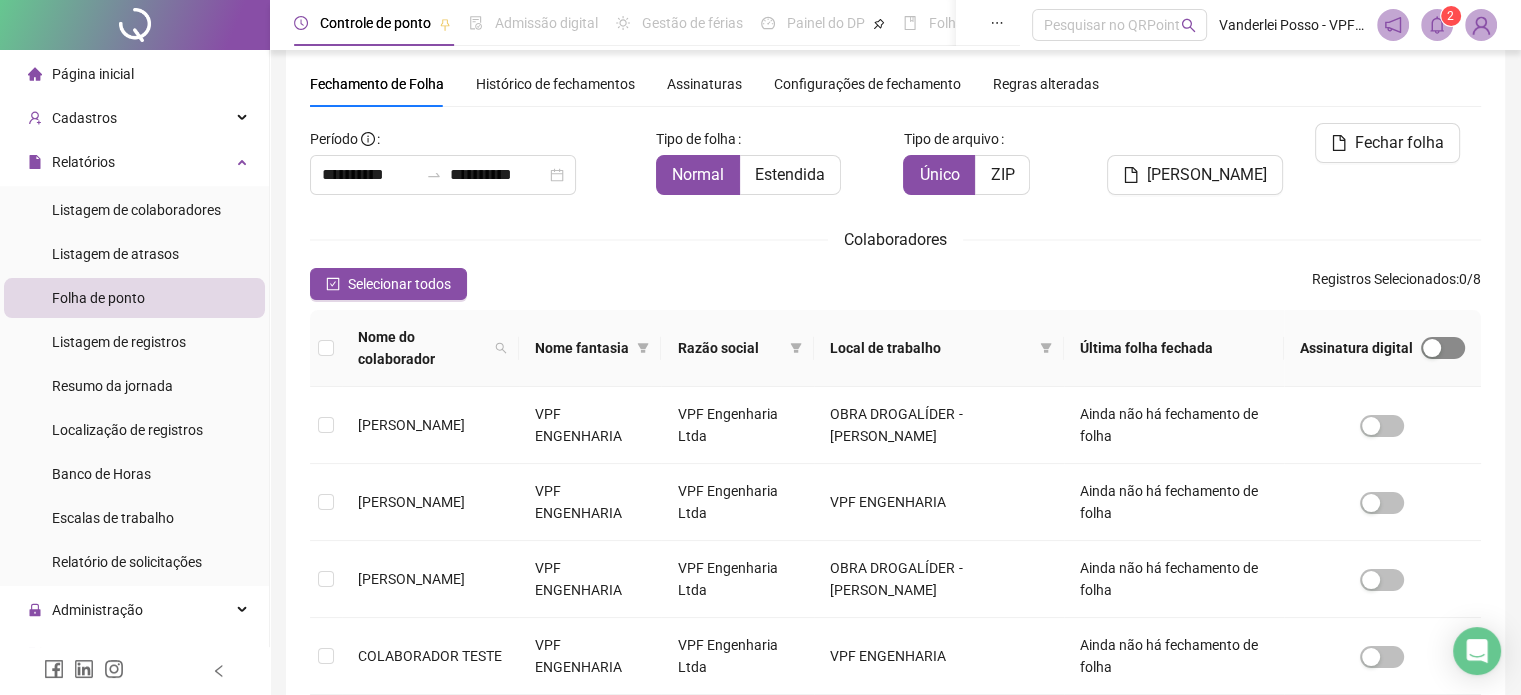 click at bounding box center [1443, 348] 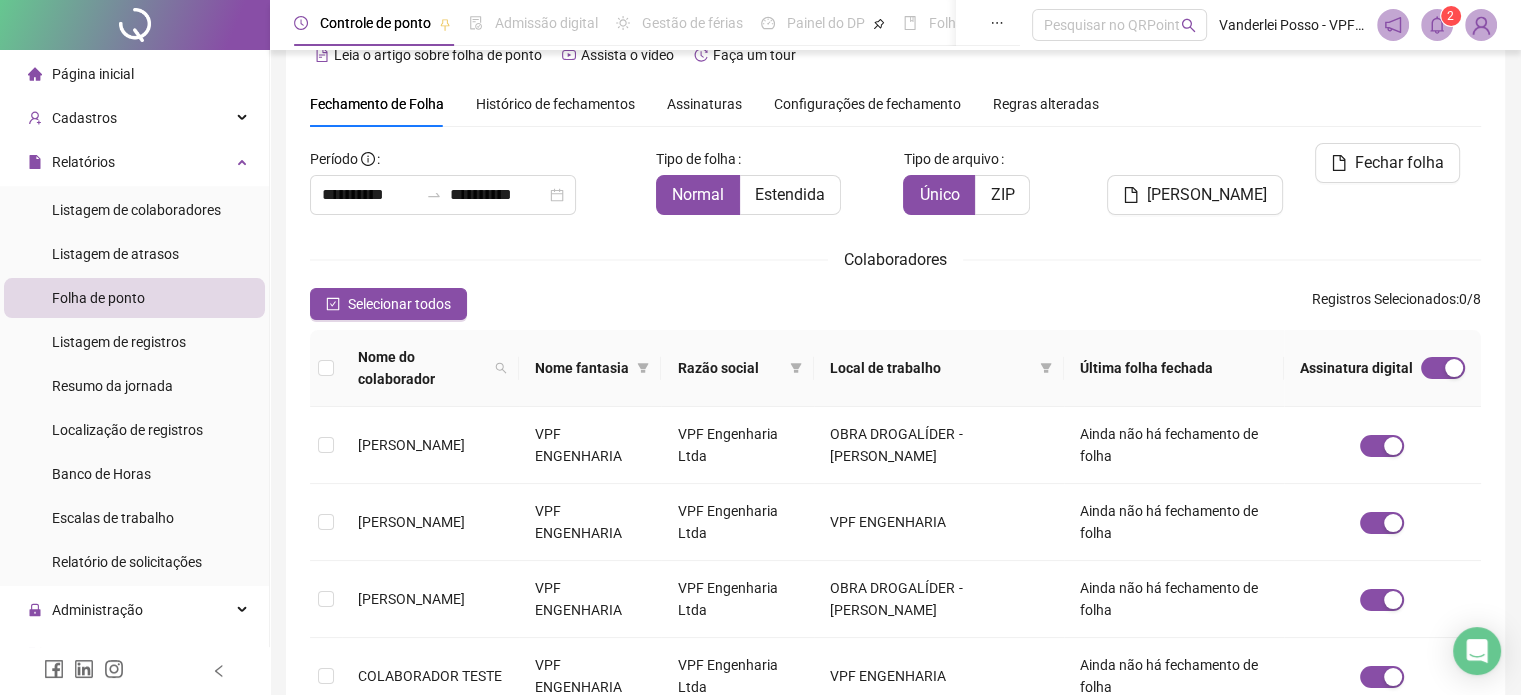 scroll, scrollTop: 0, scrollLeft: 0, axis: both 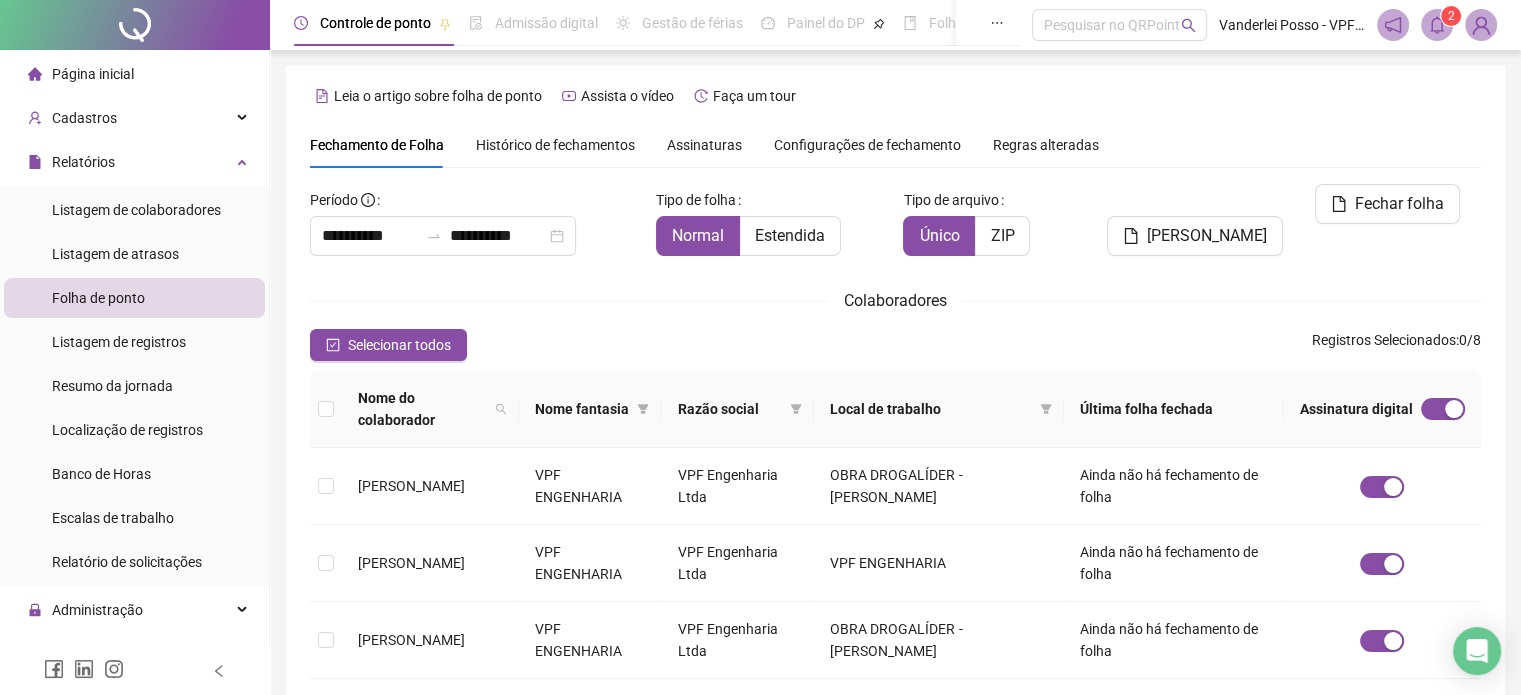 click on "Histórico de fechamentos" at bounding box center (555, 145) 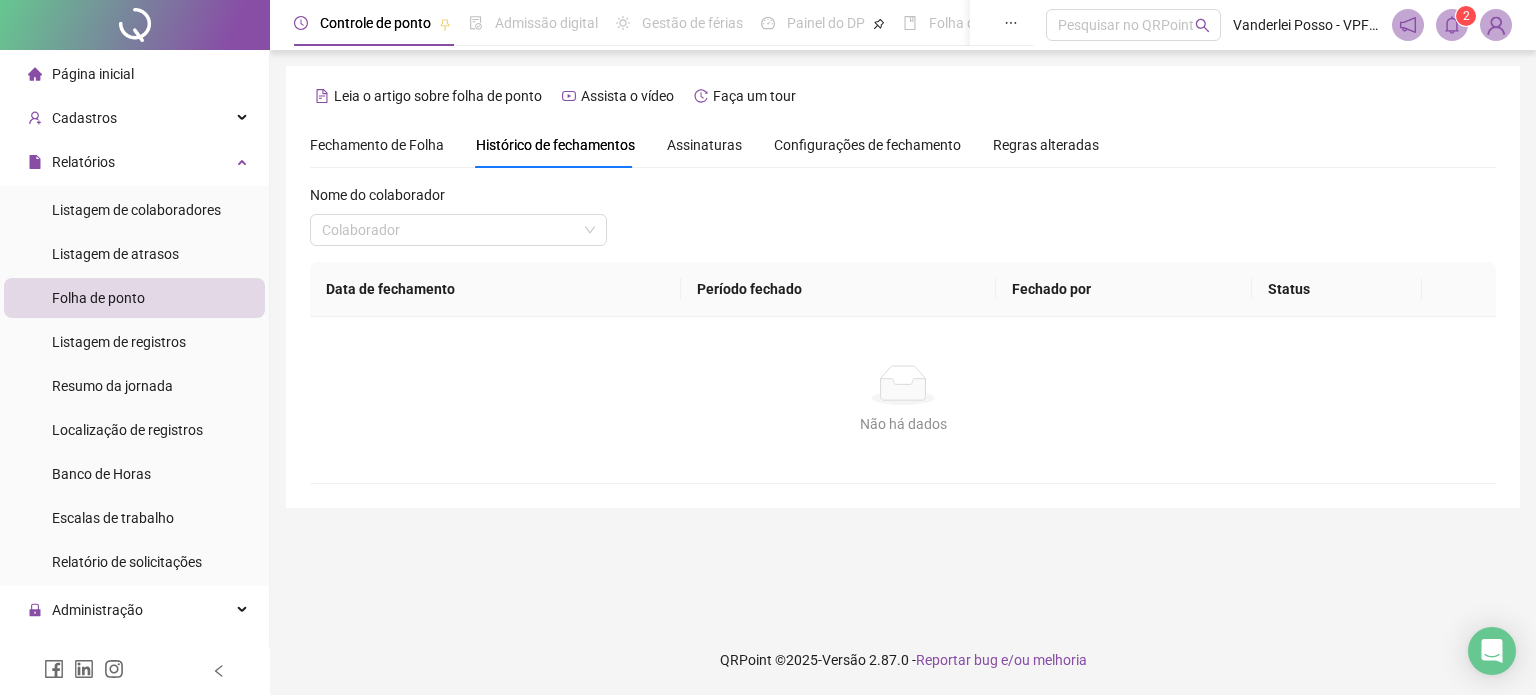 click on "Fechamento de Folha" at bounding box center [377, 145] 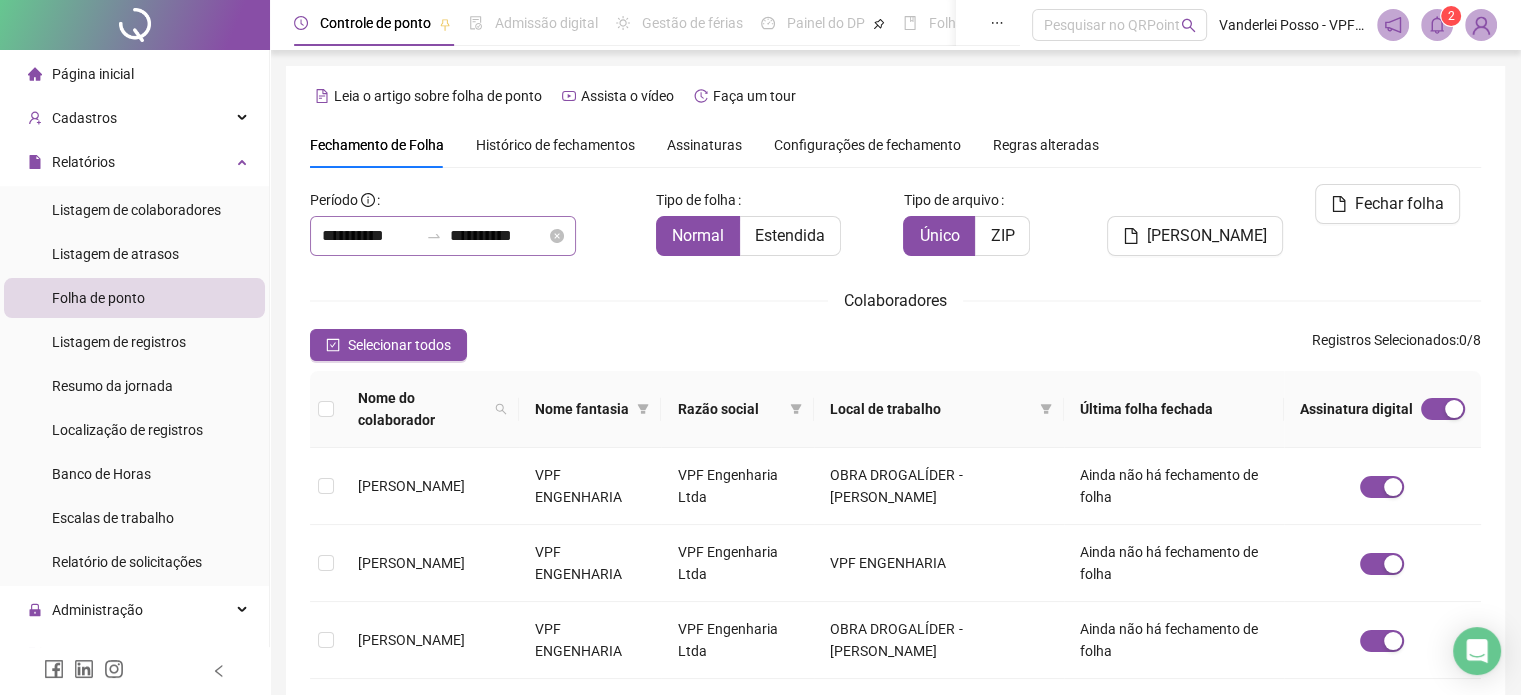 scroll, scrollTop: 61, scrollLeft: 0, axis: vertical 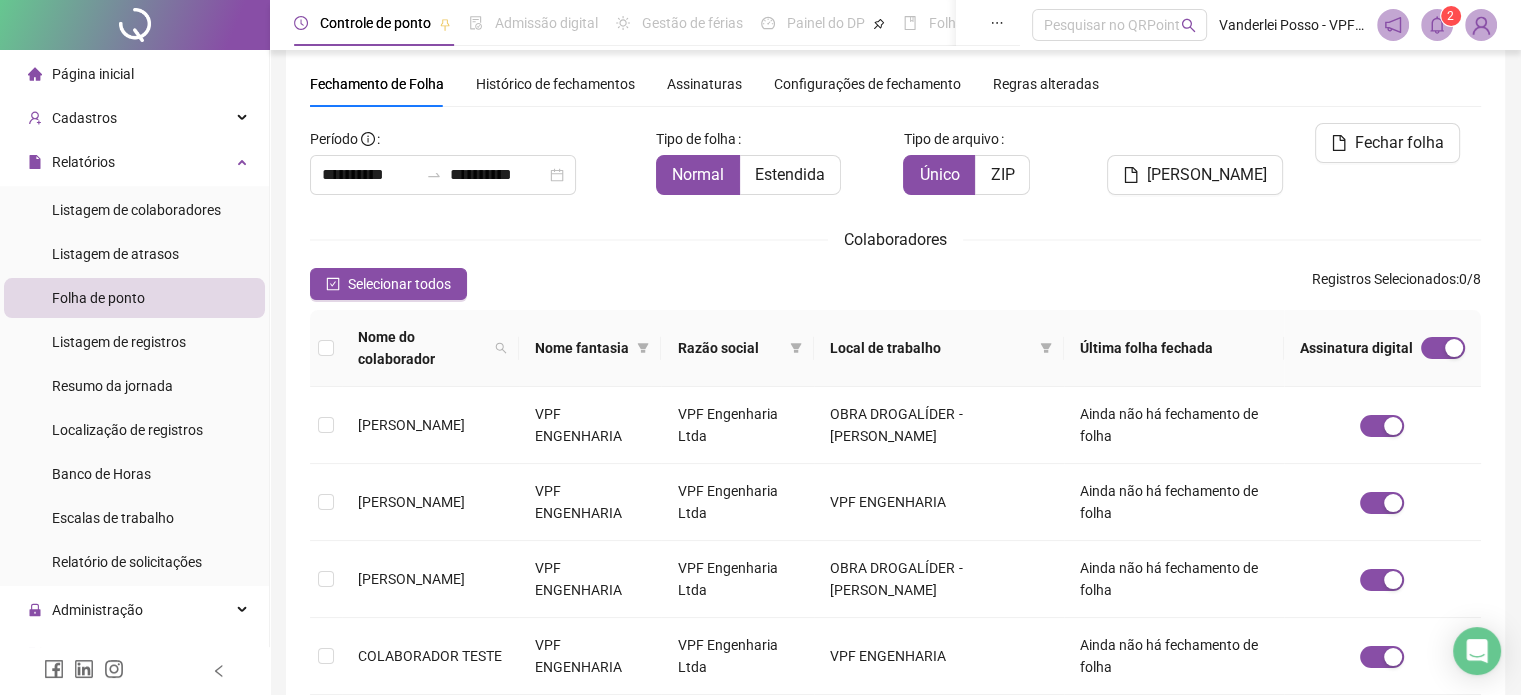 click on "Histórico de fechamentos" at bounding box center [555, 84] 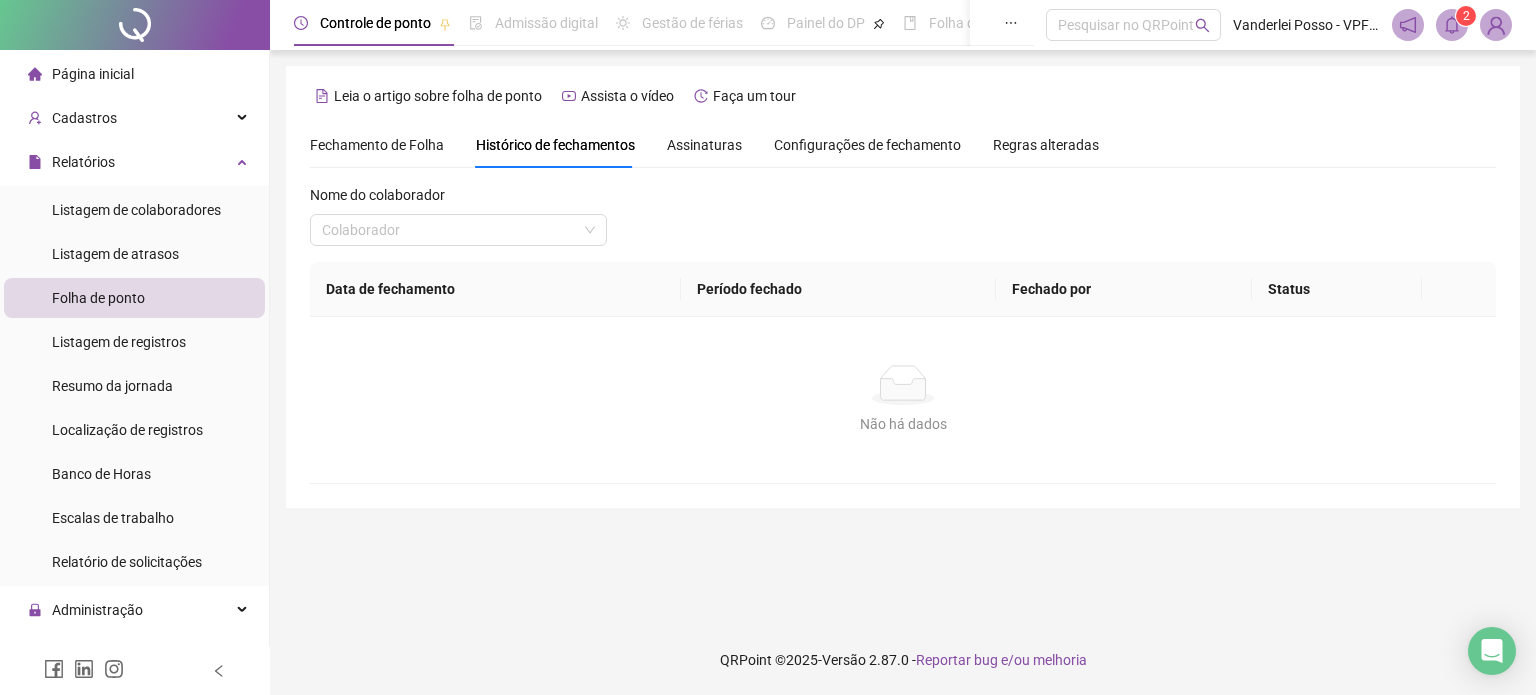 click on "Assinaturas" at bounding box center [704, 145] 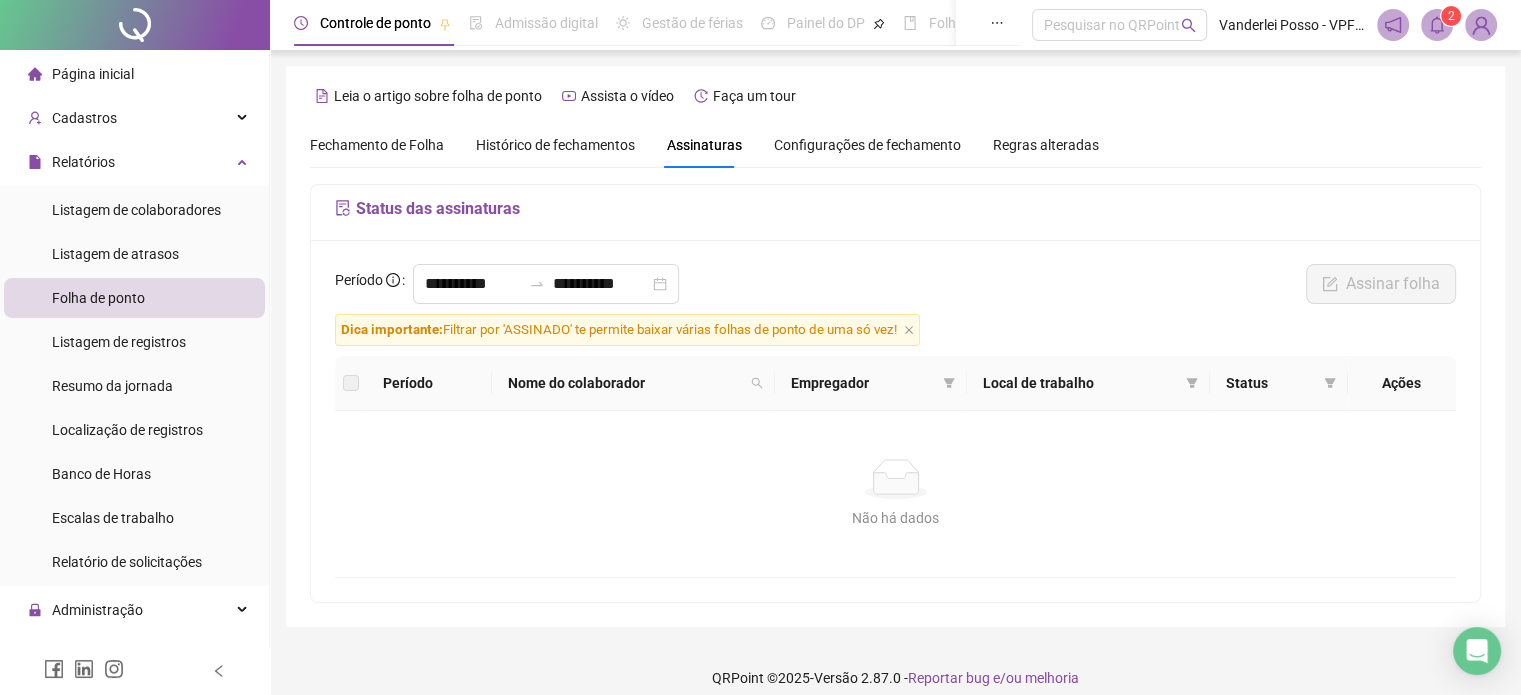 click on "Configurações de fechamento" at bounding box center (867, 145) 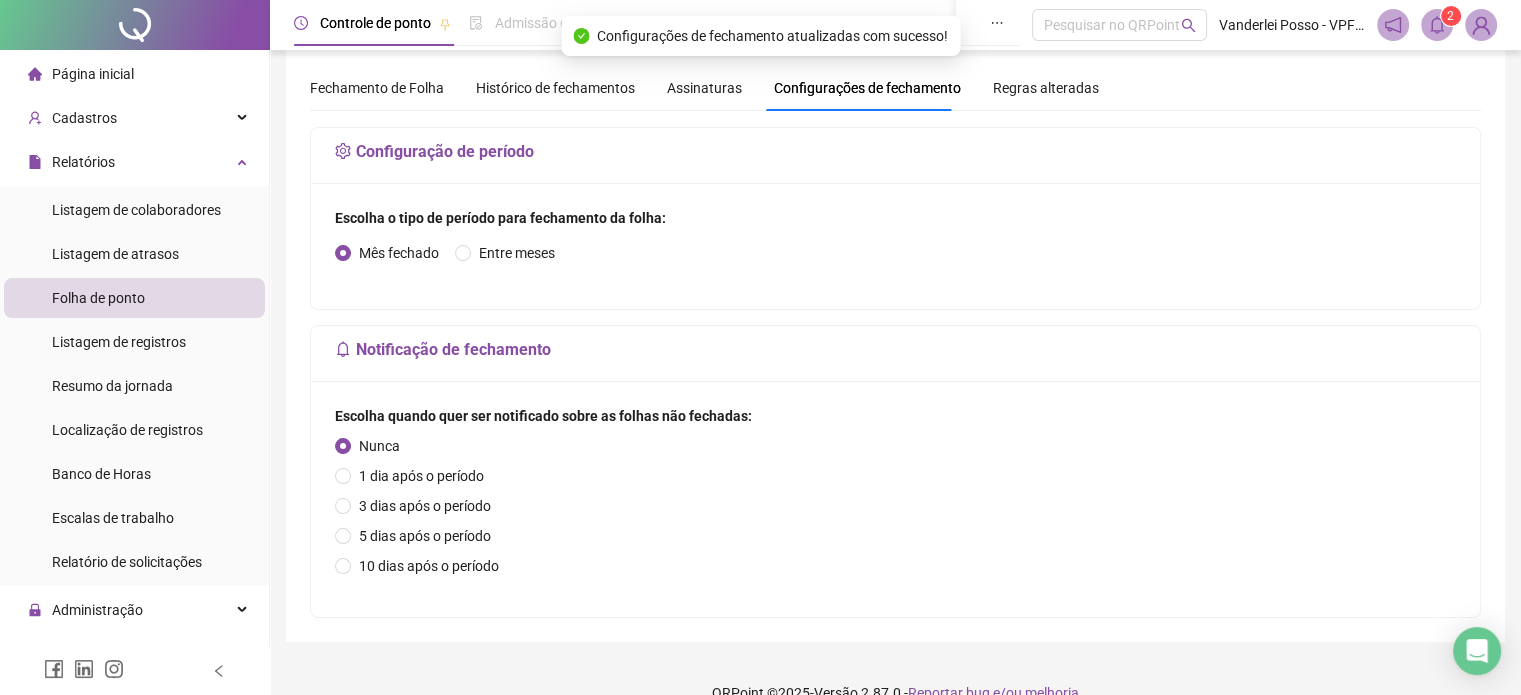 scroll, scrollTop: 88, scrollLeft: 0, axis: vertical 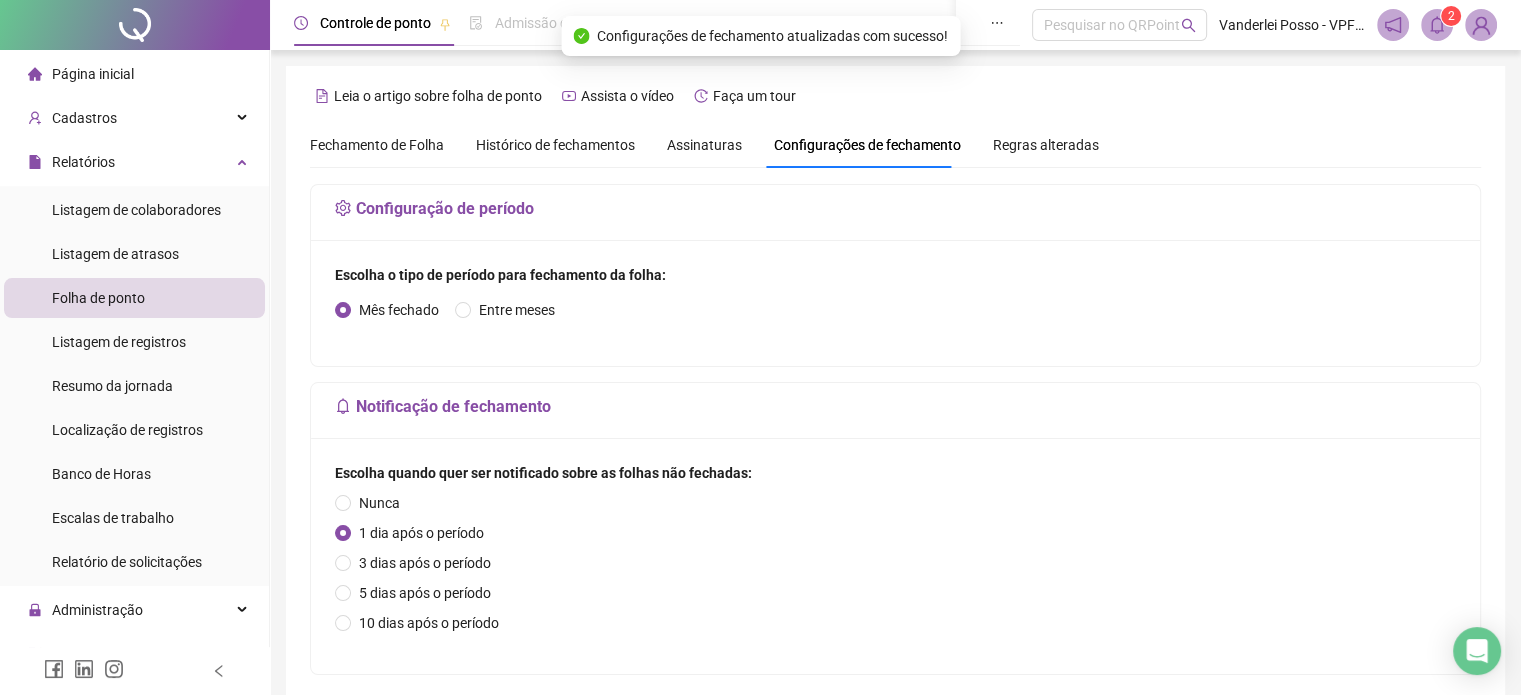 click on "Regras alteradas" at bounding box center [1046, 145] 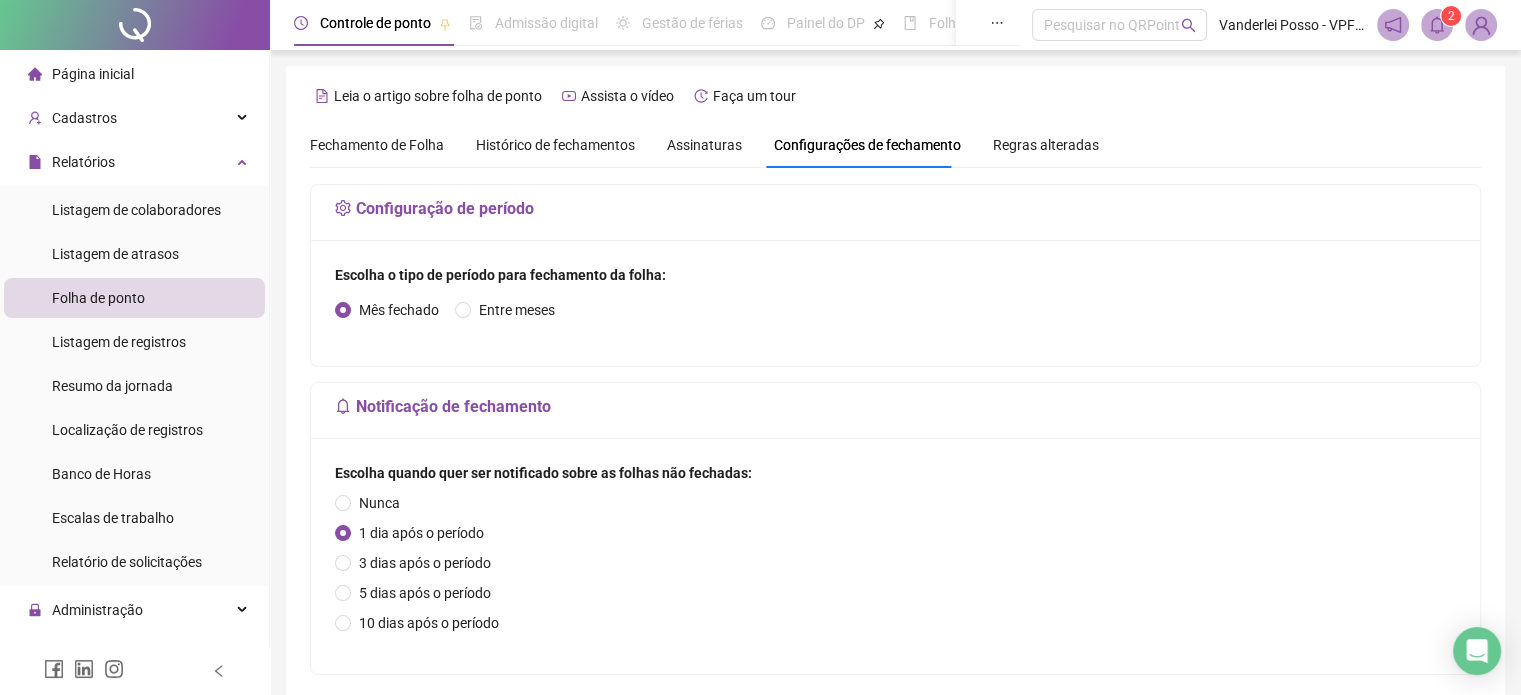 click on "Histórico de fechamentos" at bounding box center (555, 145) 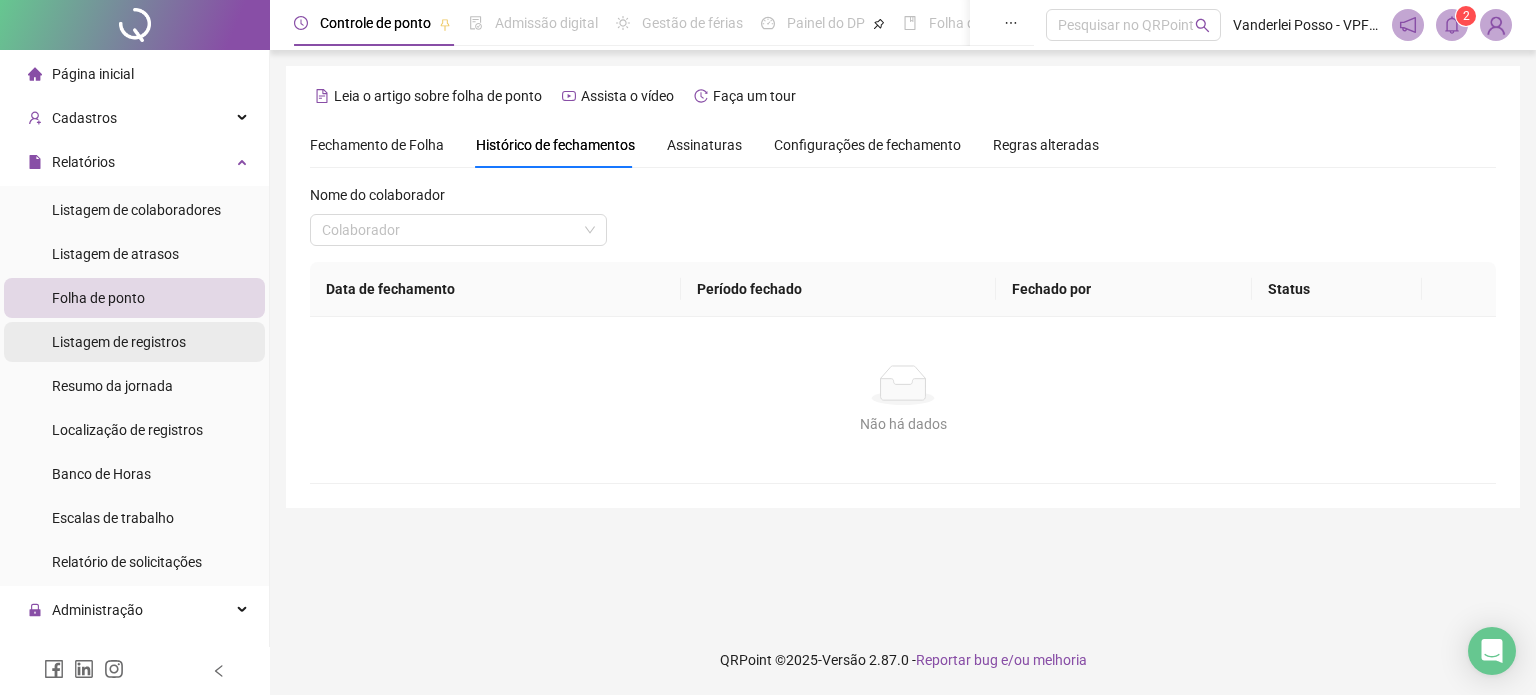 click on "Listagem de registros" at bounding box center (119, 342) 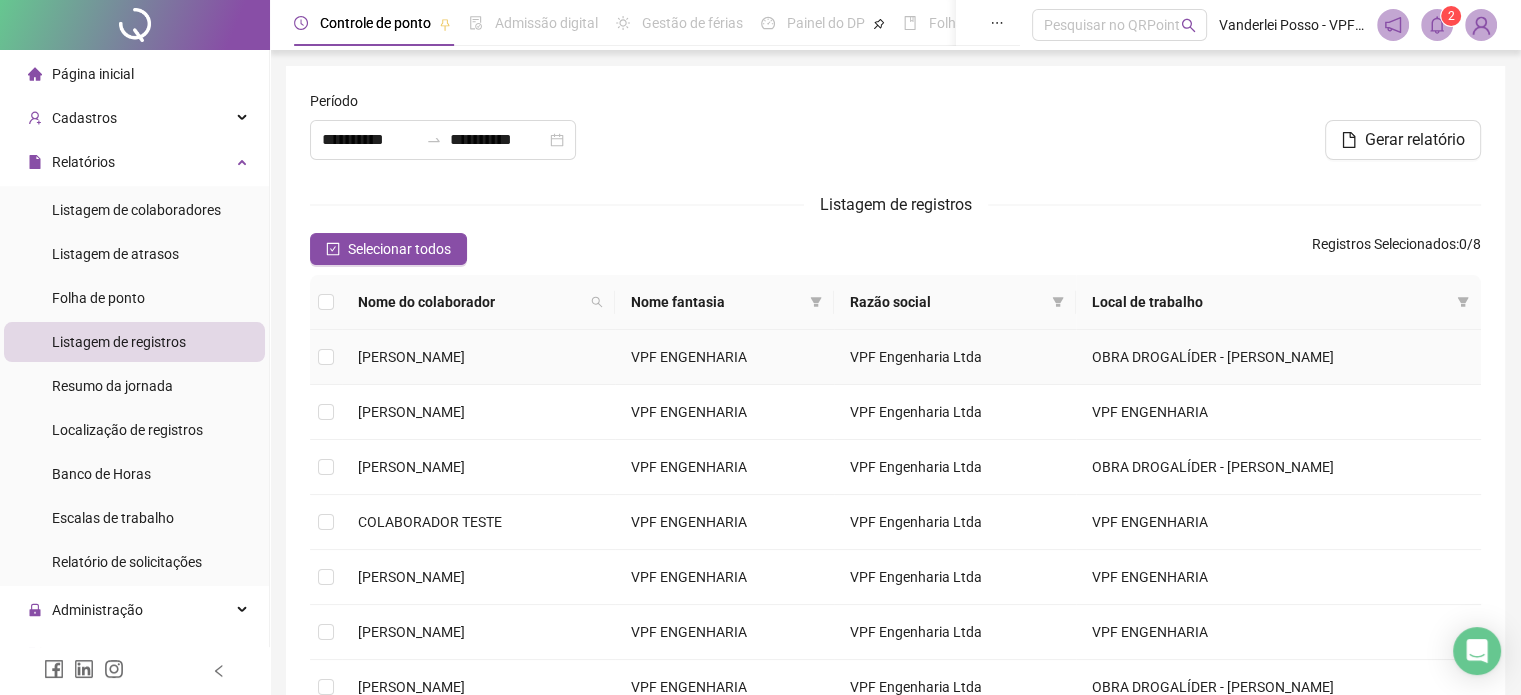 click on "[PERSON_NAME]" at bounding box center (411, 357) 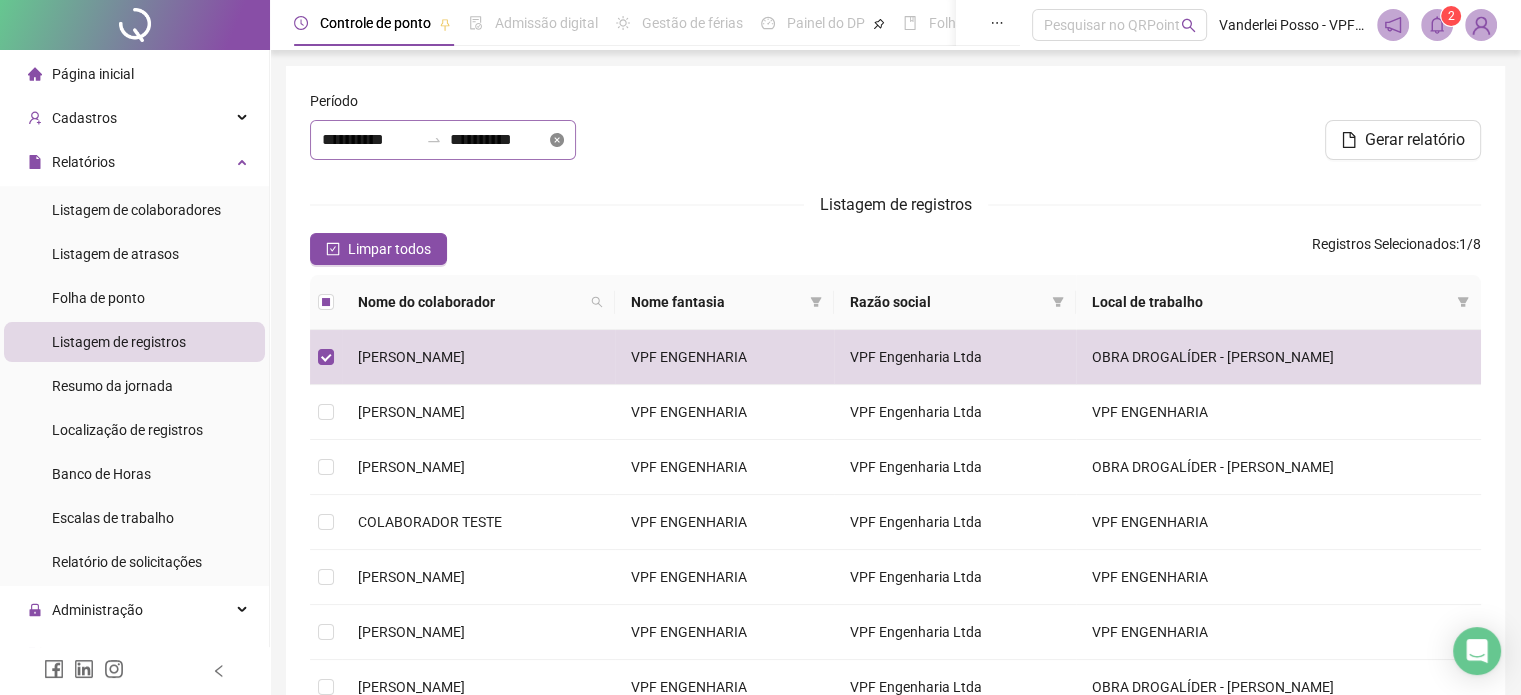 click 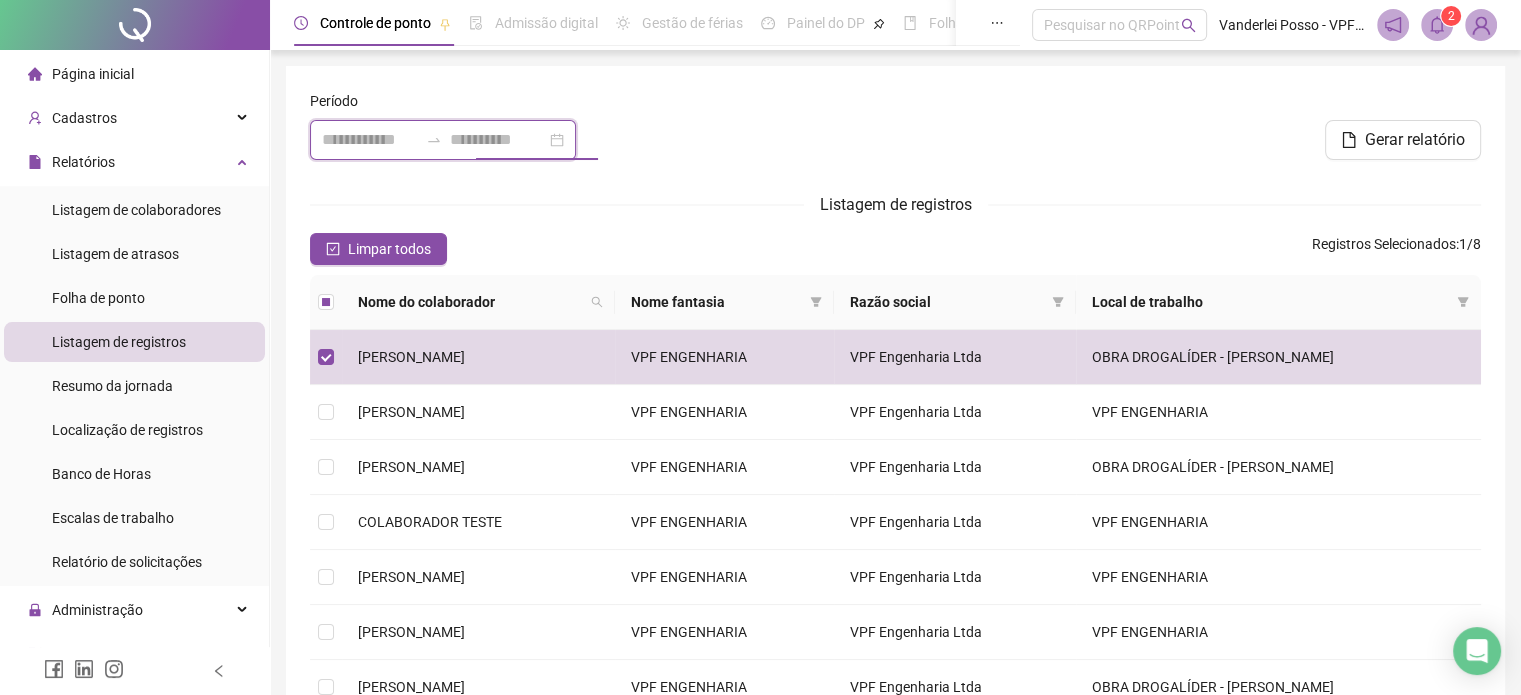 click at bounding box center [498, 140] 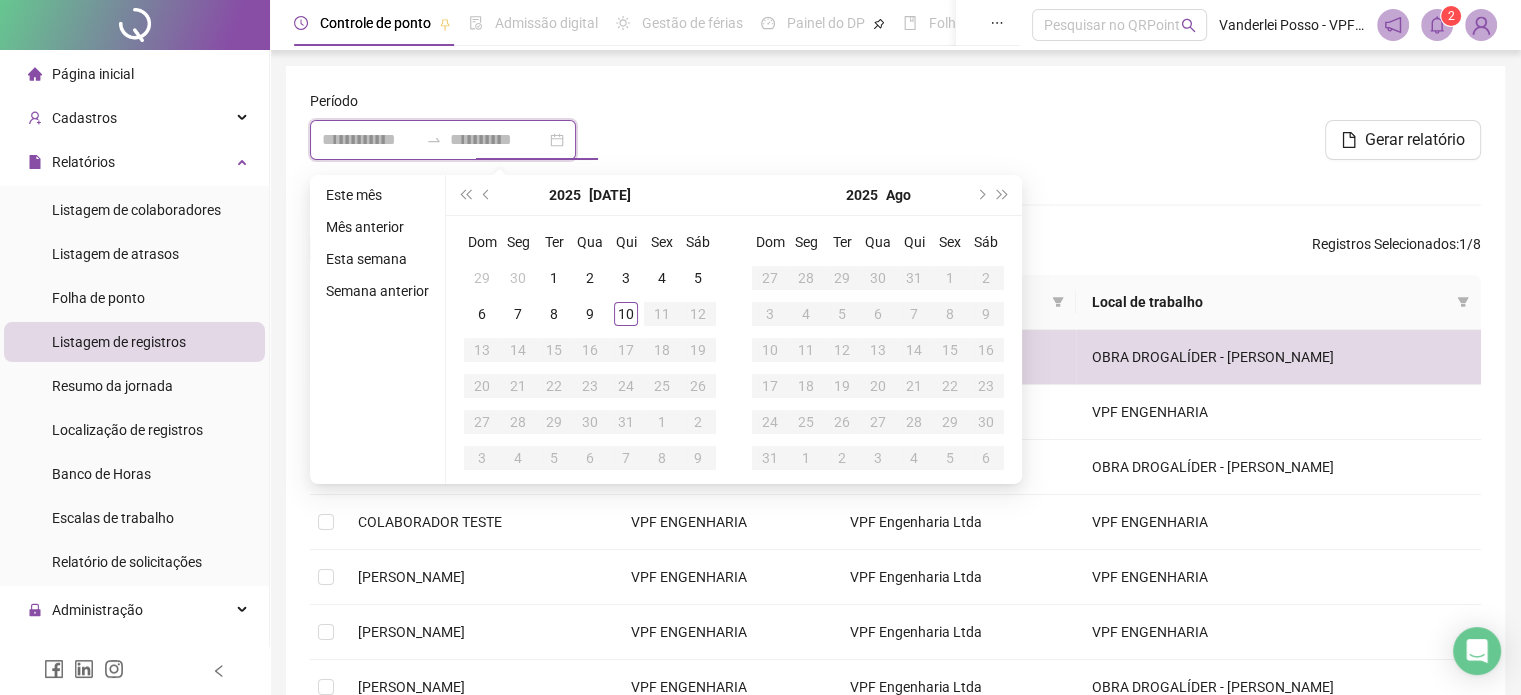 click at bounding box center [370, 140] 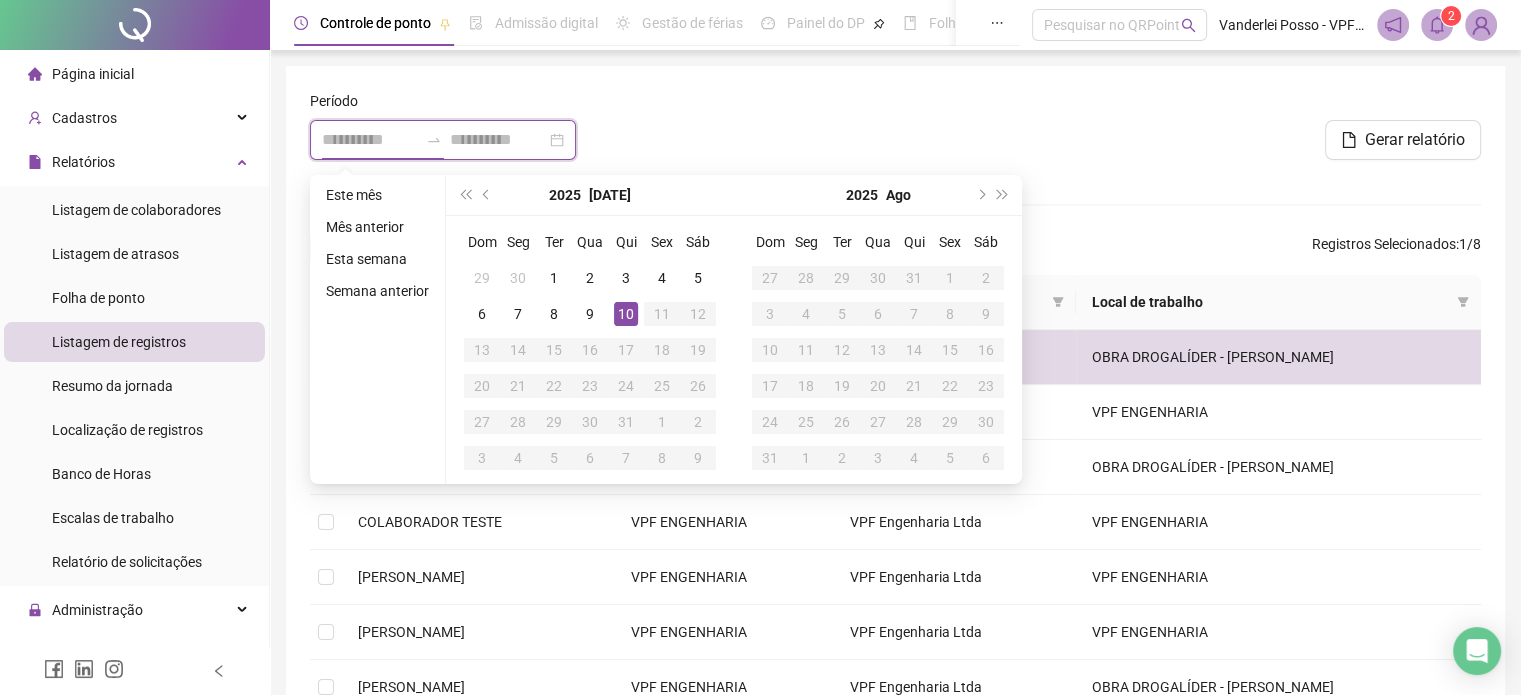 type on "**********" 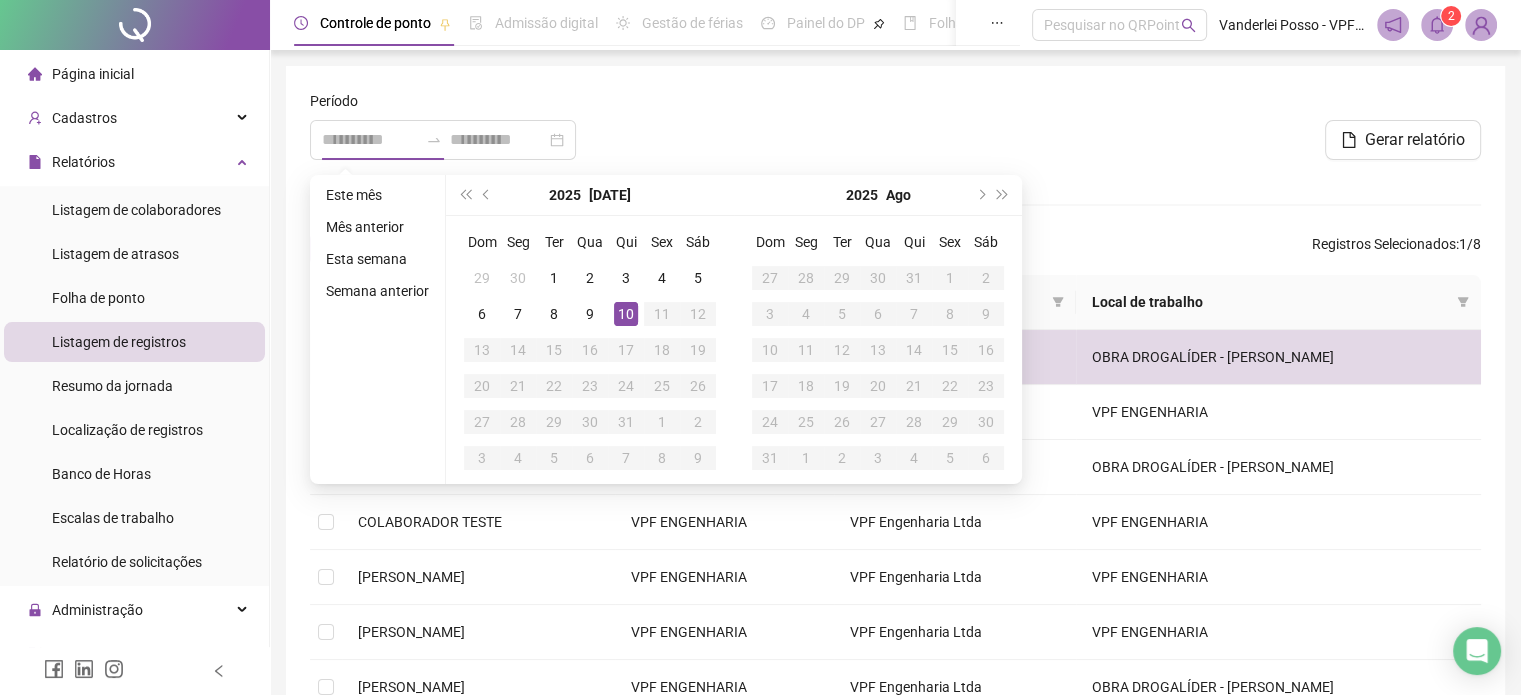 click on "10" at bounding box center [626, 314] 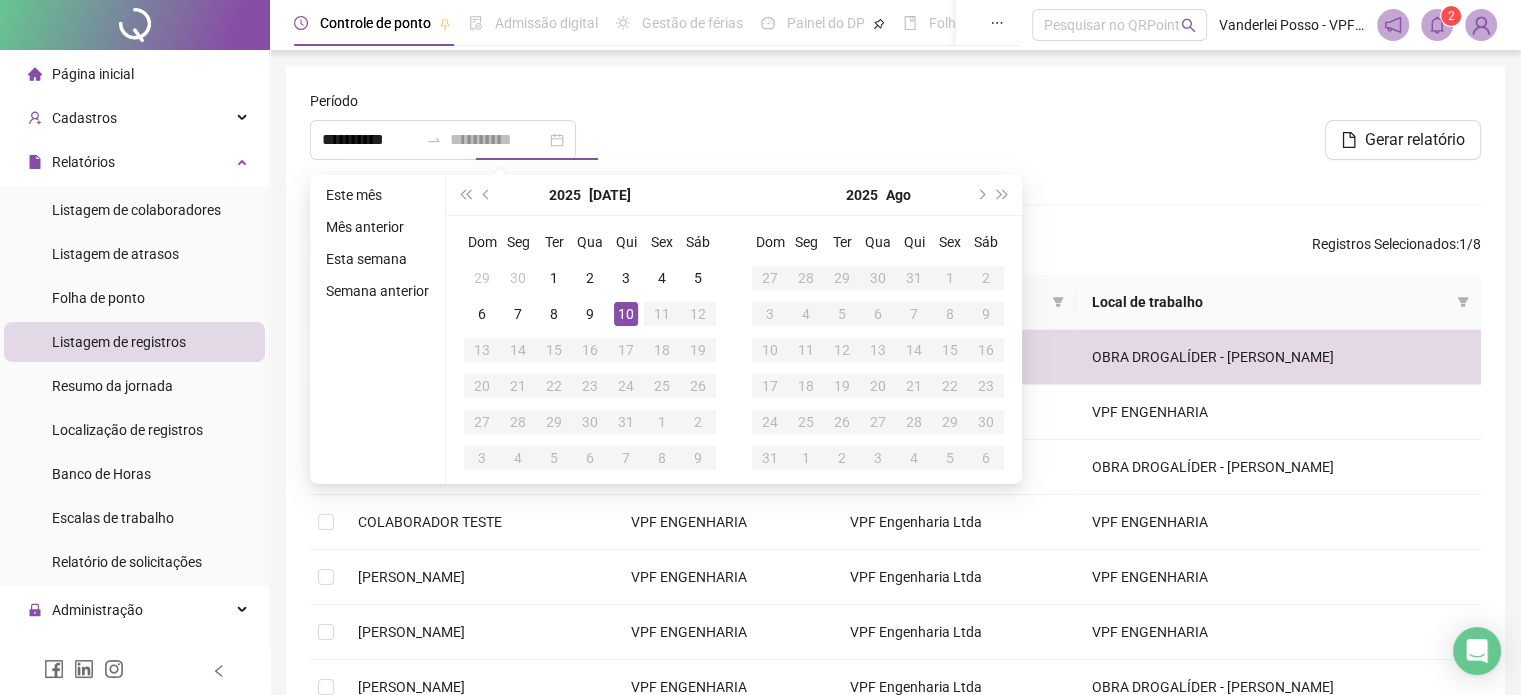 click on "10" at bounding box center (626, 314) 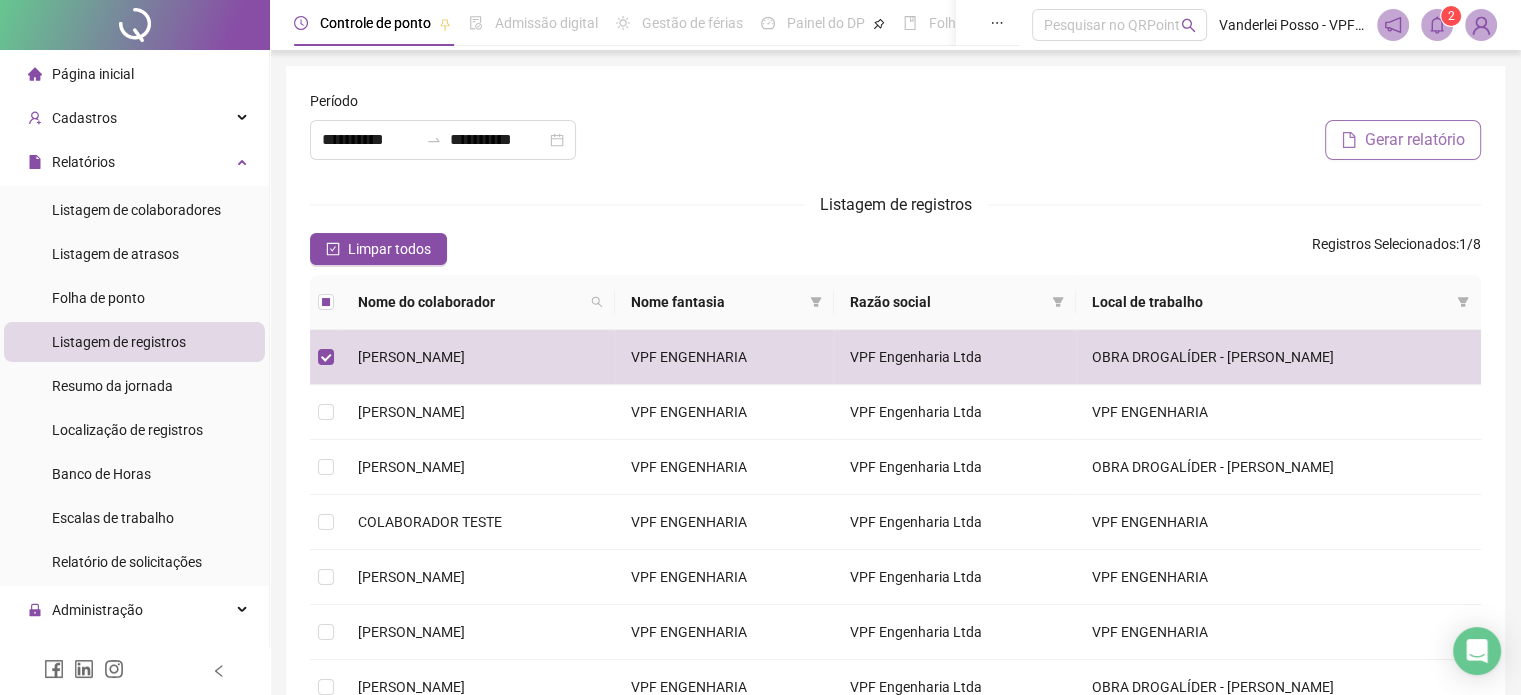 click on "Gerar relatório" at bounding box center (1403, 140) 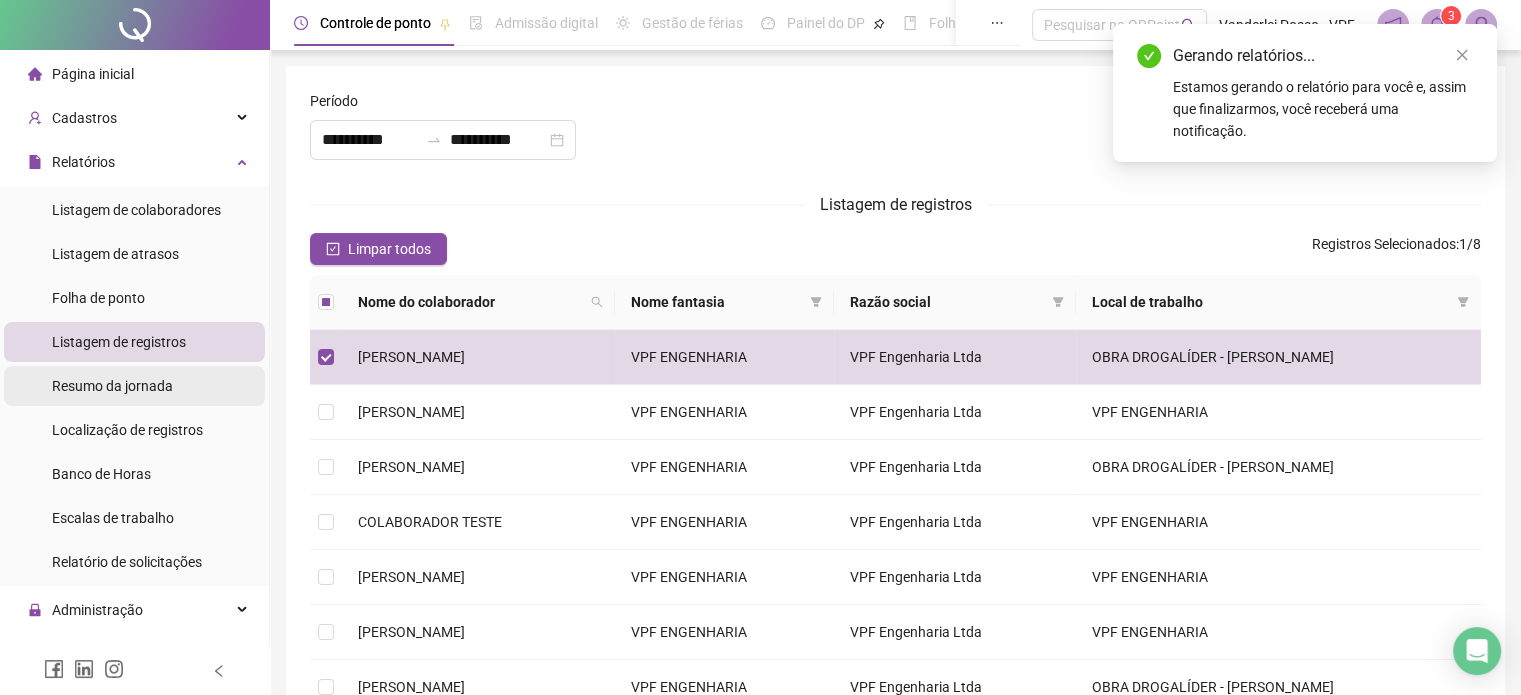 click on "Resumo da jornada" at bounding box center [112, 386] 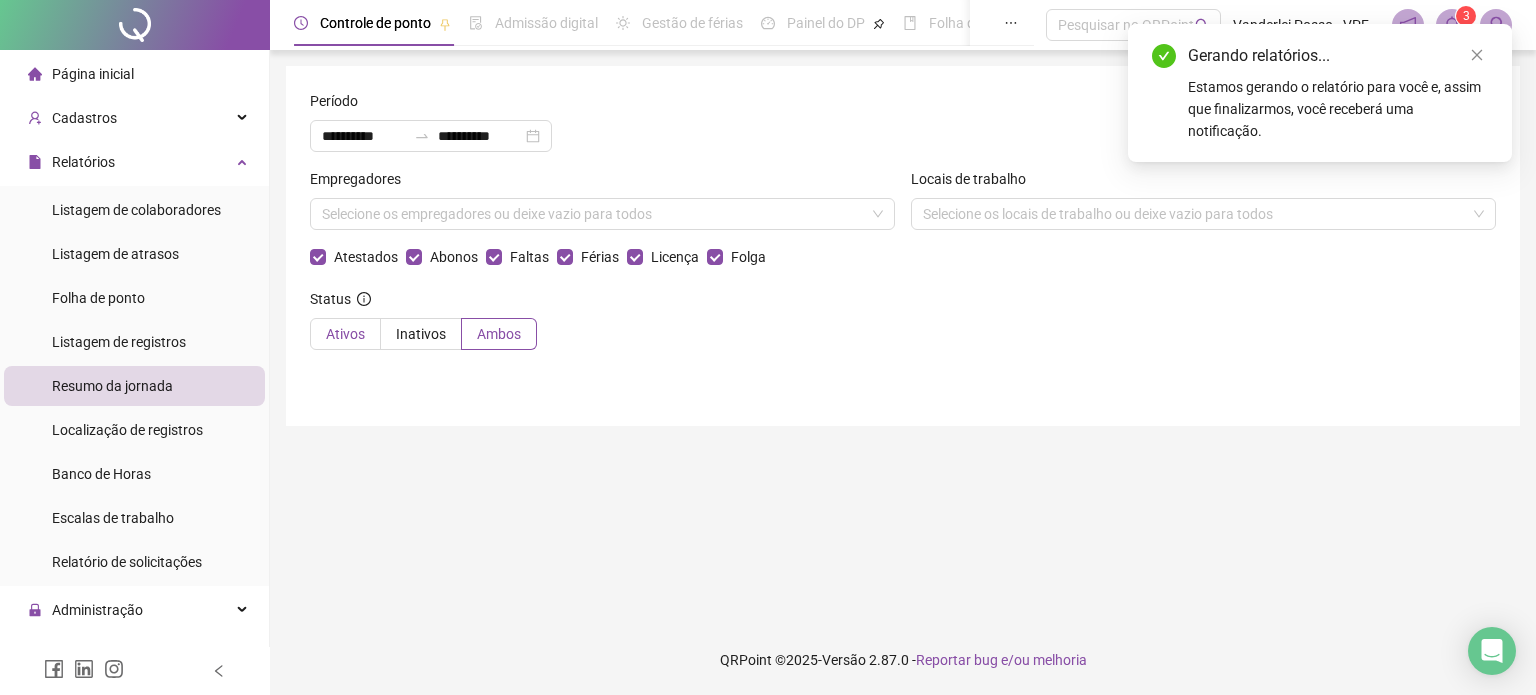 click on "Ativos" at bounding box center (345, 334) 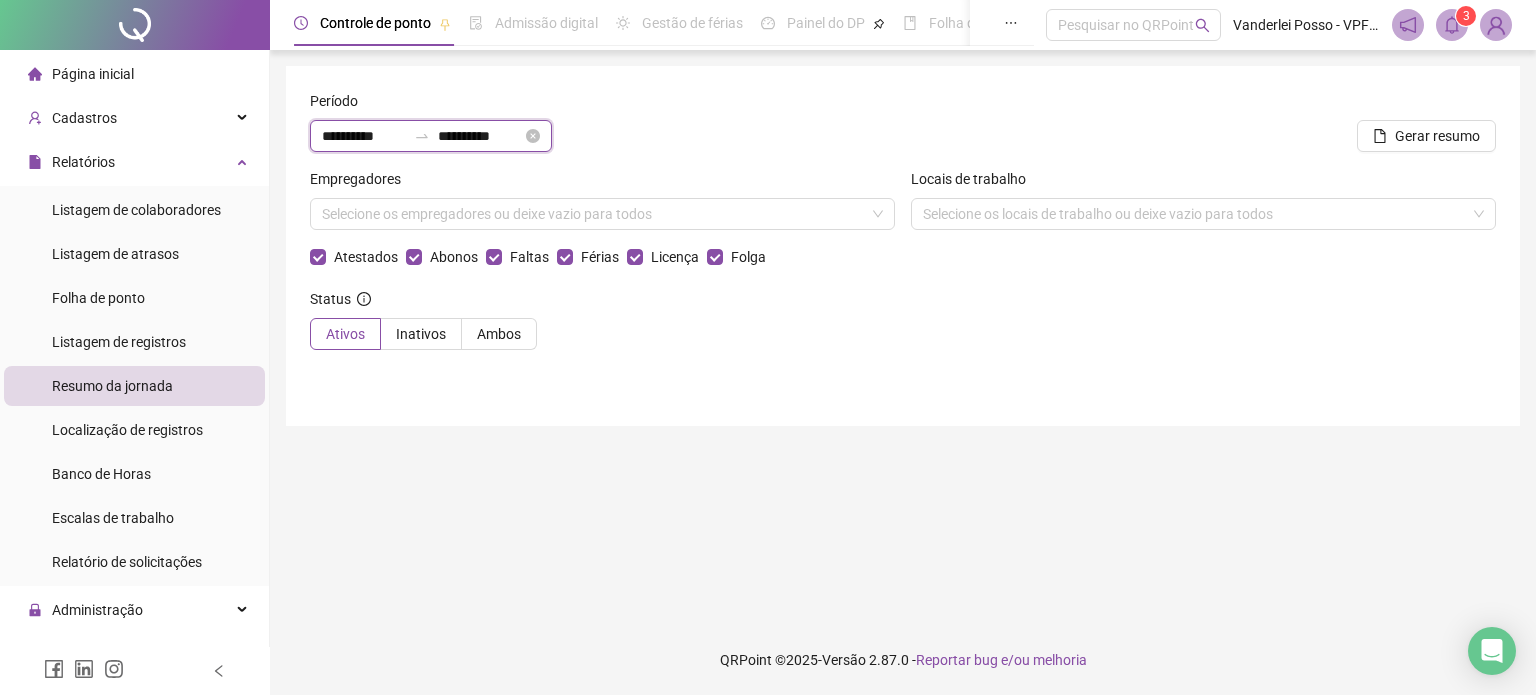 click on "**********" at bounding box center (480, 136) 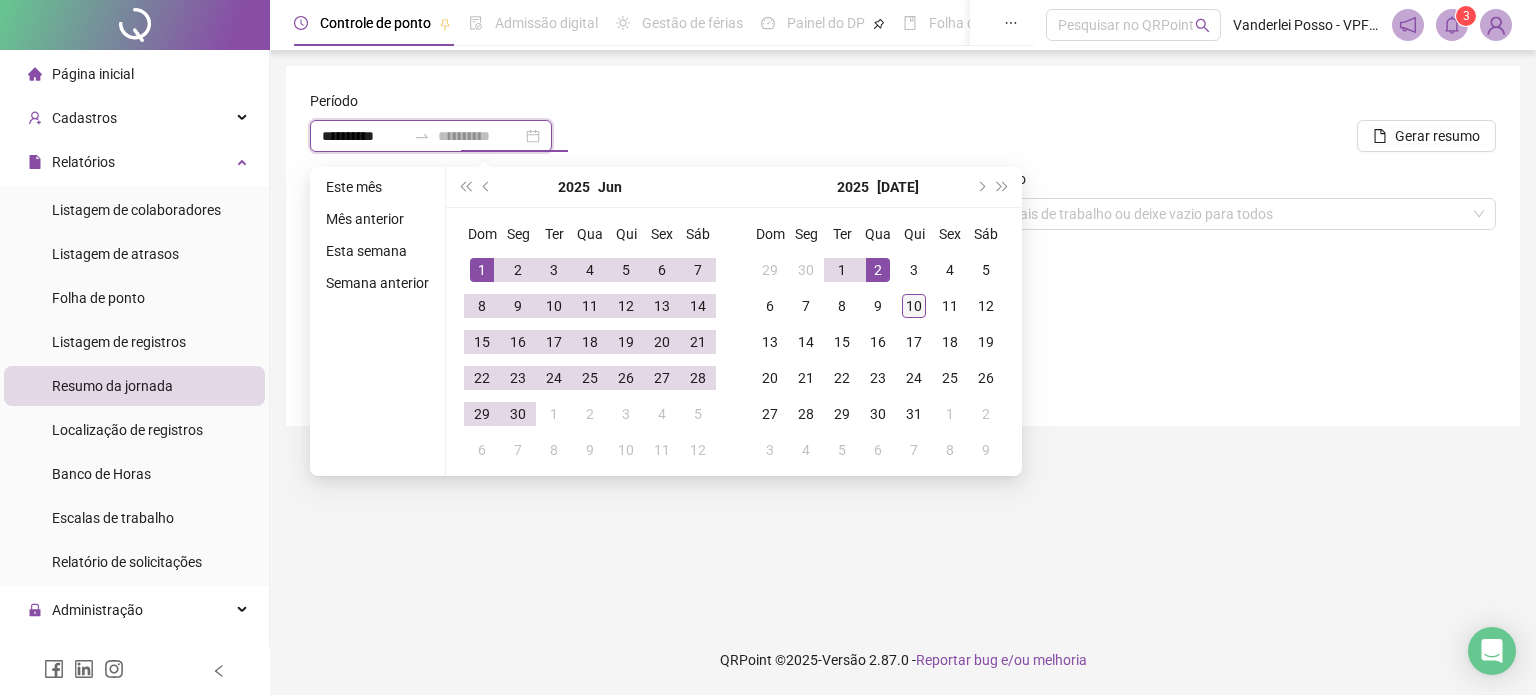 type on "**********" 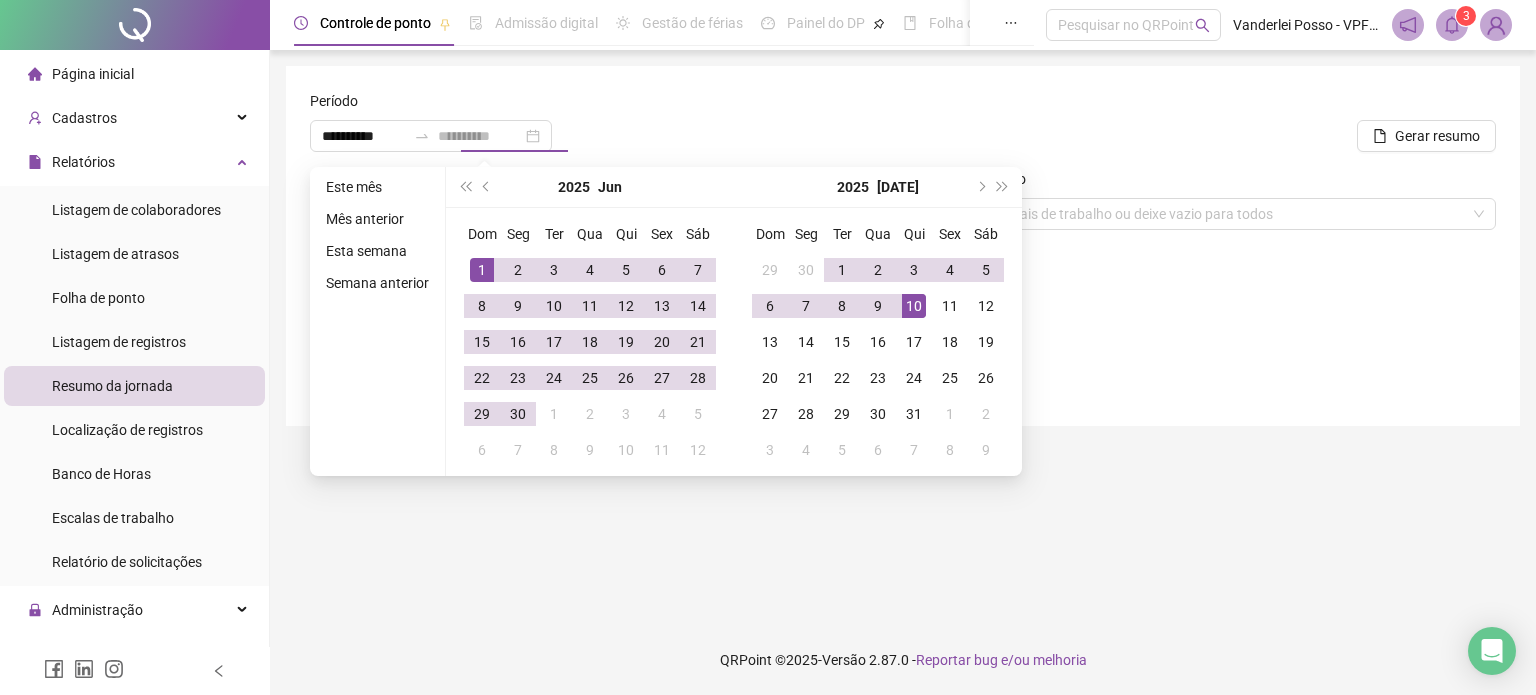 click on "10" at bounding box center (914, 306) 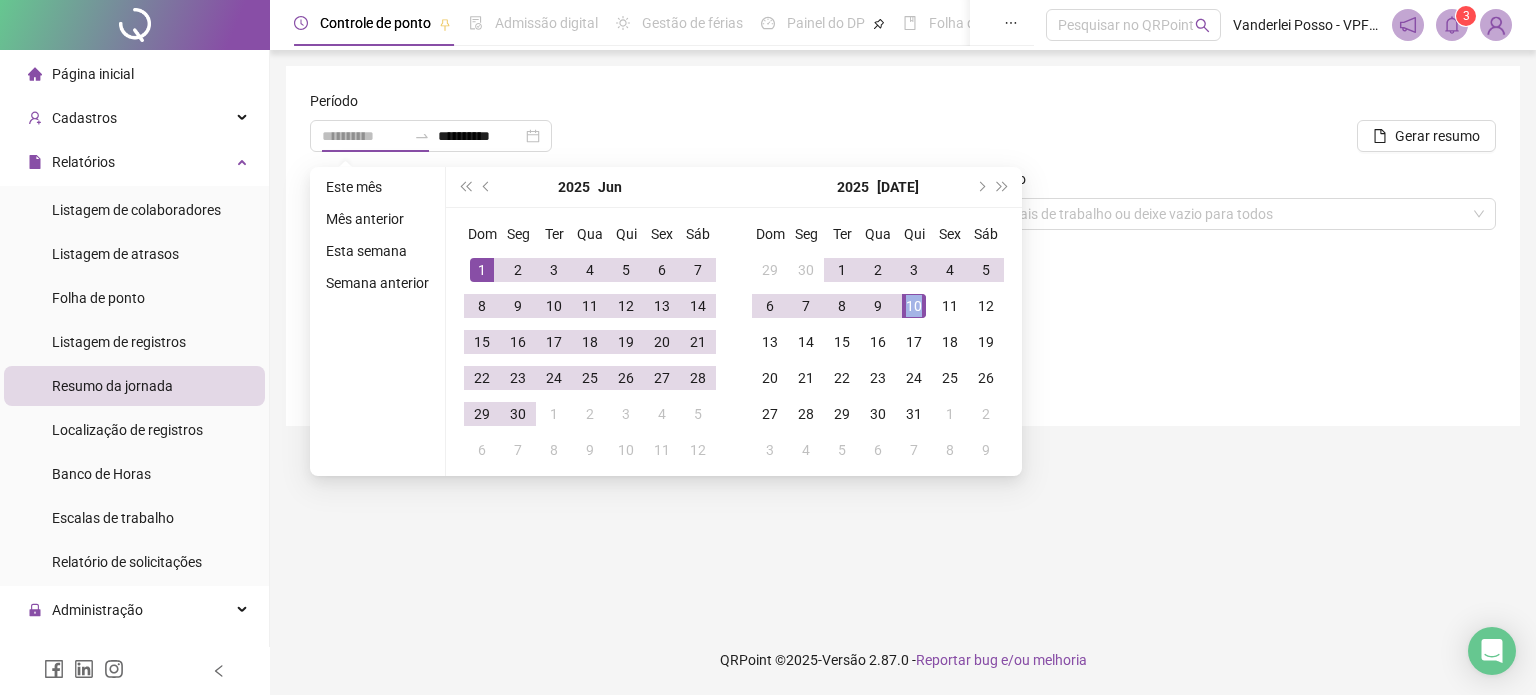 click on "10" at bounding box center (914, 306) 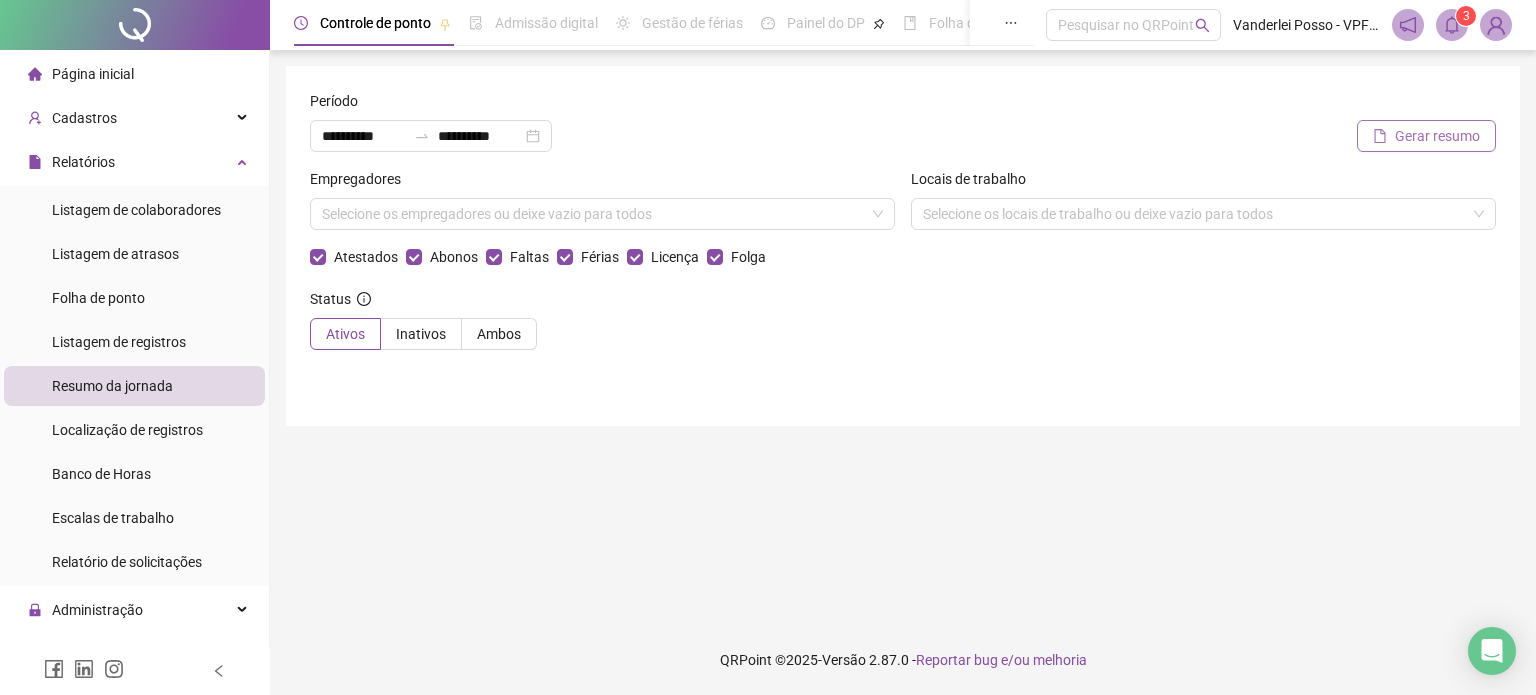 click on "Gerar resumo" at bounding box center [1437, 136] 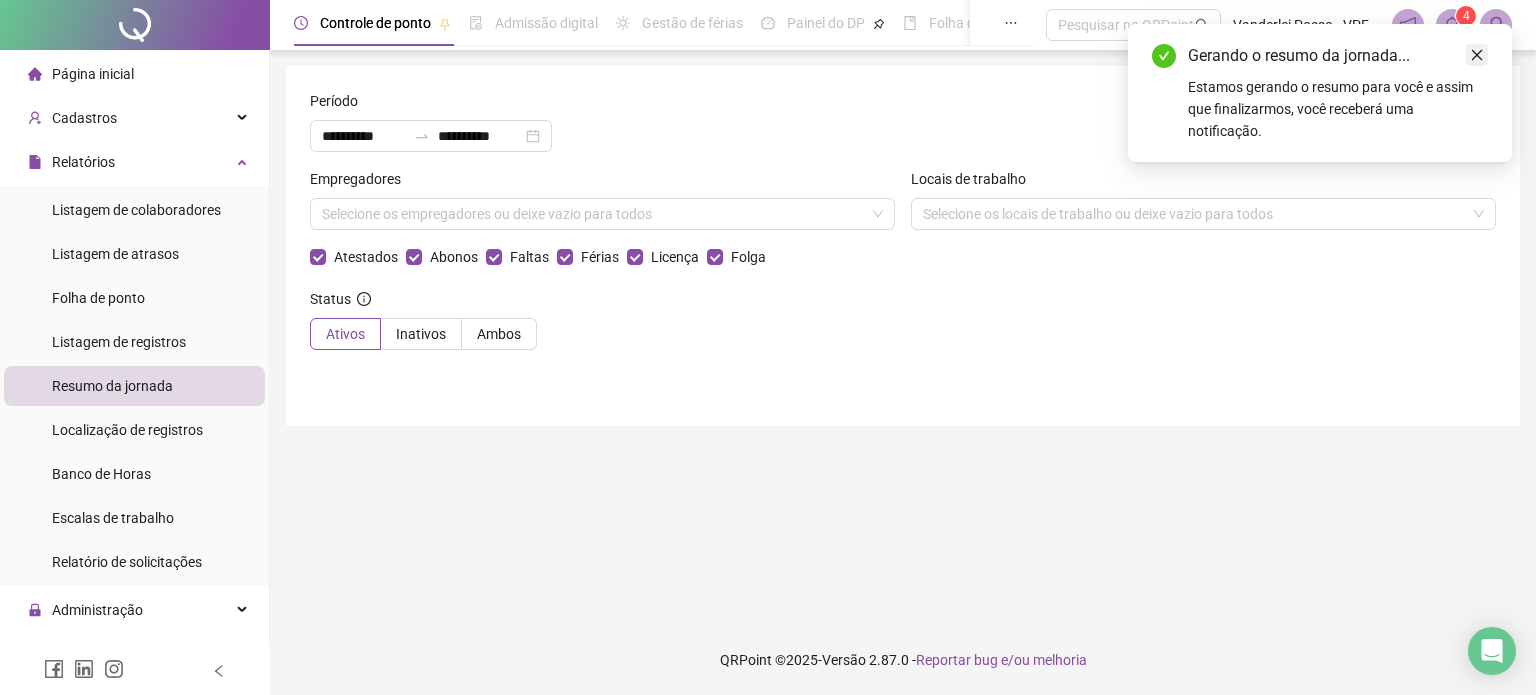 click 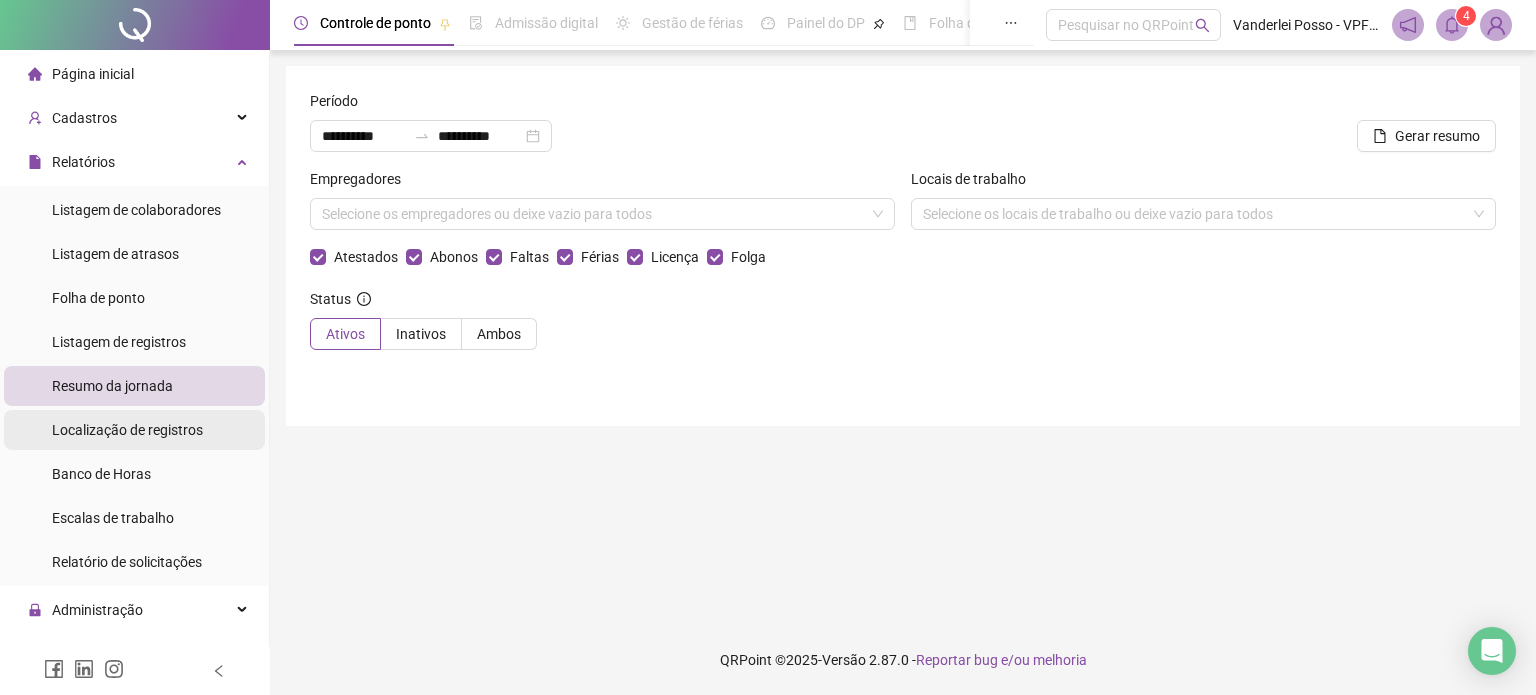 click on "Localização de registros" at bounding box center [127, 430] 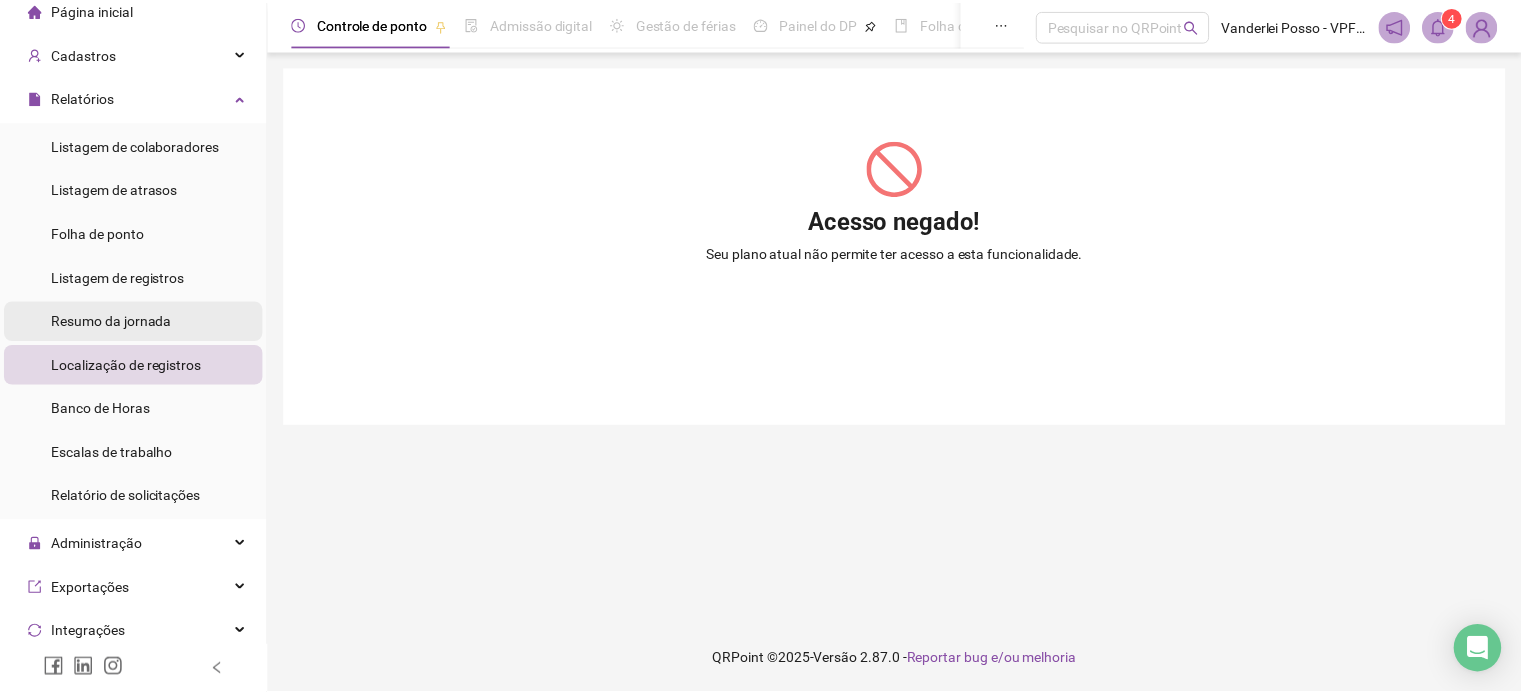 scroll, scrollTop: 100, scrollLeft: 0, axis: vertical 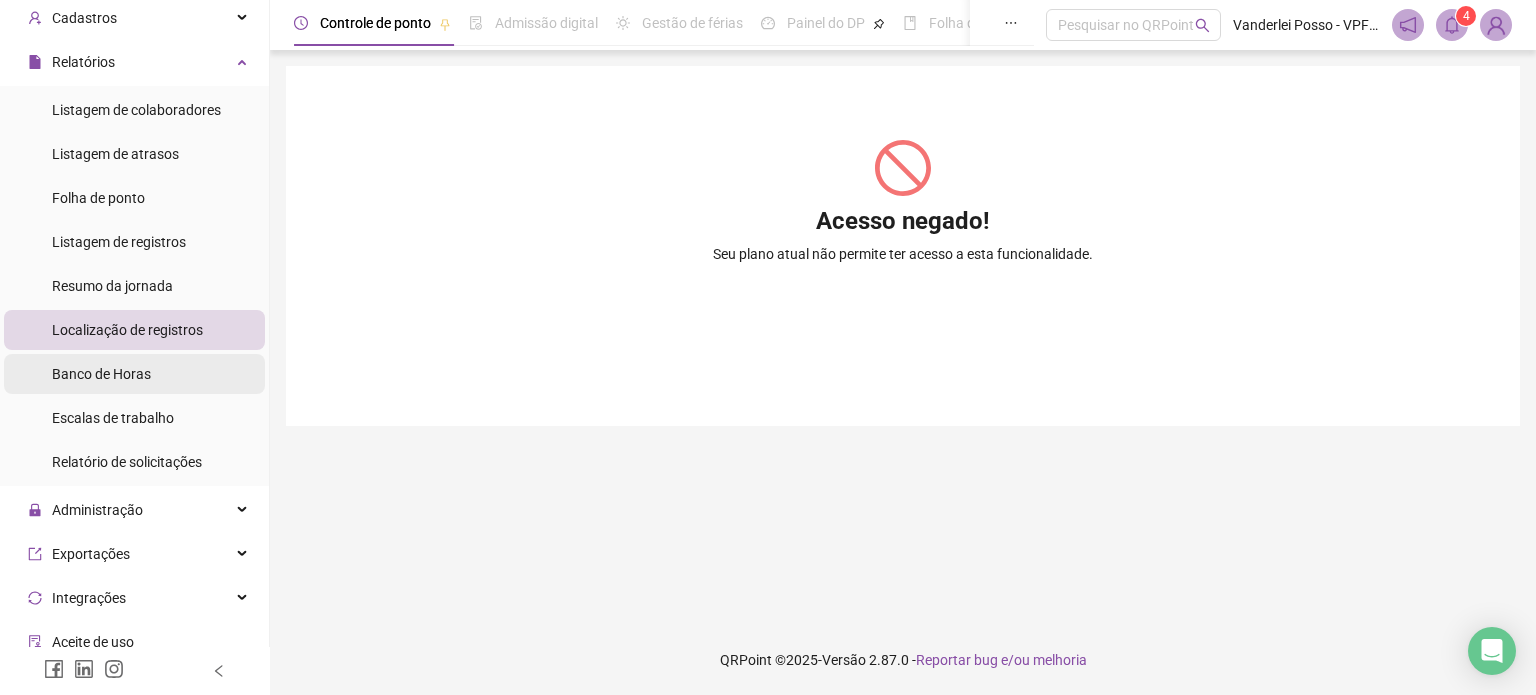 click on "Banco de Horas" at bounding box center (101, 374) 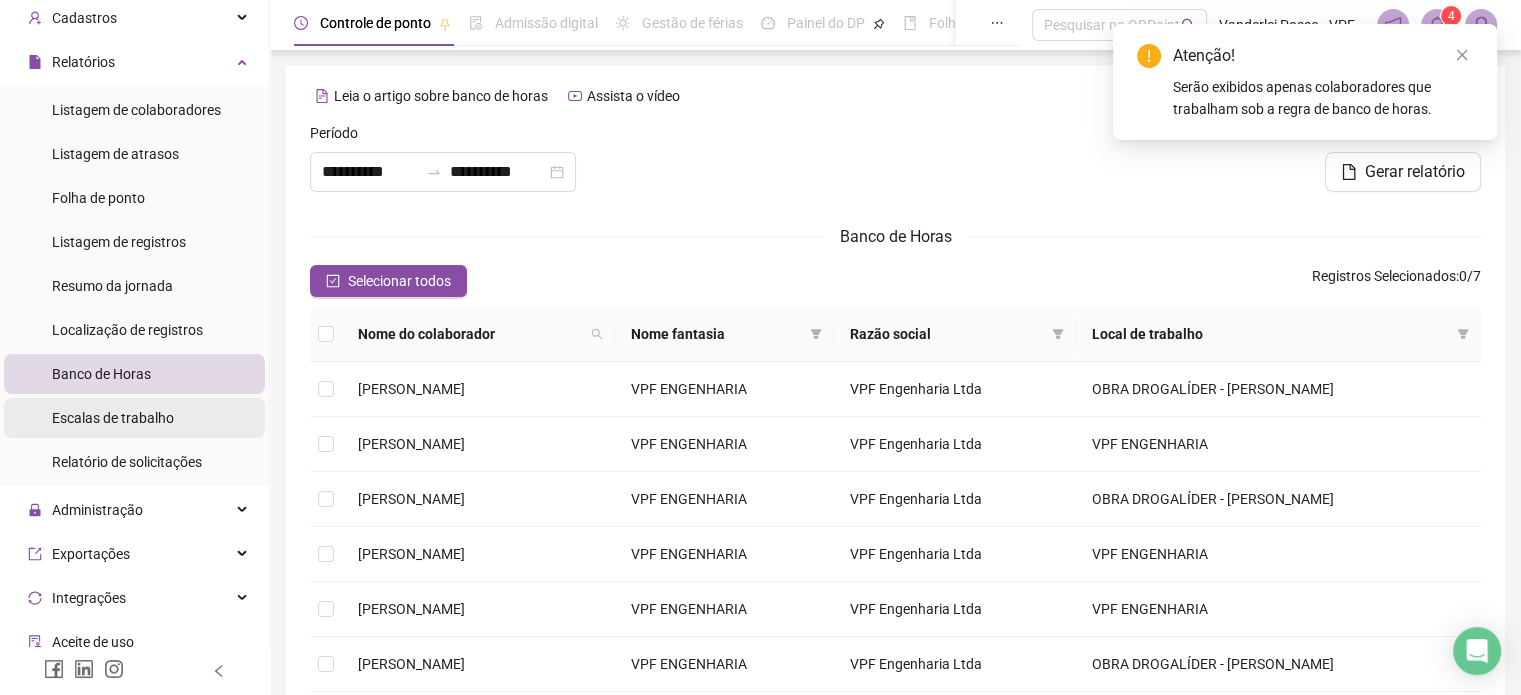 click on "Escalas de trabalho" at bounding box center [113, 418] 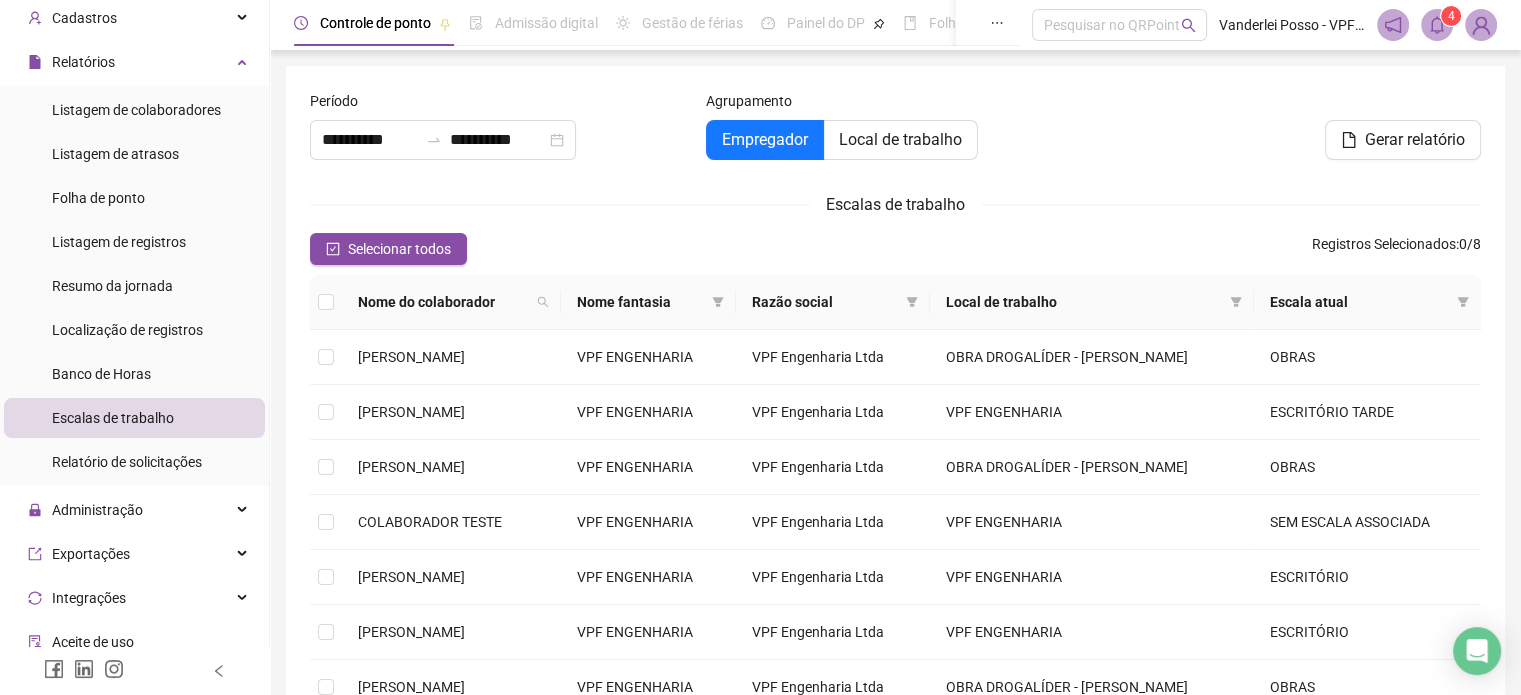 click on "Escalas de trabalho" at bounding box center [113, 418] 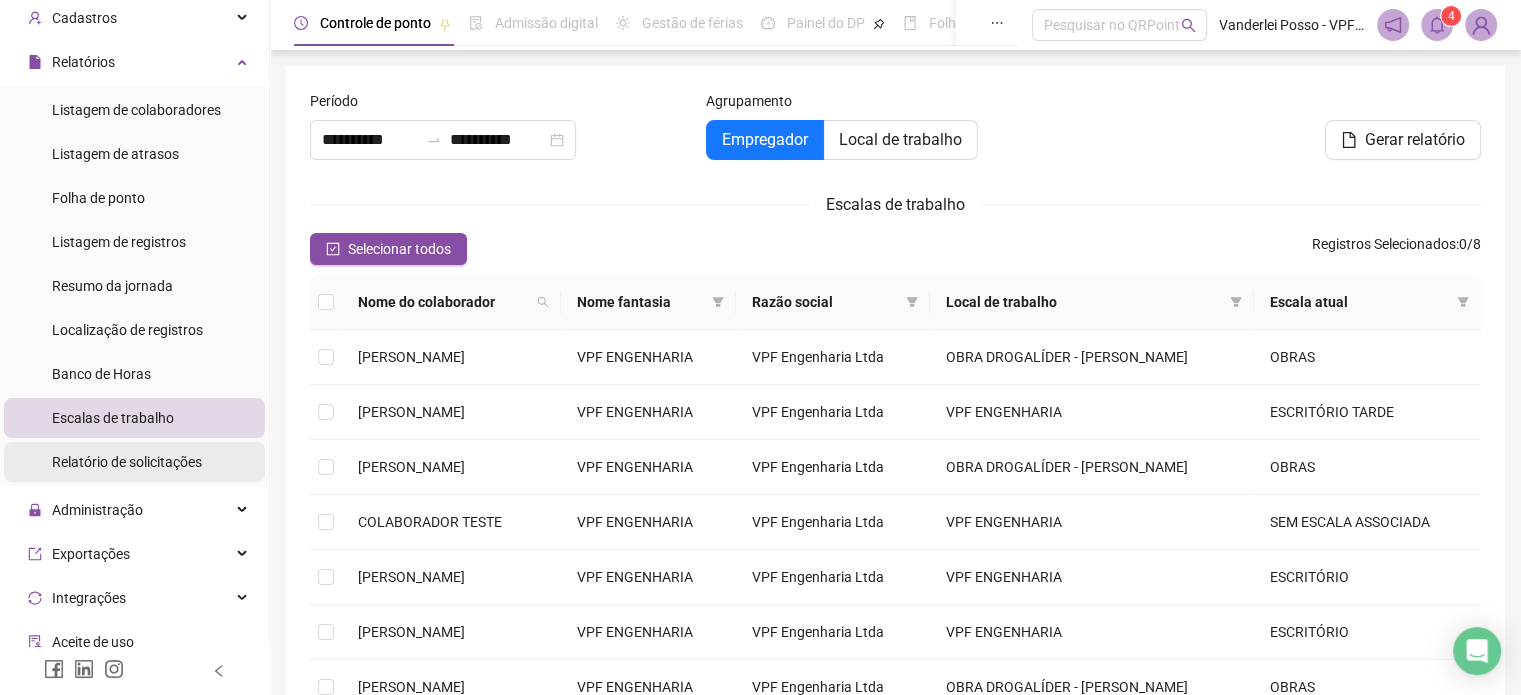 click on "Relatório de solicitações" at bounding box center (127, 462) 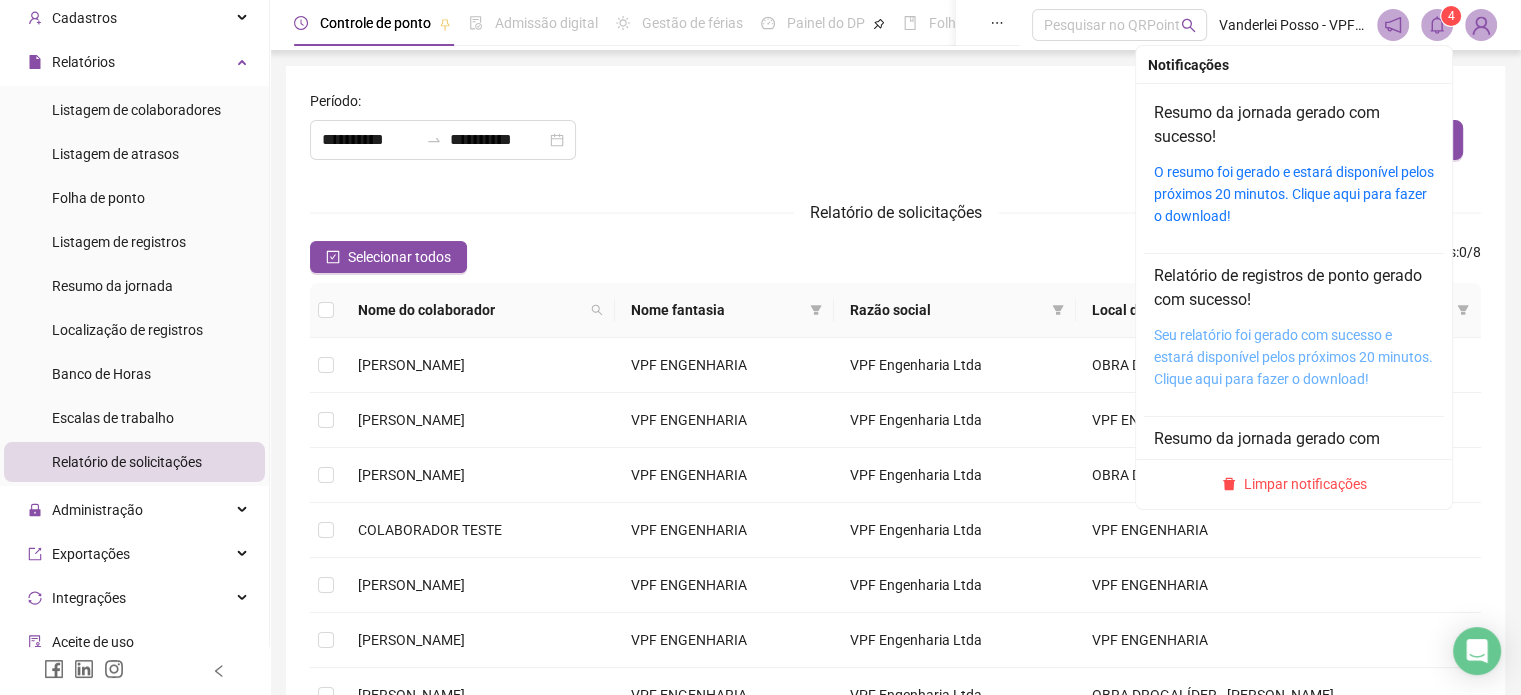 click on "Seu relatório foi gerado com sucesso e estará disponível pelos próximos 20 minutos.
Clique aqui para fazer o download!" at bounding box center (1293, 357) 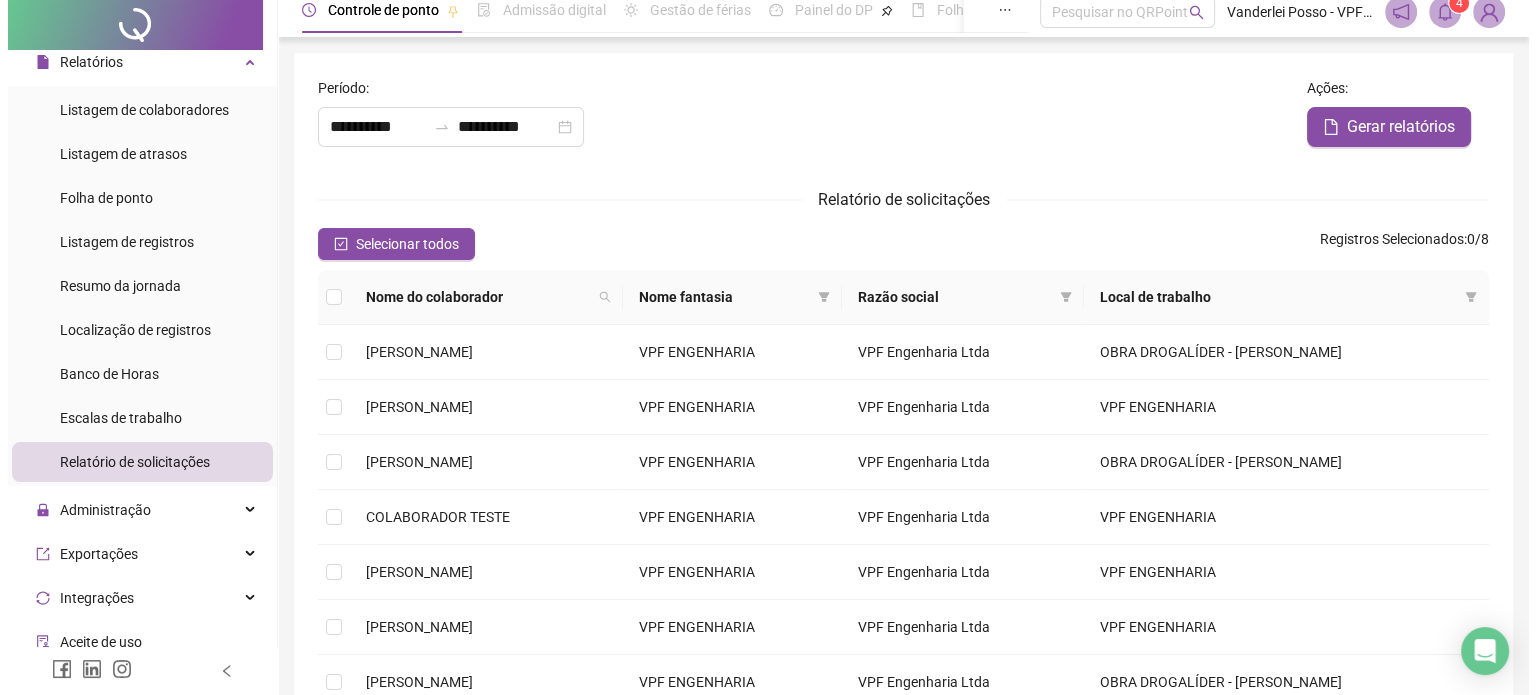 scroll, scrollTop: 0, scrollLeft: 0, axis: both 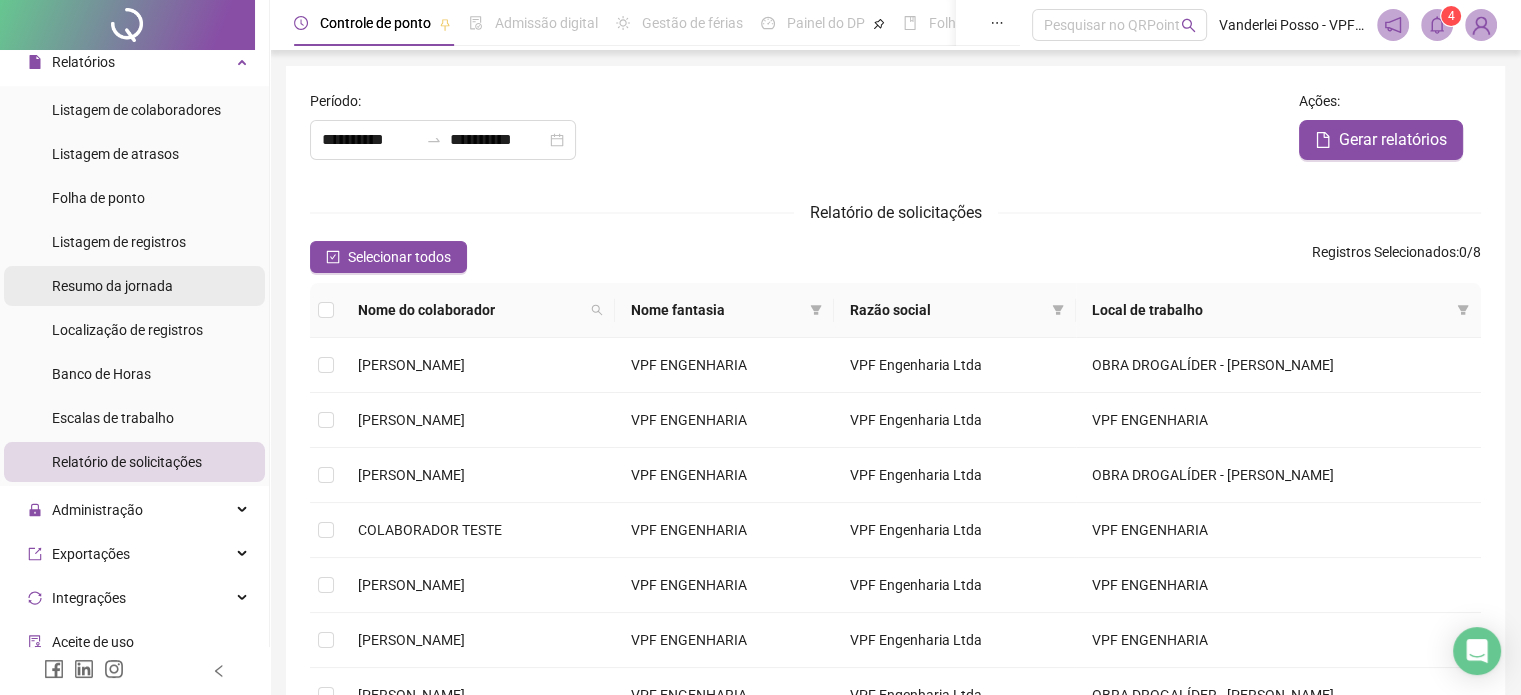 click on "Resumo da jornada" at bounding box center (112, 286) 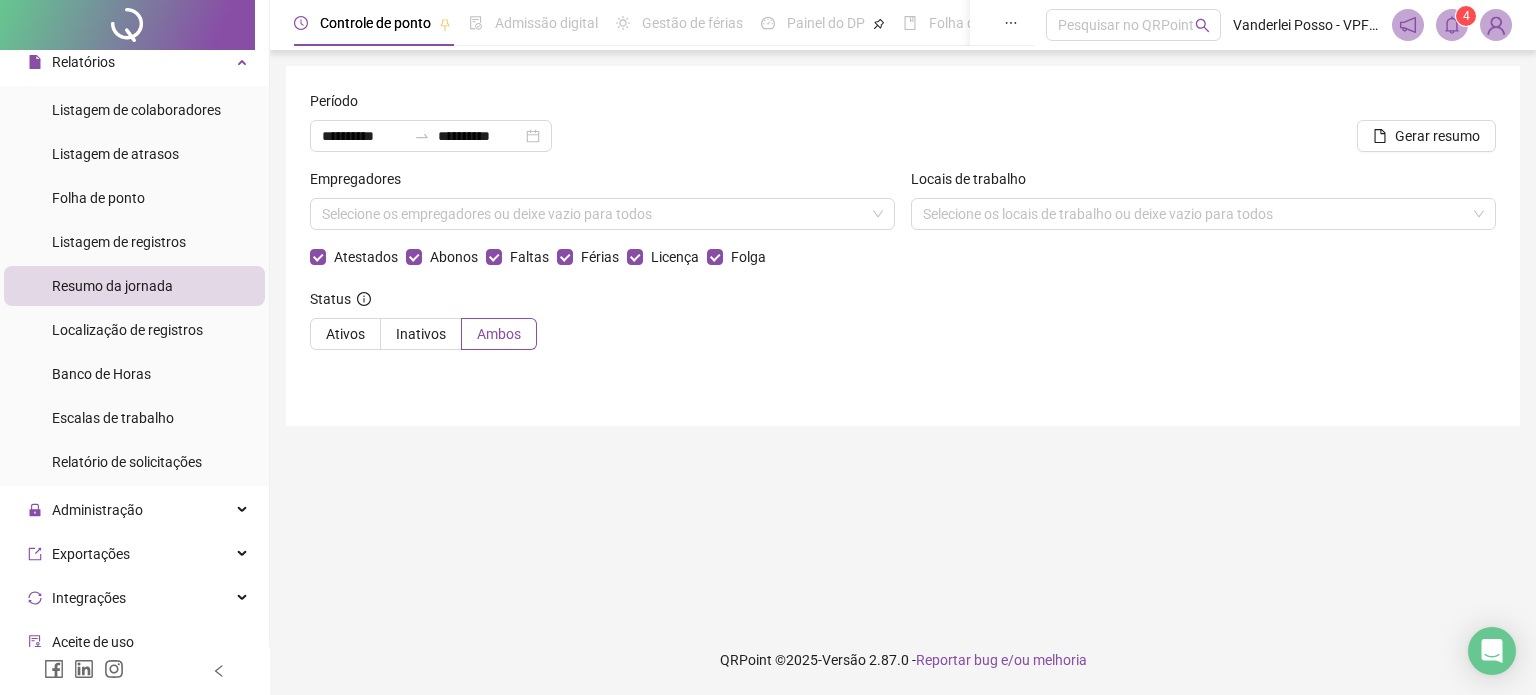 click 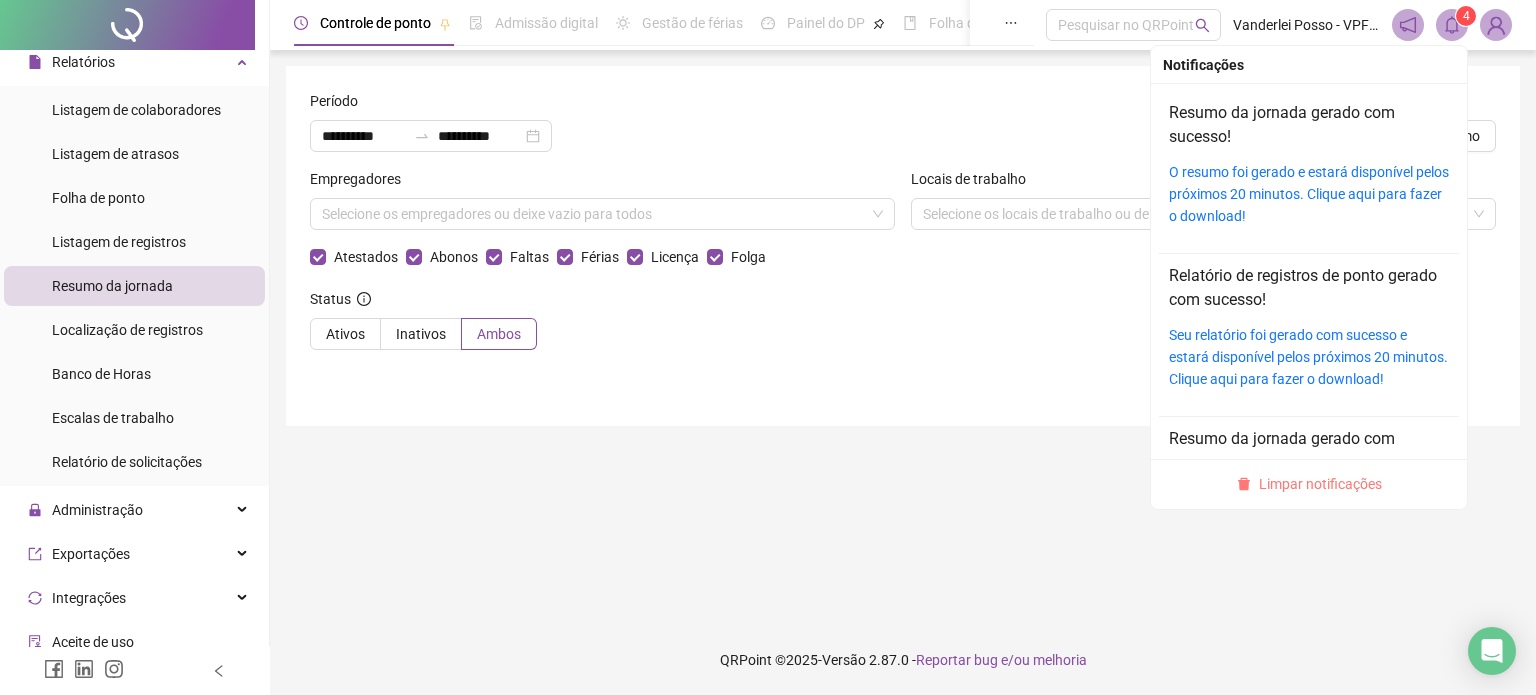click on "Limpar notificações" at bounding box center (1320, 484) 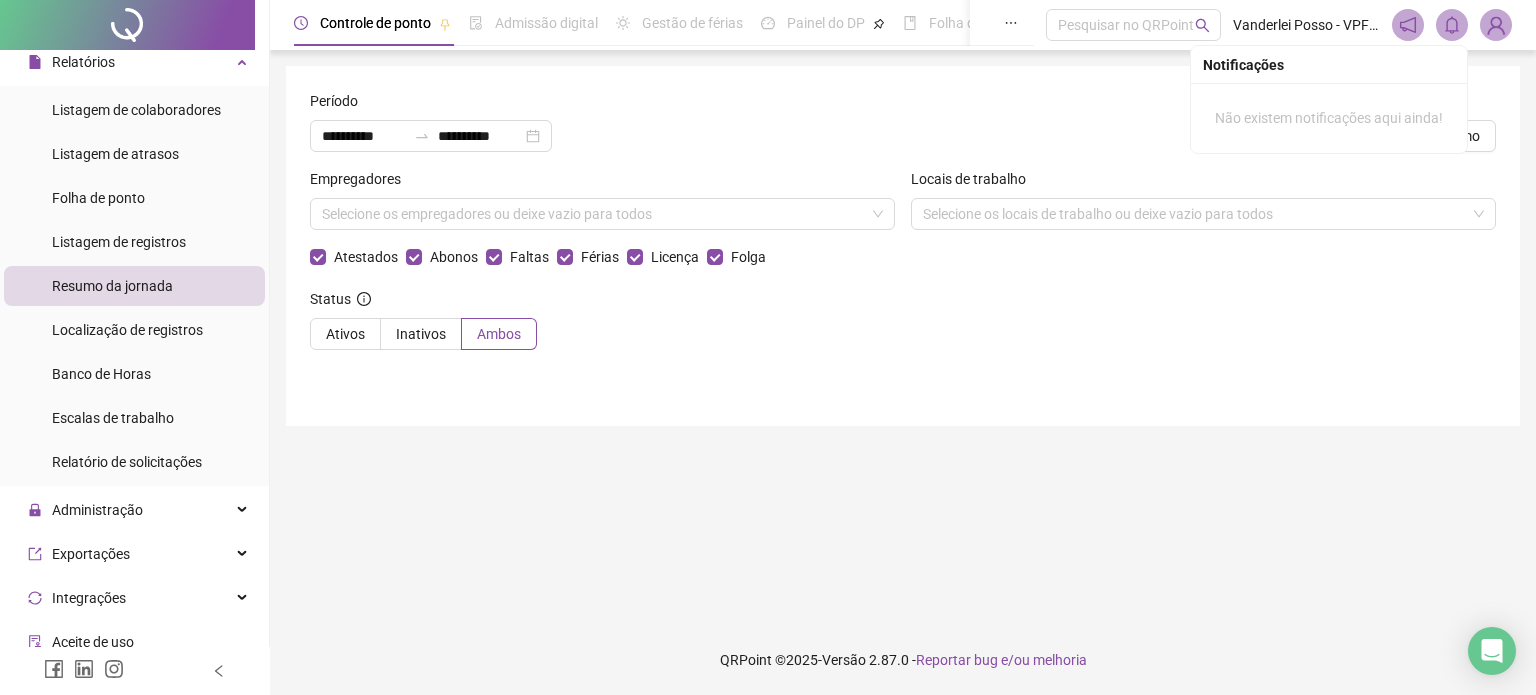 click on "**********" at bounding box center [903, 347] 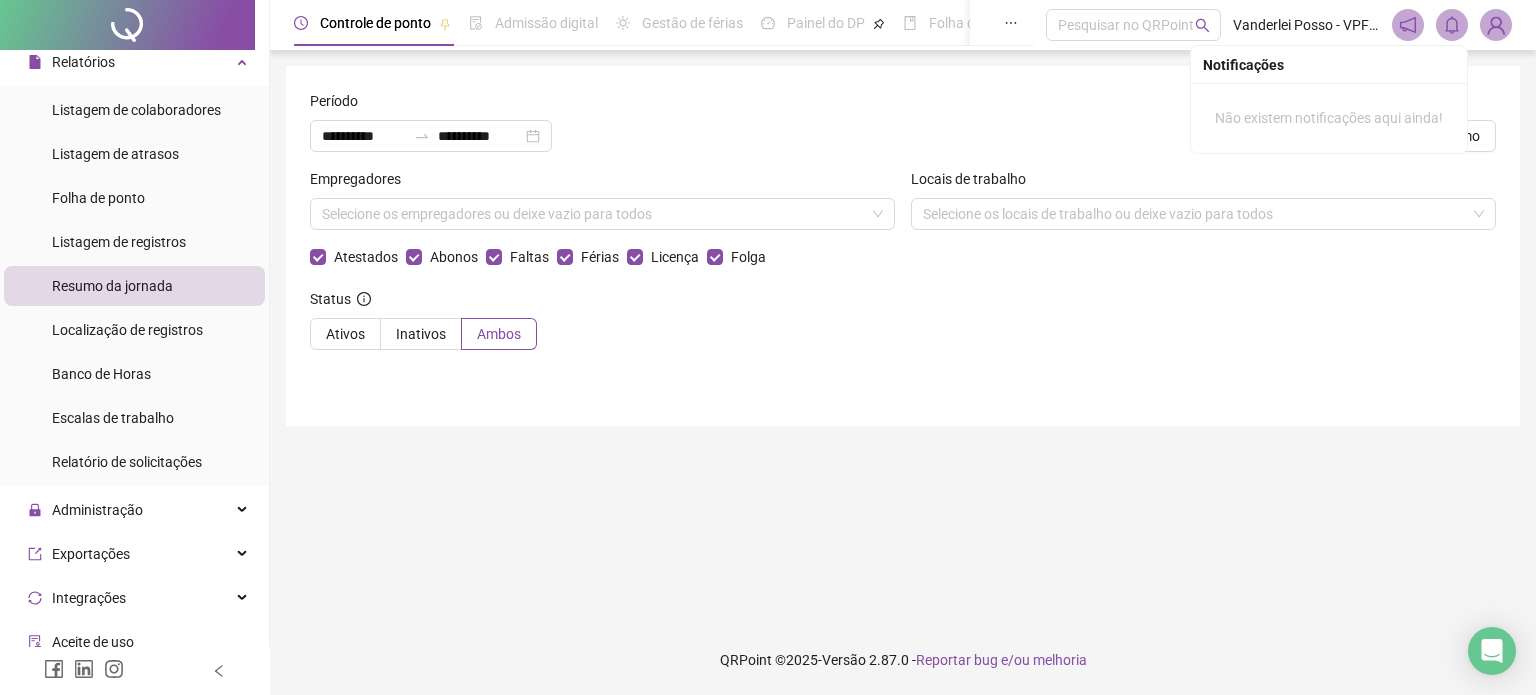 click on "**********" at bounding box center (903, 129) 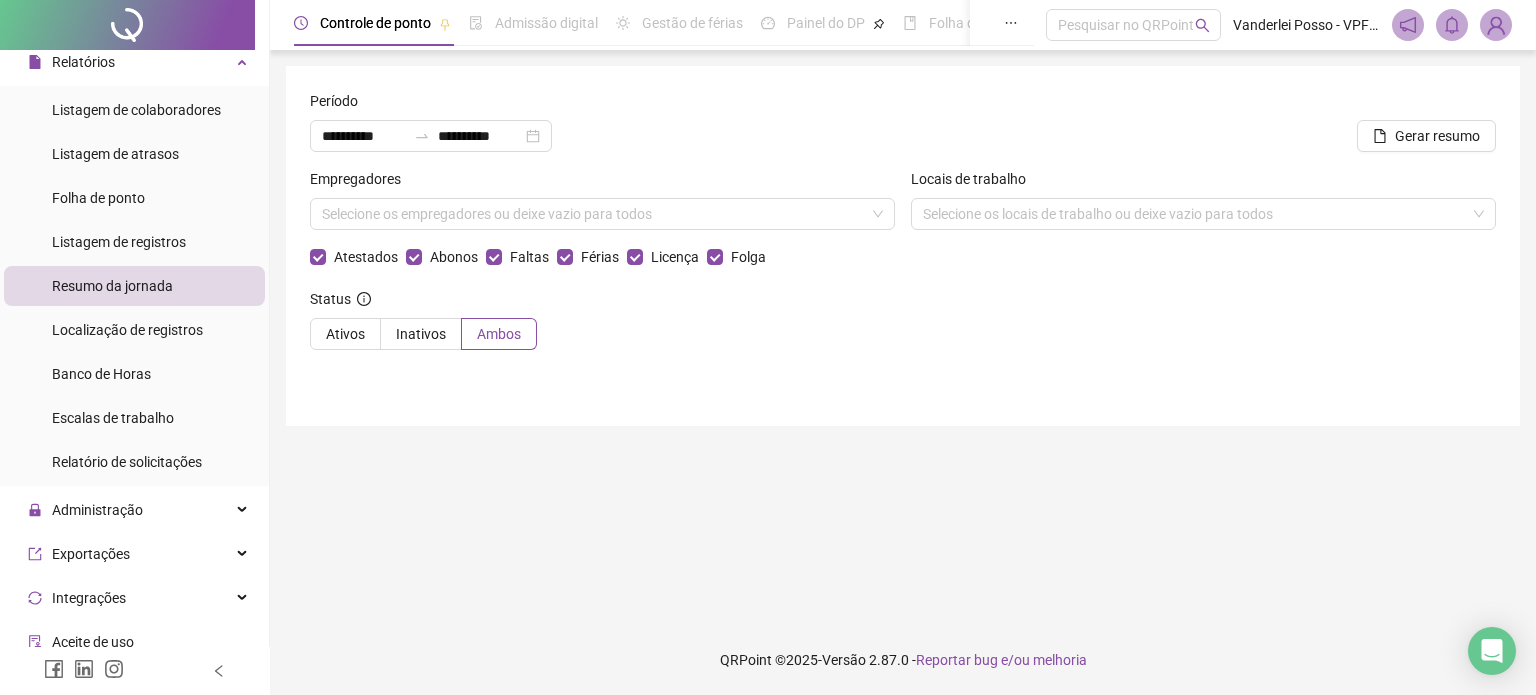 click at bounding box center [1452, 25] 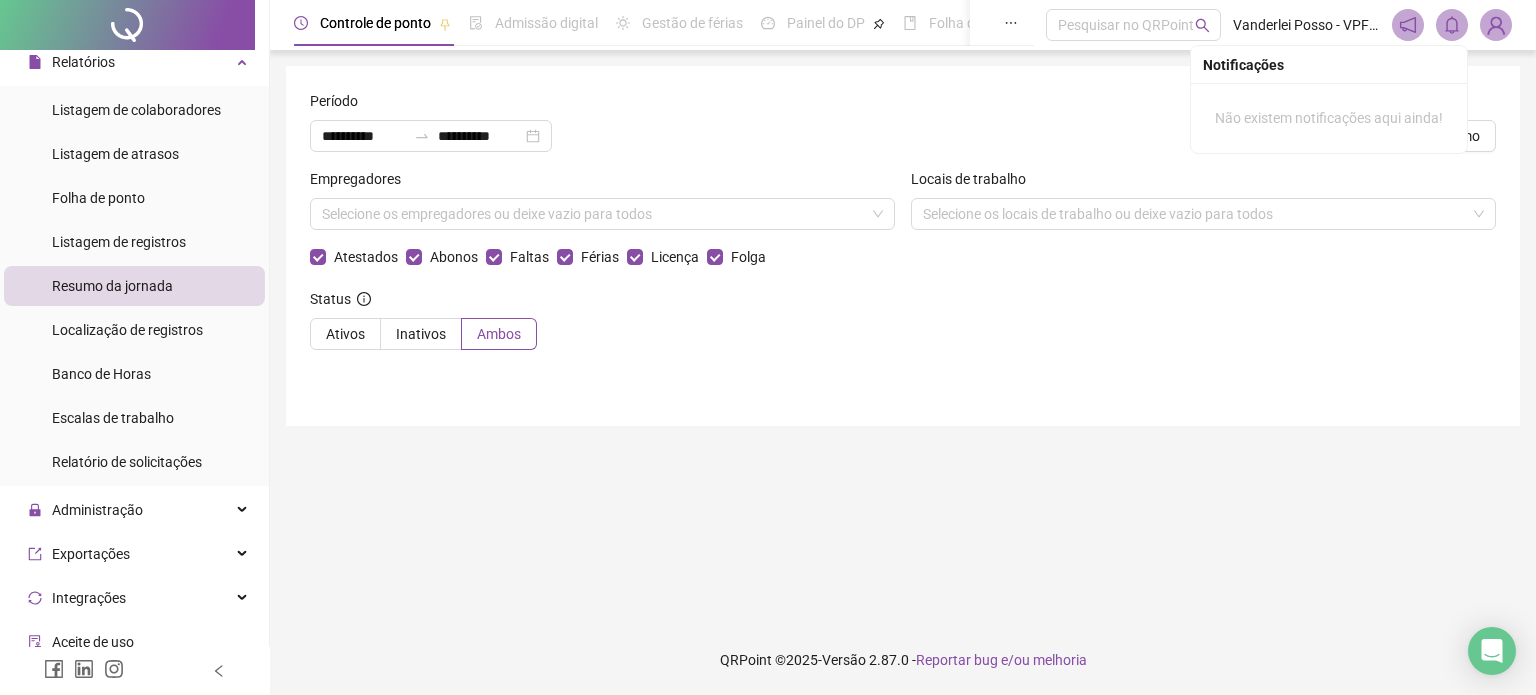click at bounding box center (1452, 25) 